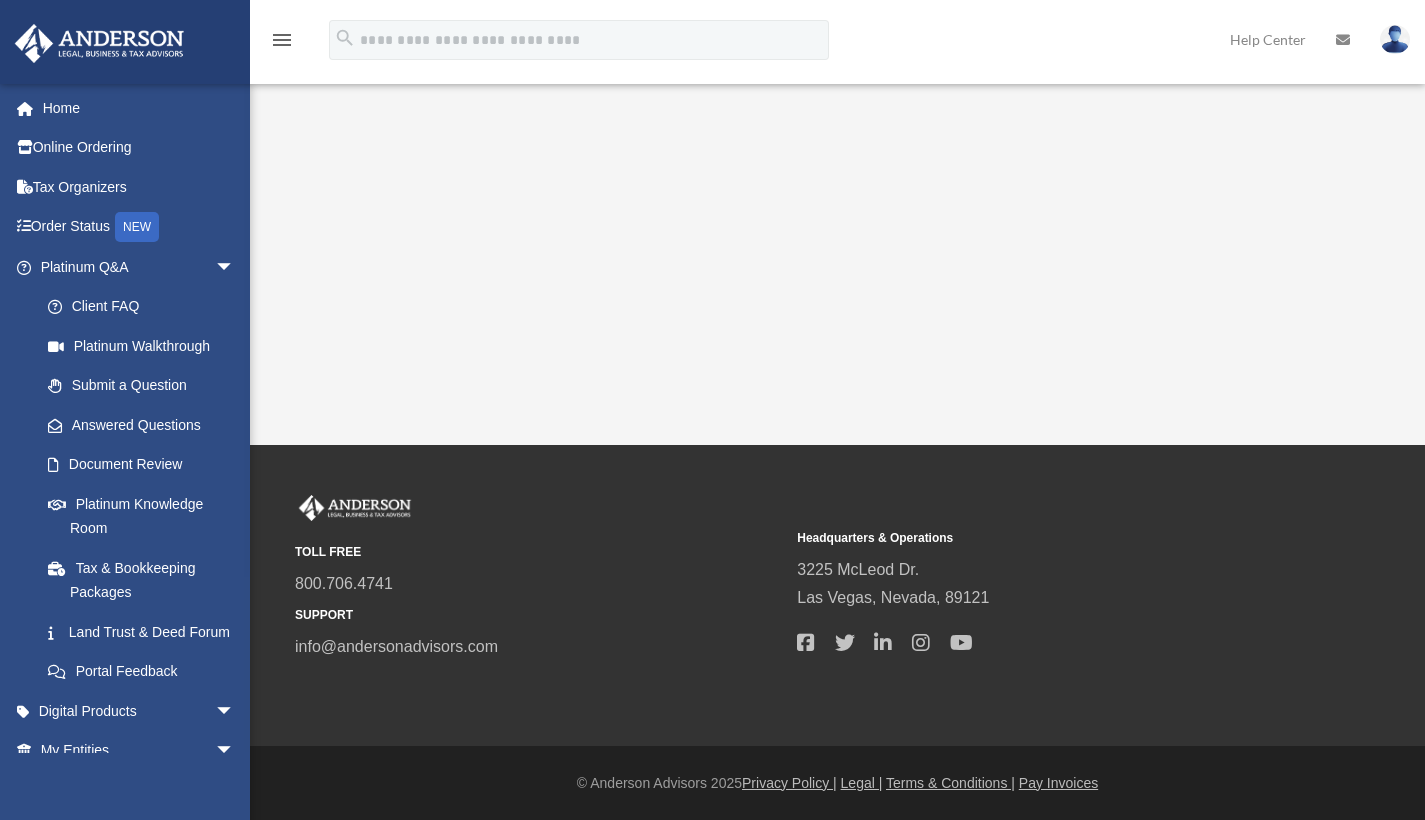 scroll, scrollTop: 0, scrollLeft: 0, axis: both 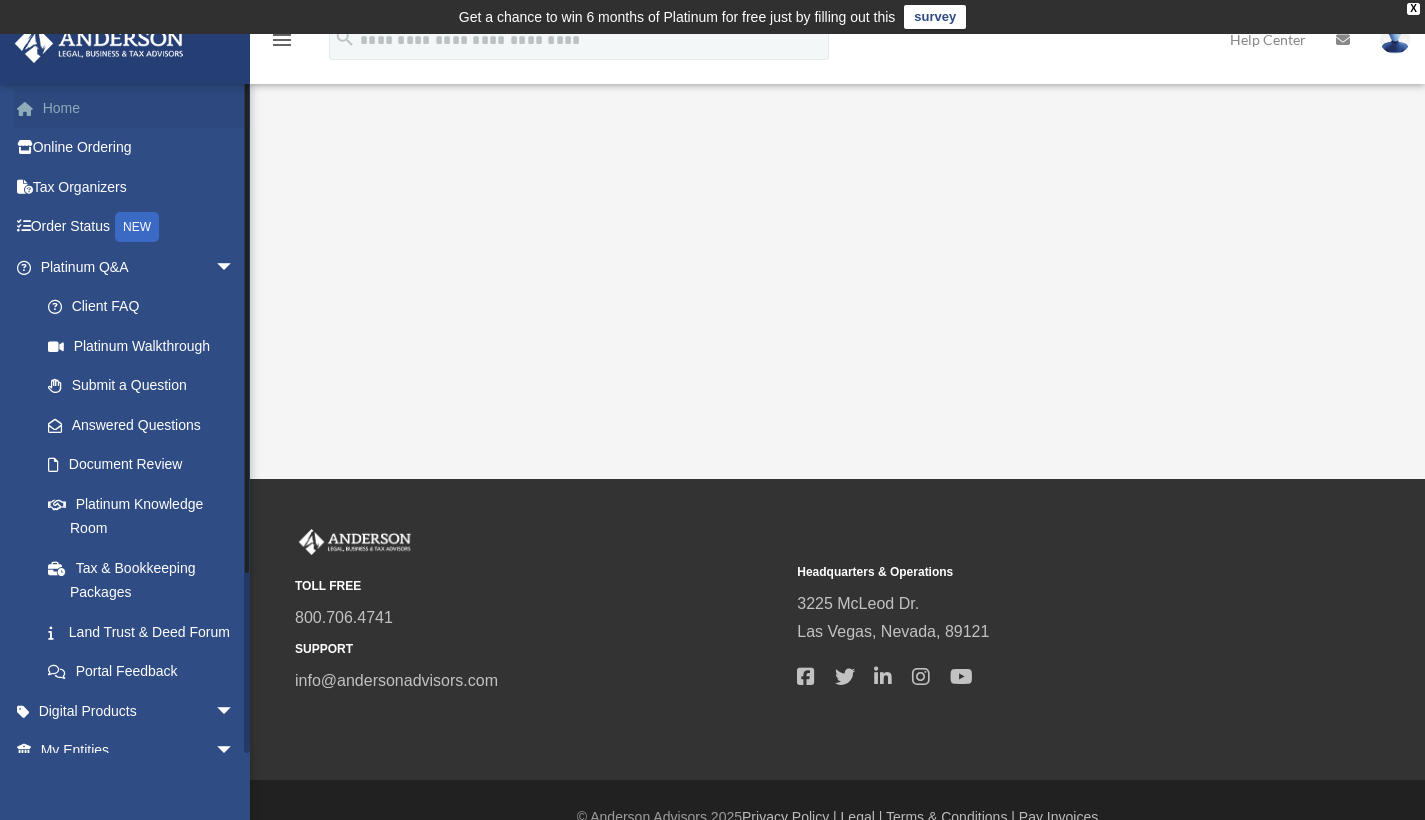 click on "Home" at bounding box center [139, 108] 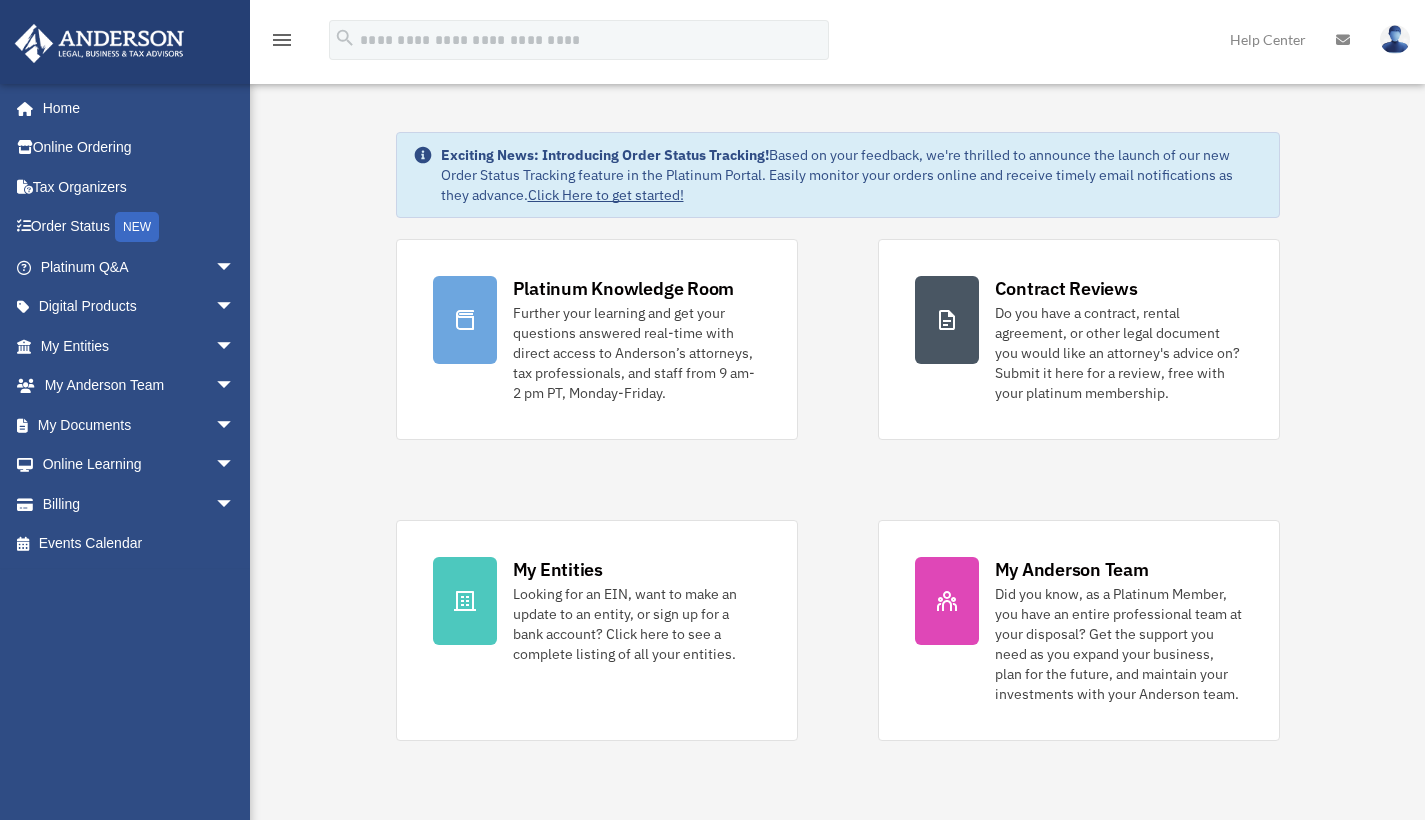 scroll, scrollTop: 0, scrollLeft: 0, axis: both 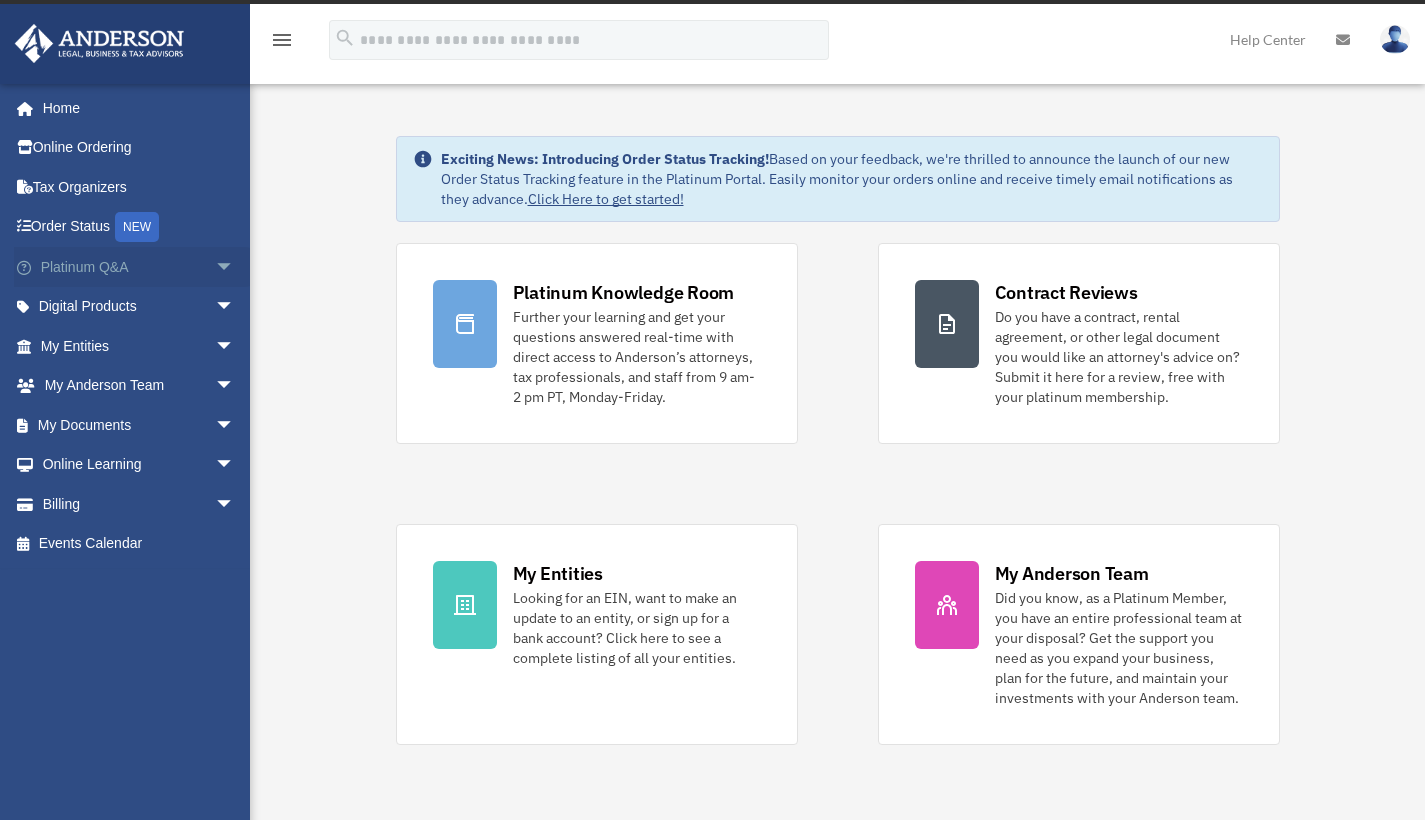 click on "arrow_drop_down" at bounding box center (235, 267) 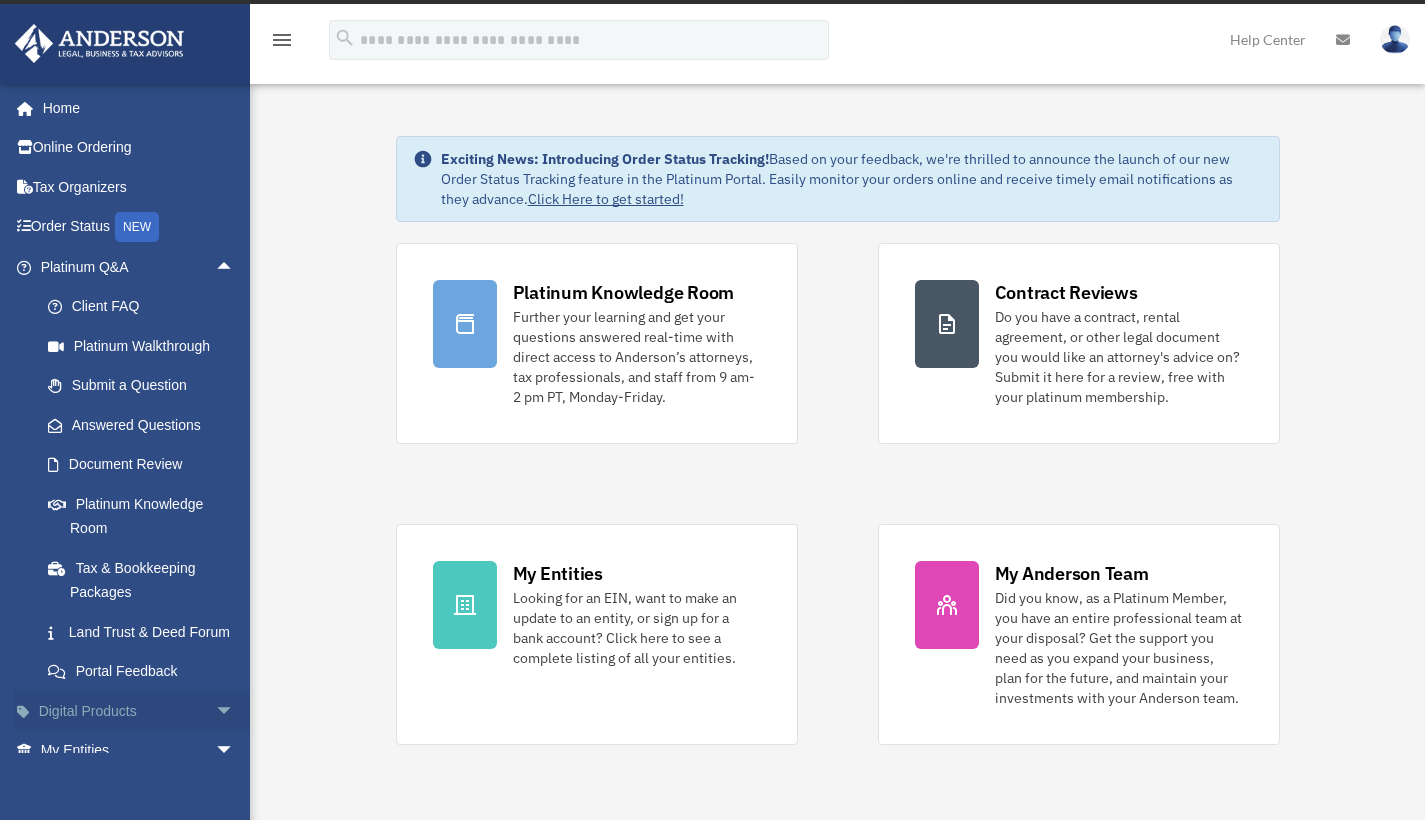 click on "arrow_drop_down" at bounding box center (235, 711) 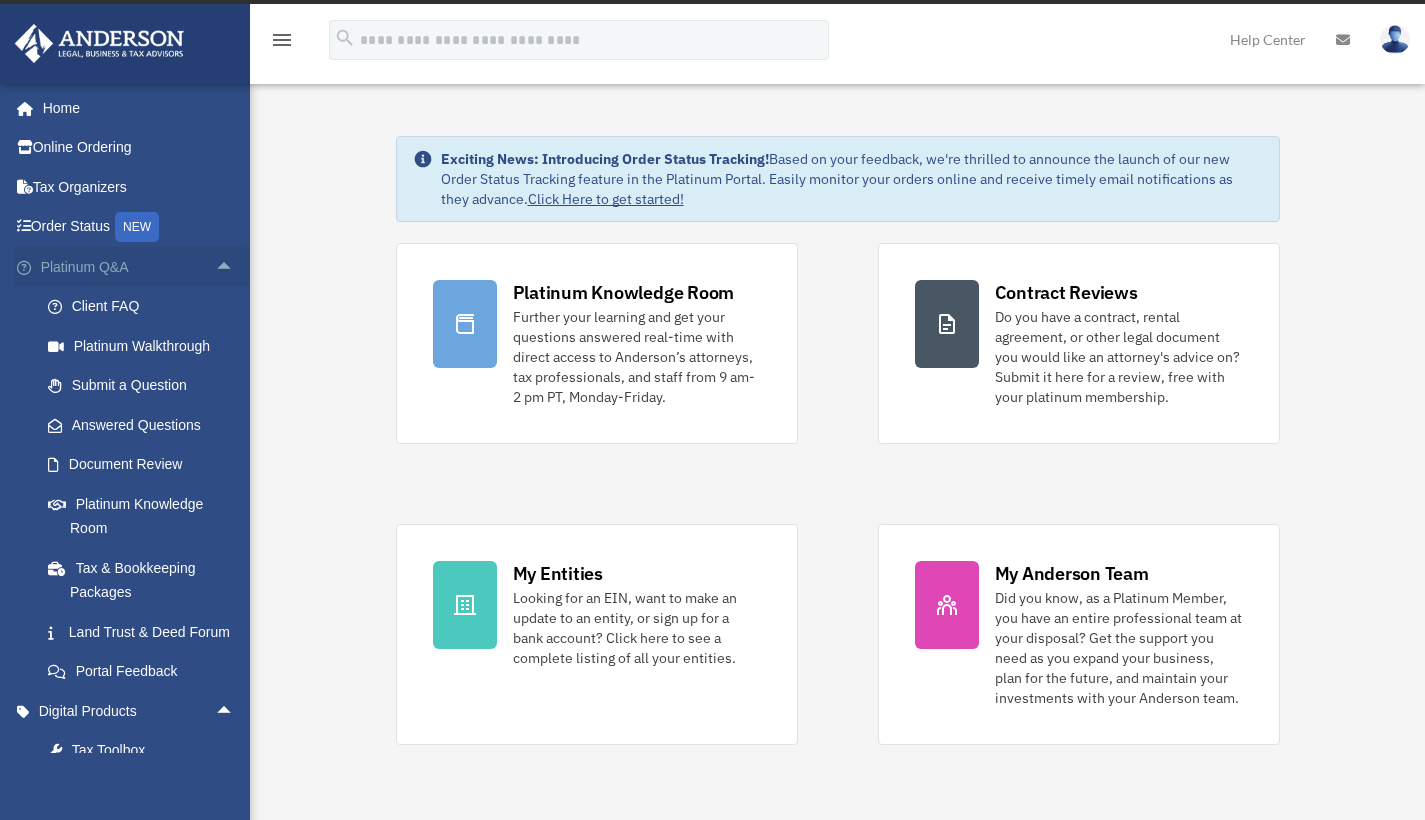 click on "arrow_drop_up" at bounding box center (235, 267) 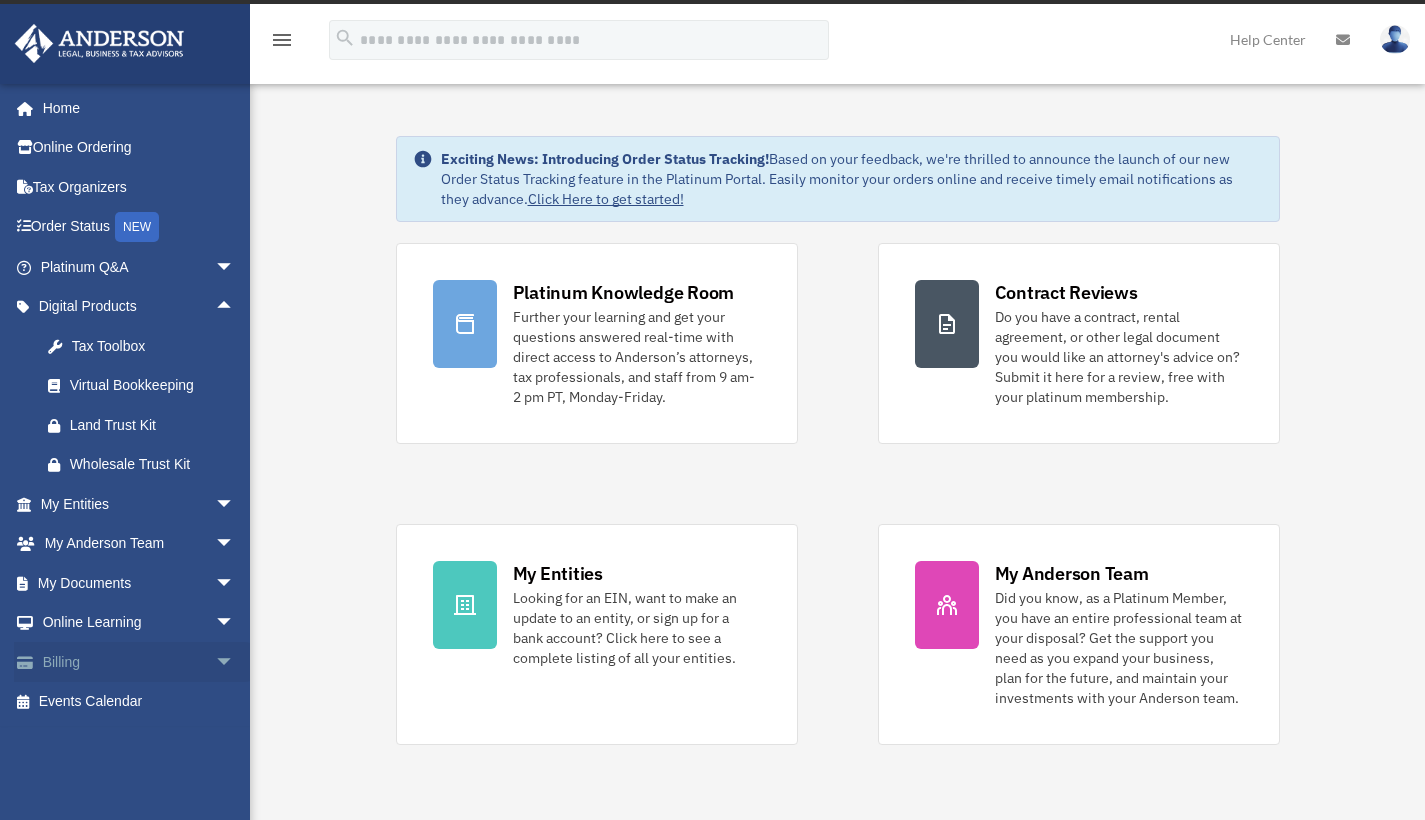 click on "arrow_drop_down" at bounding box center [235, 662] 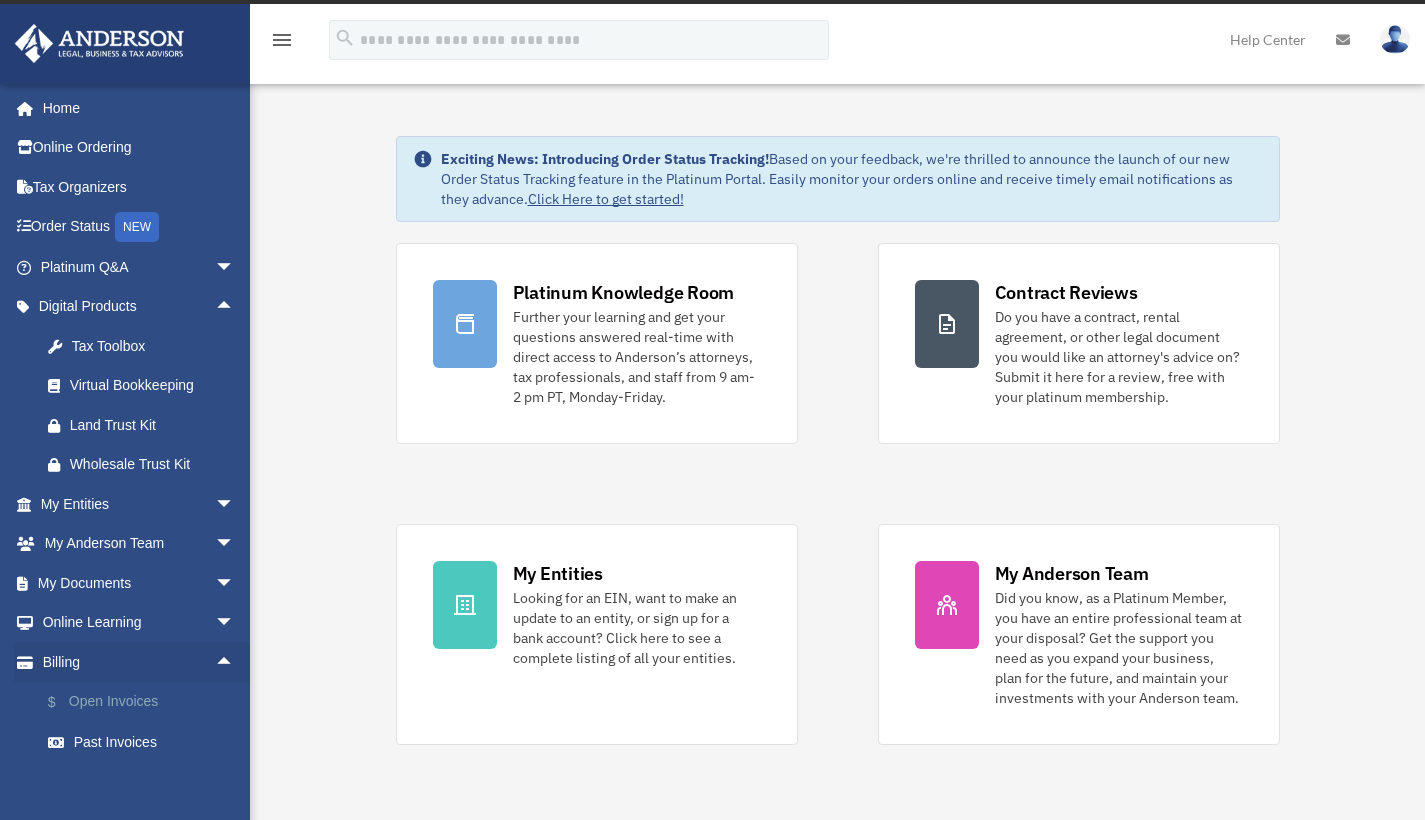 click on "$ Open Invoices" at bounding box center (146, 702) 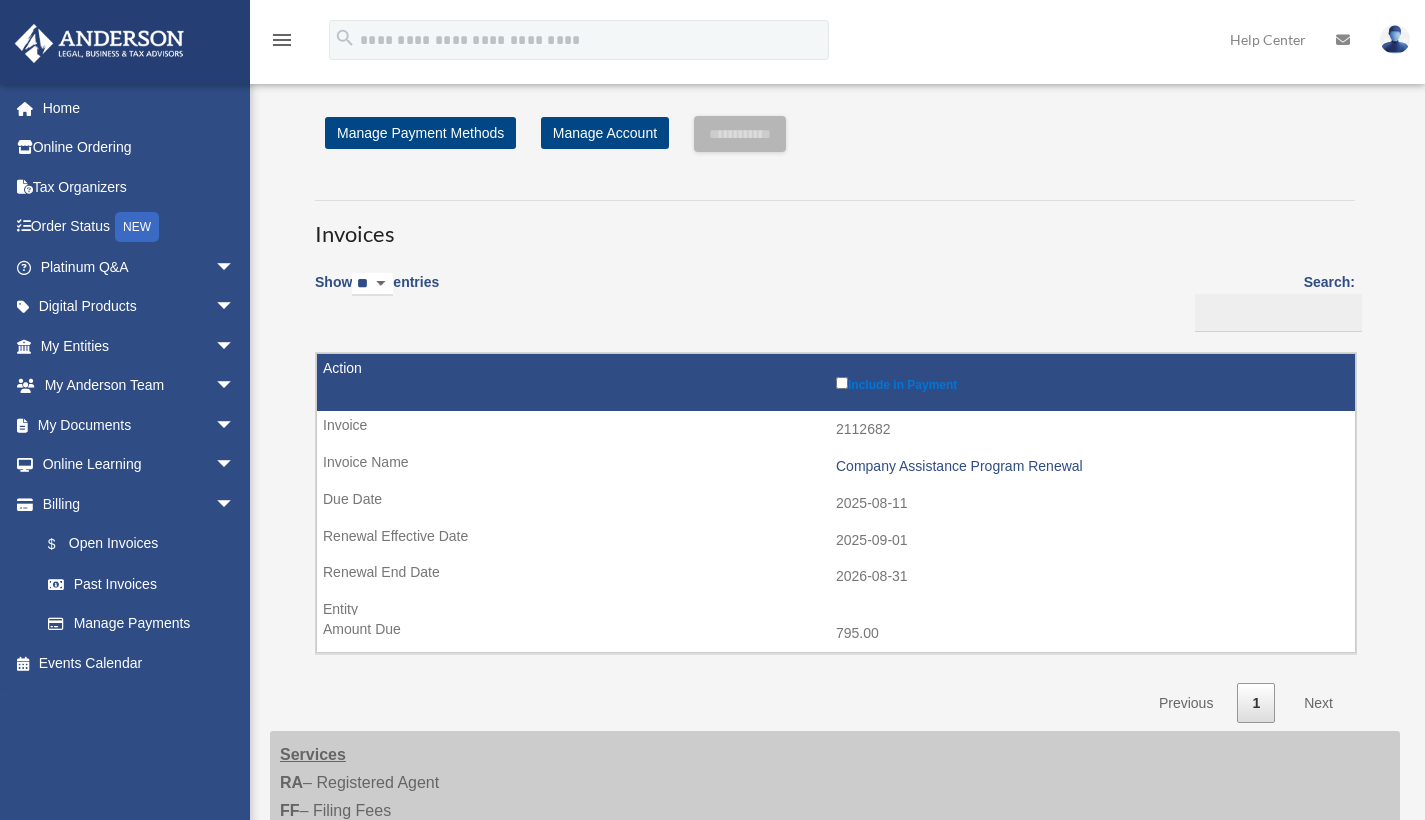scroll, scrollTop: 0, scrollLeft: 0, axis: both 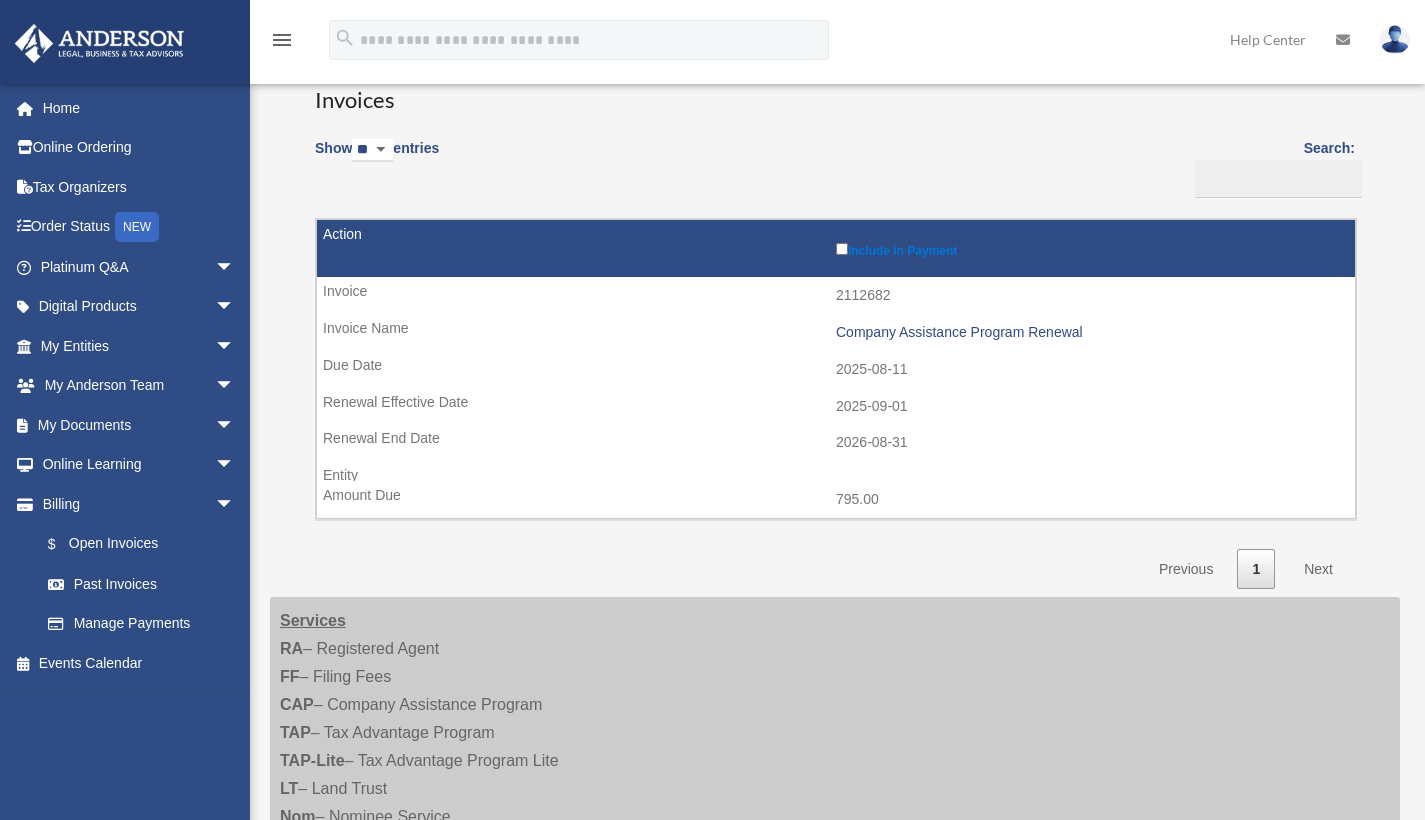 click on "Next" at bounding box center [1318, 569] 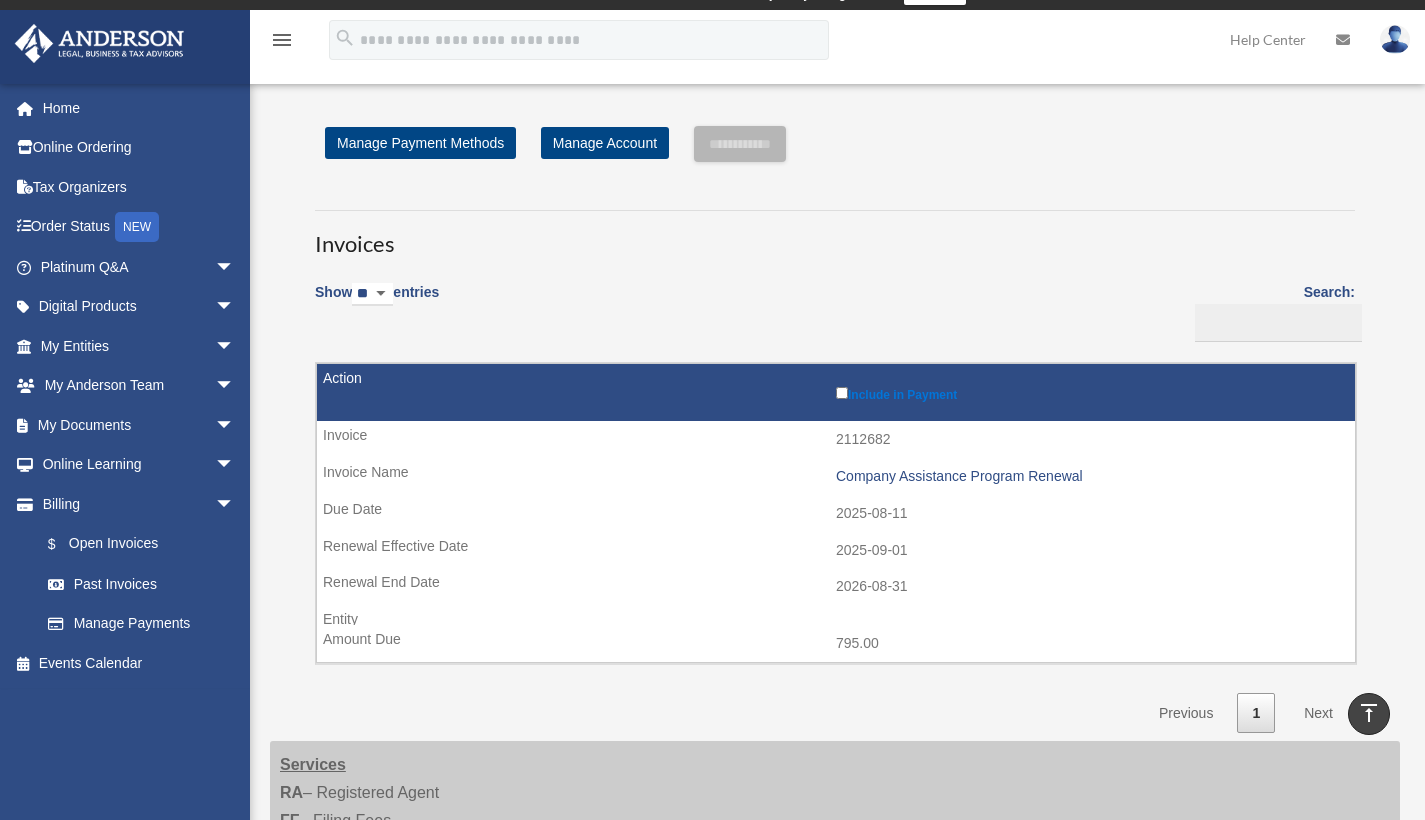 scroll, scrollTop: 0, scrollLeft: 0, axis: both 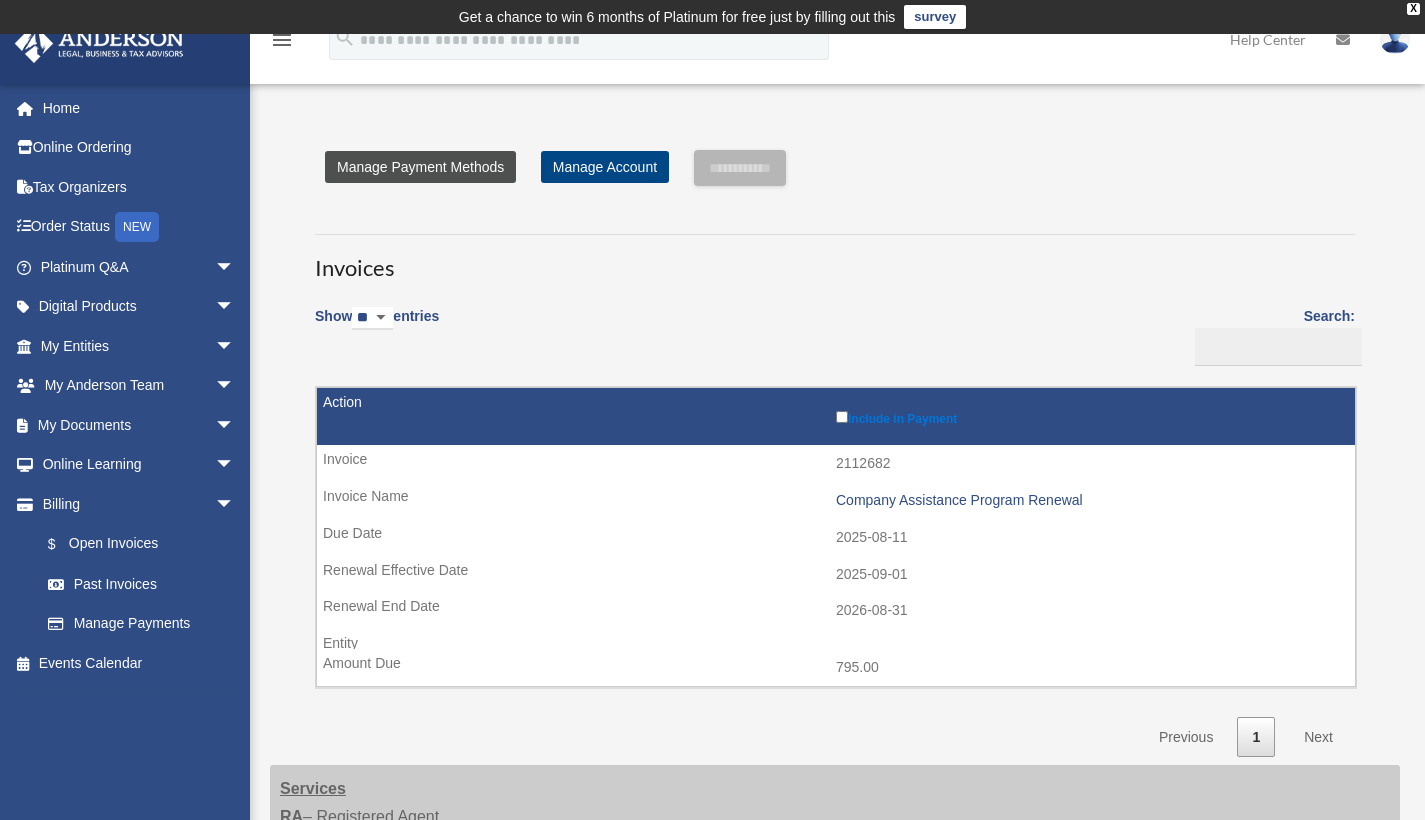 click on "Manage Payment Methods" at bounding box center (420, 167) 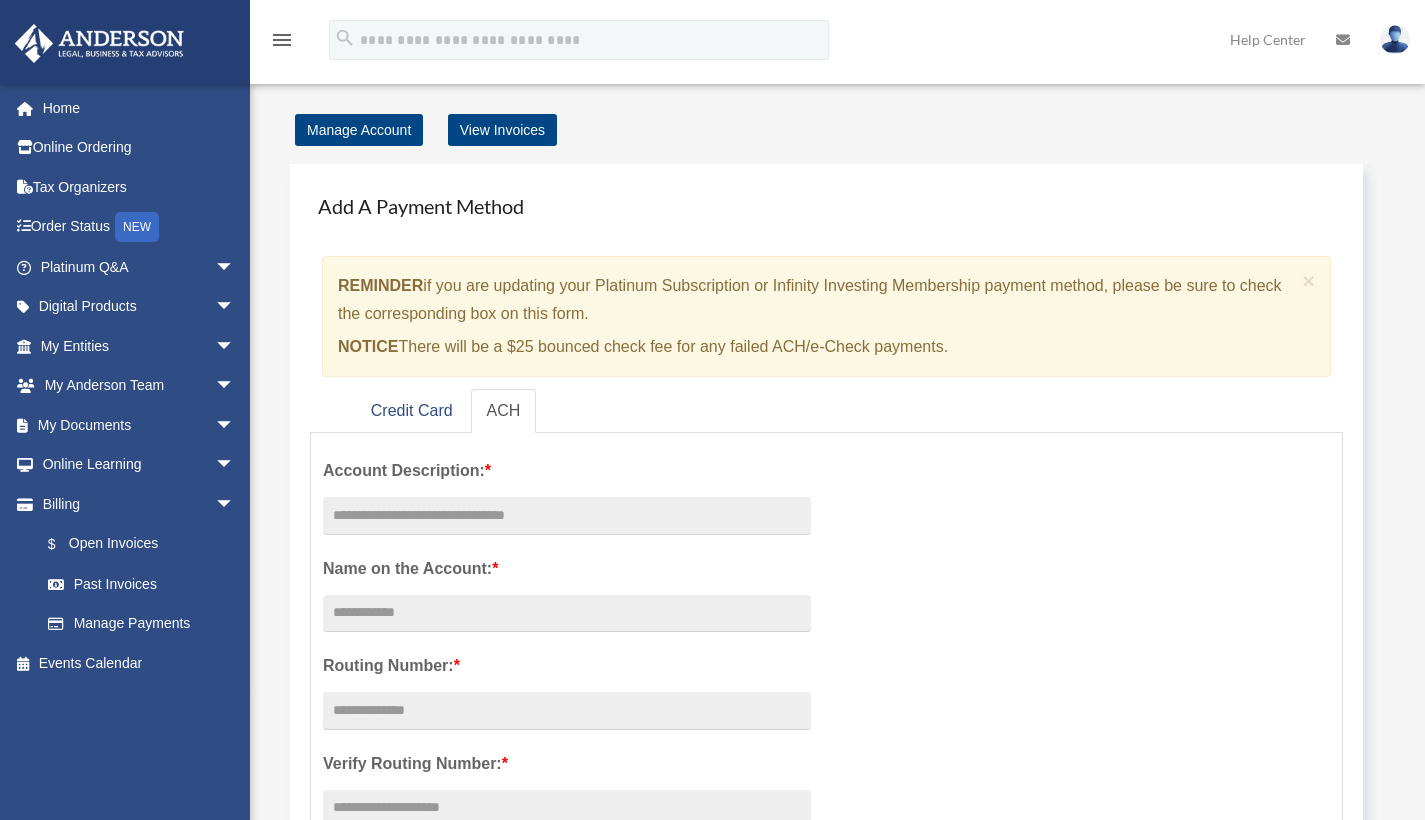 scroll, scrollTop: 0, scrollLeft: 0, axis: both 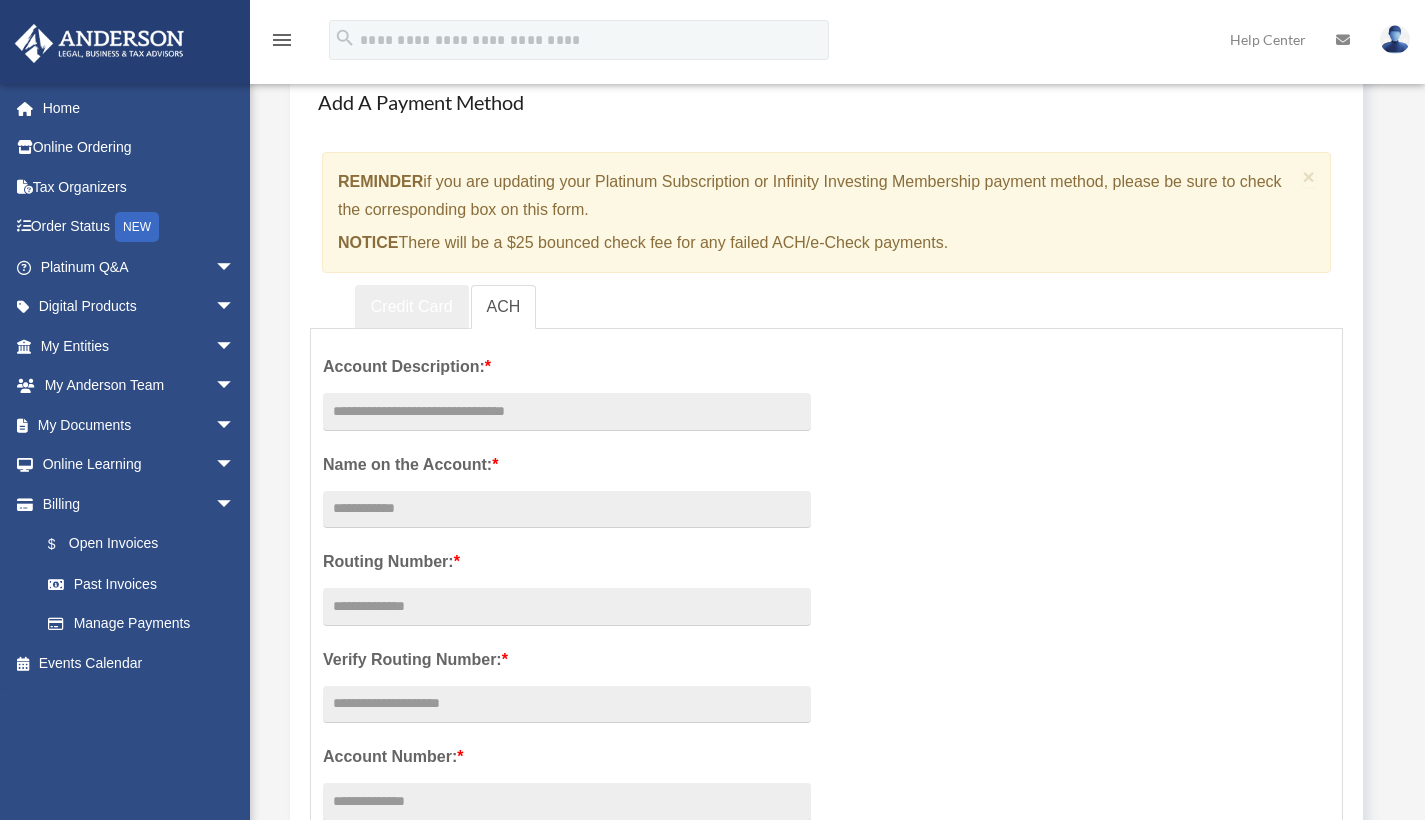 click on "Credit Card" at bounding box center [412, 307] 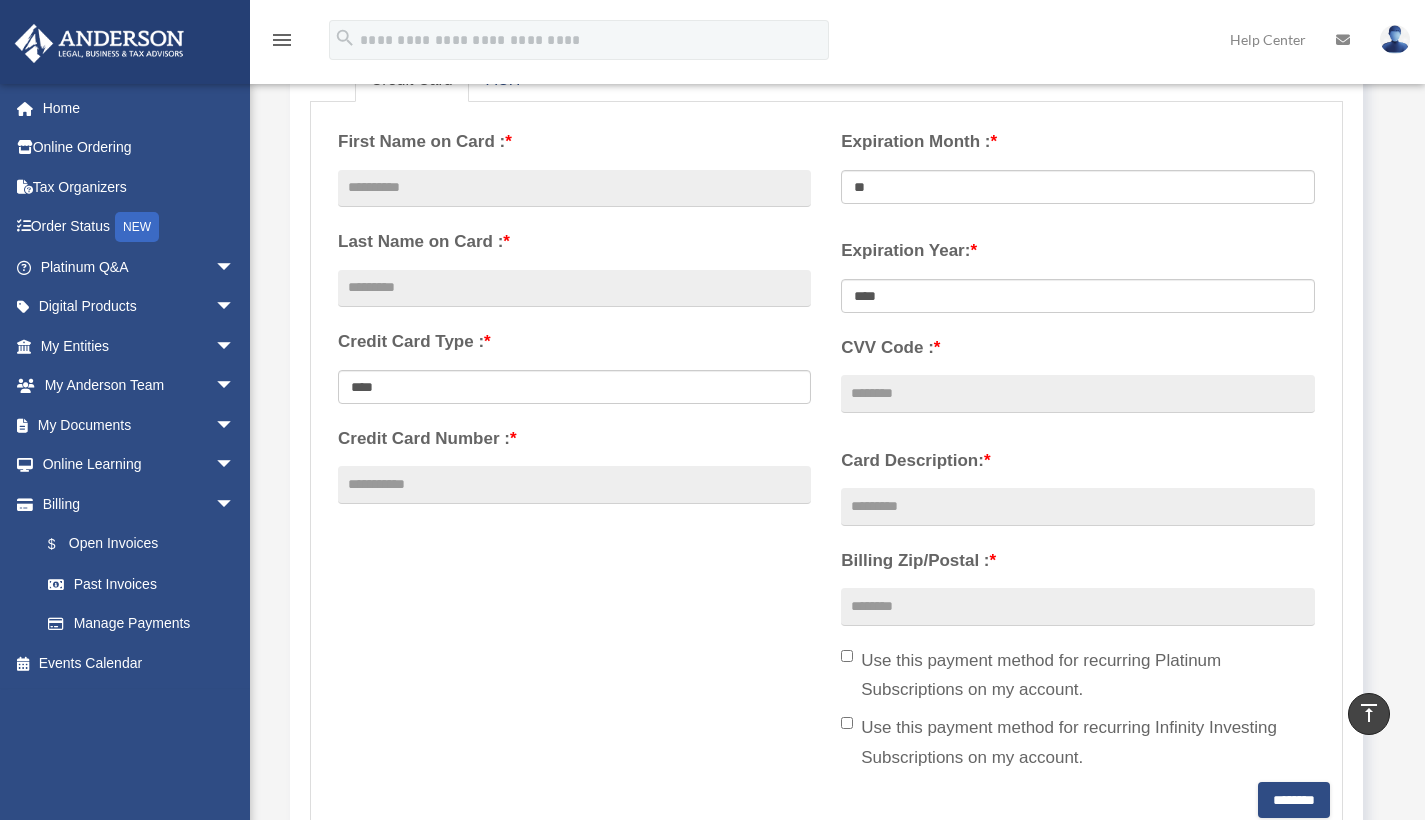 scroll, scrollTop: 361, scrollLeft: 0, axis: vertical 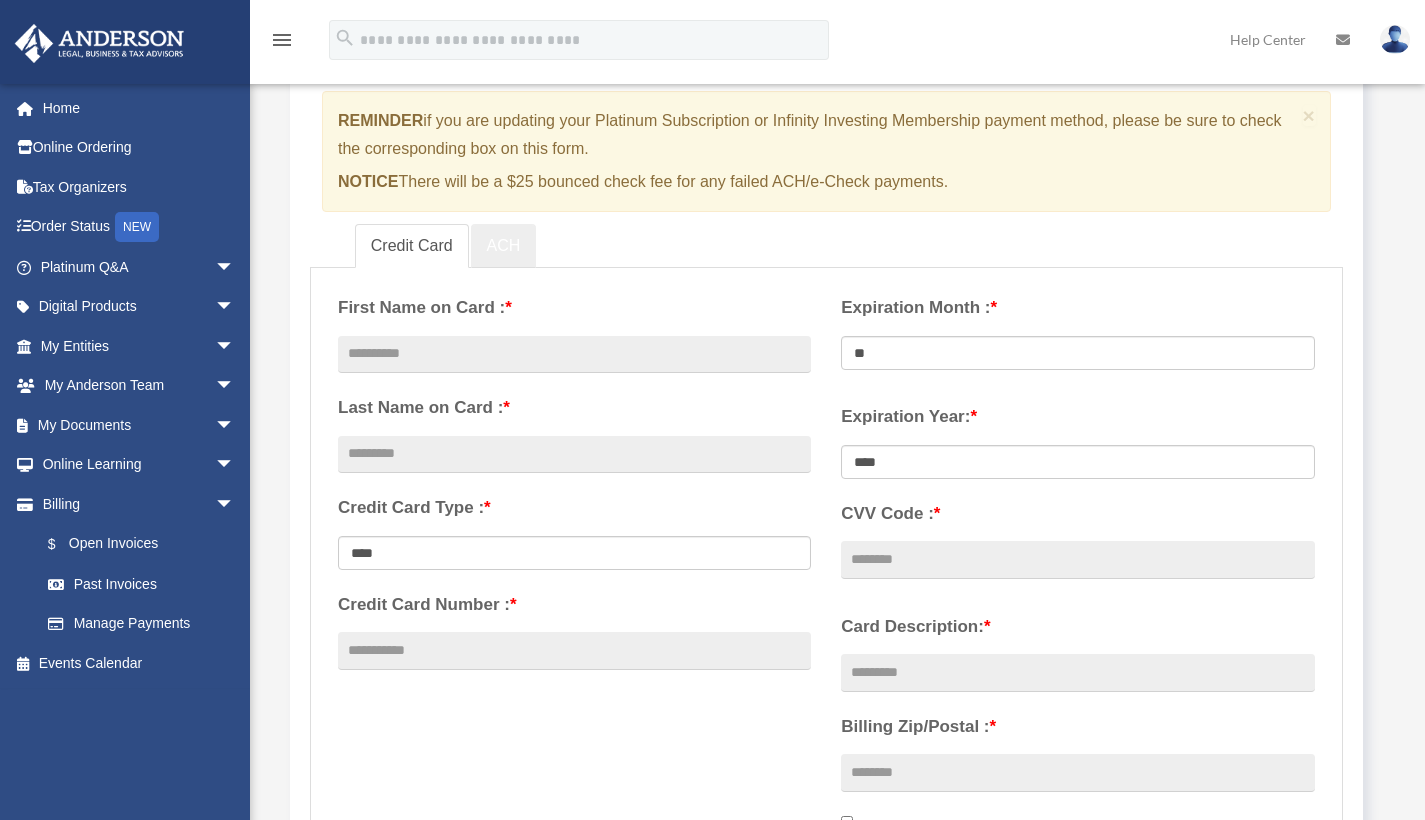 click on "ACH" at bounding box center (504, 246) 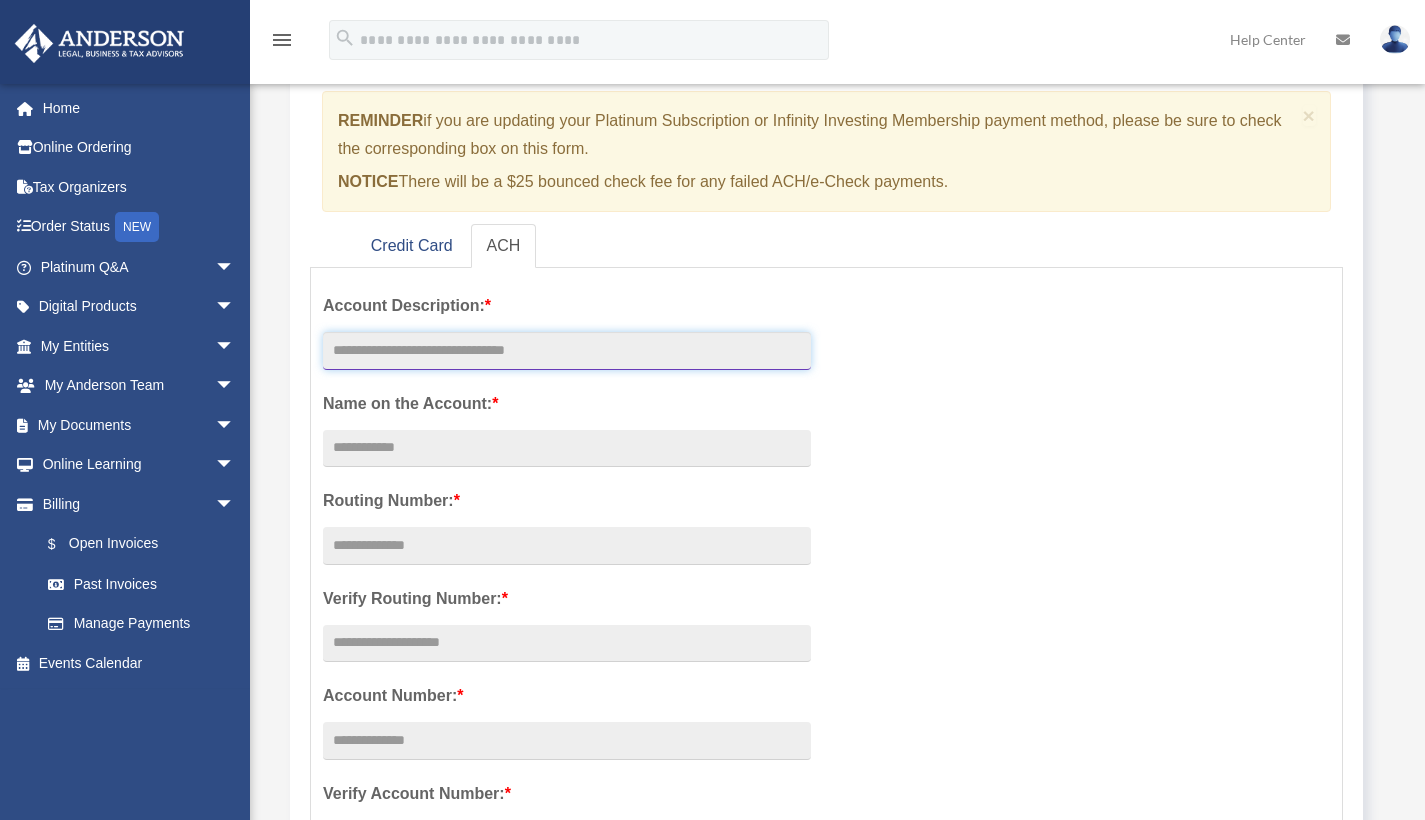 click at bounding box center [567, 351] 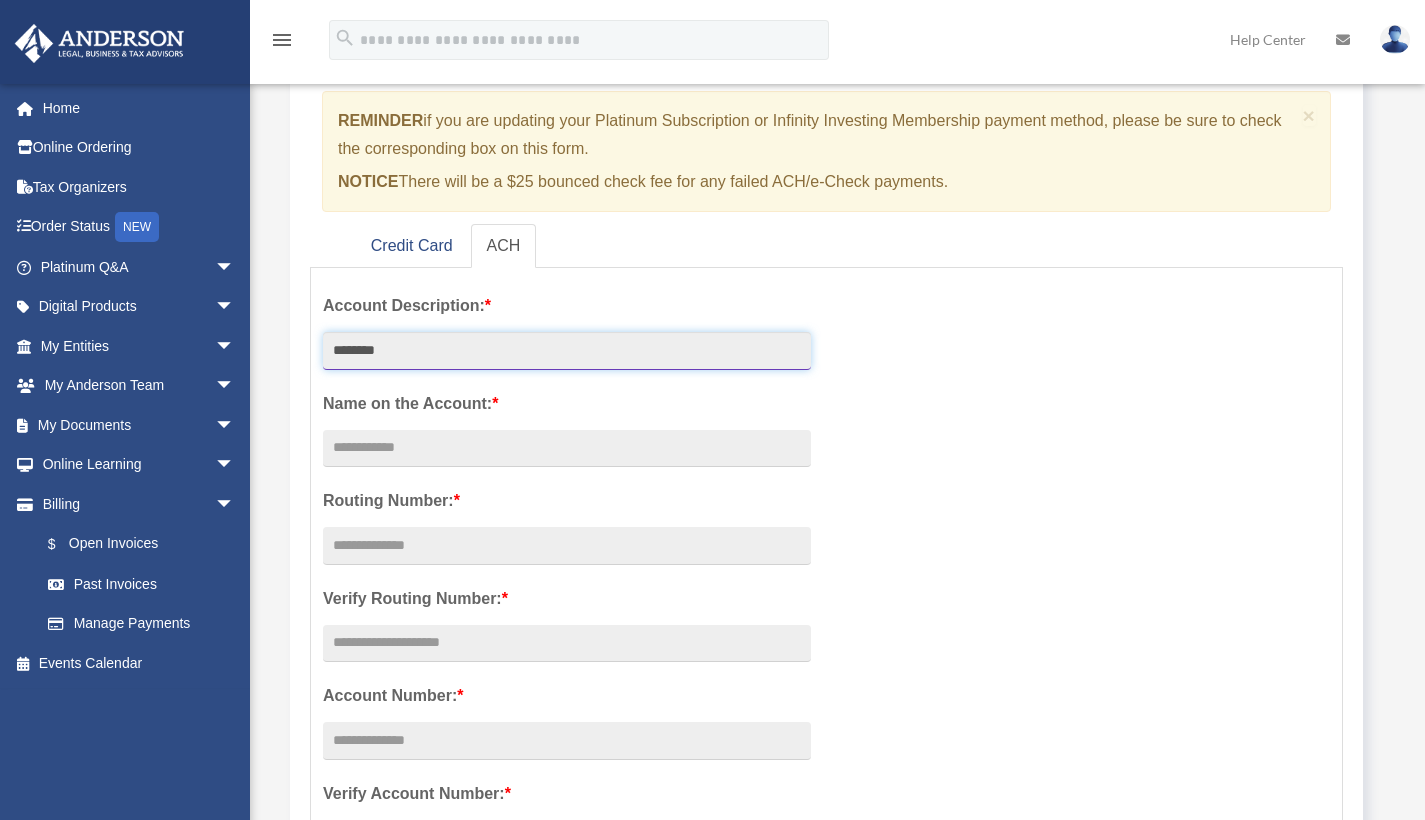 type on "********" 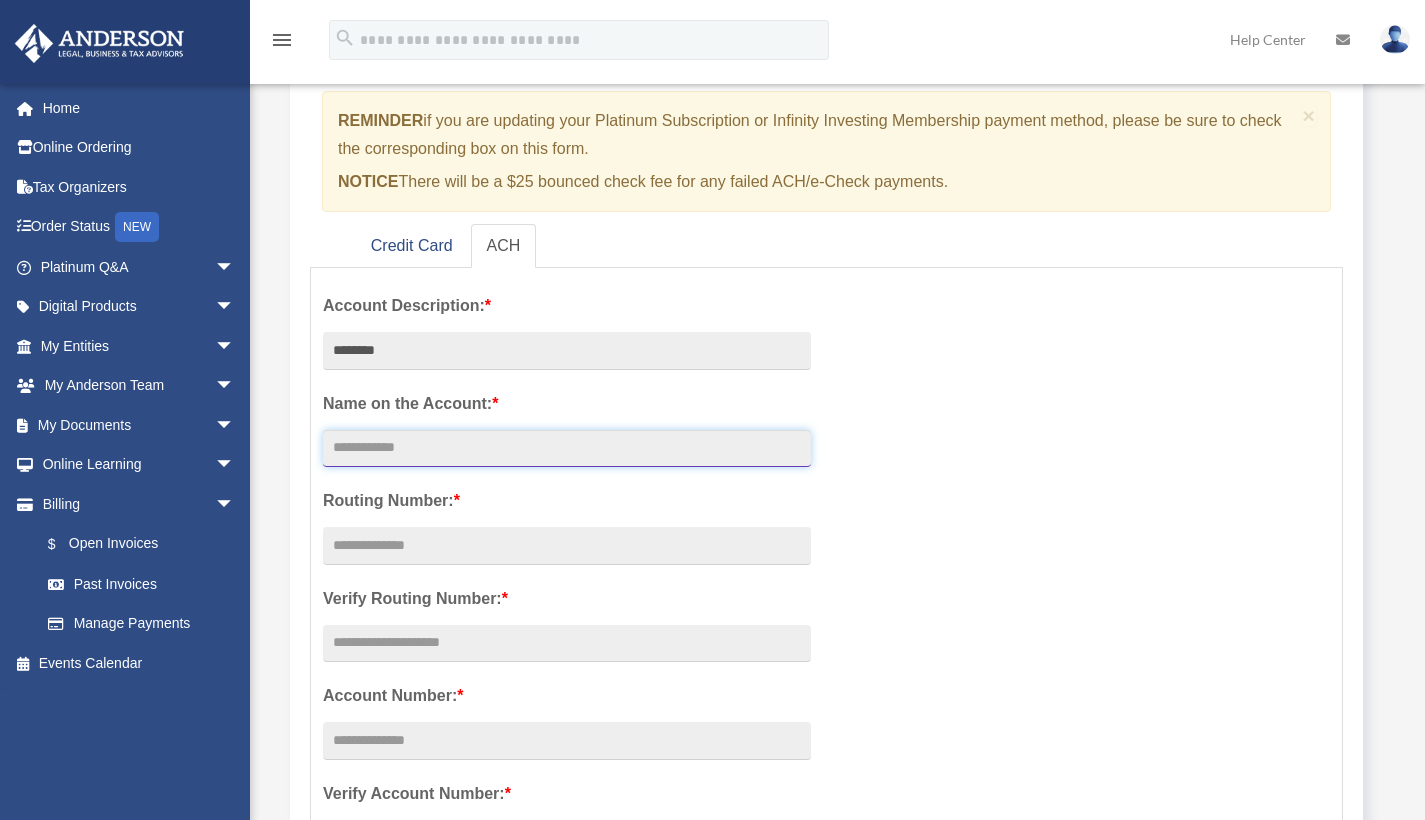 click on "Account Description: *" at bounding box center (567, 449) 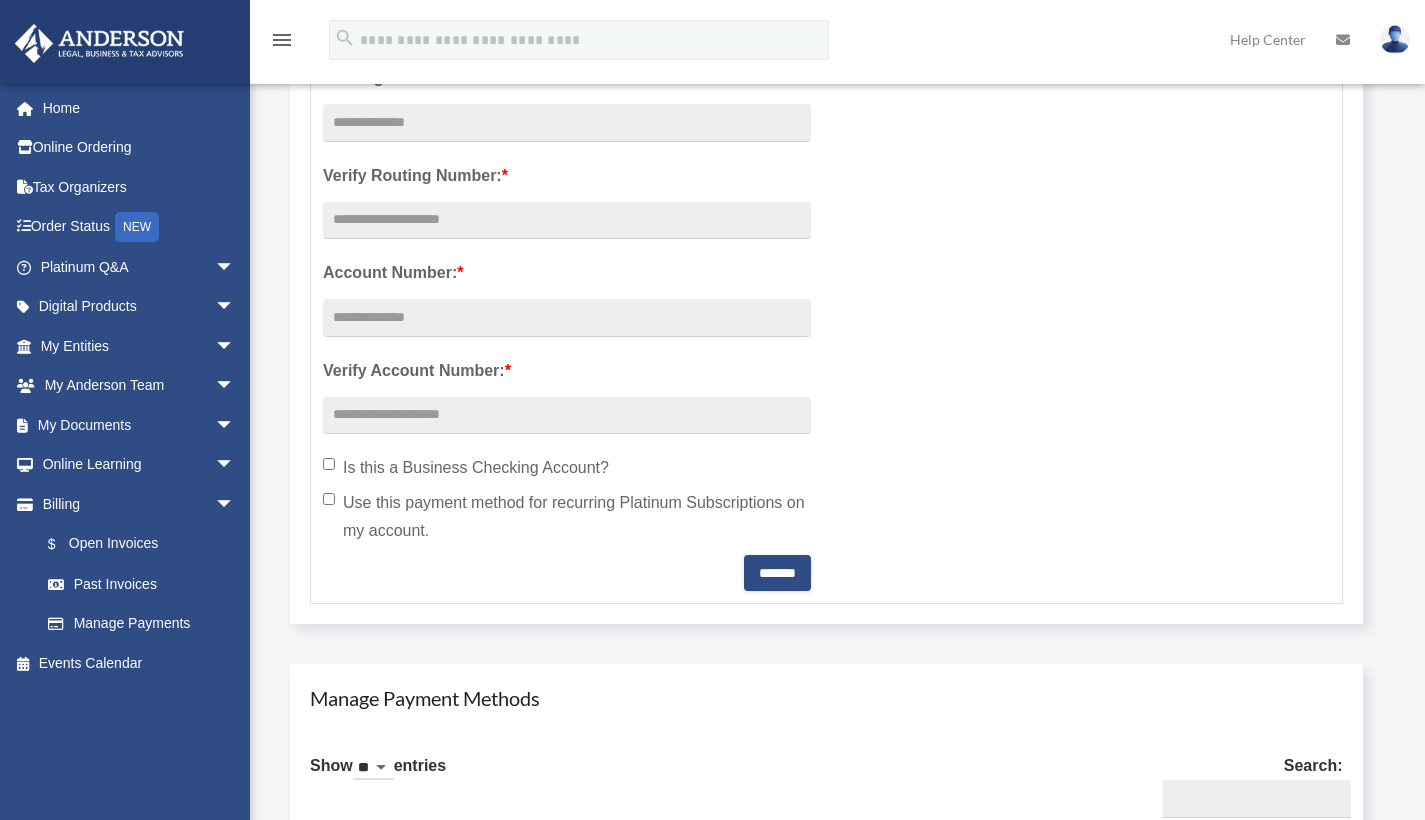scroll, scrollTop: 652, scrollLeft: 0, axis: vertical 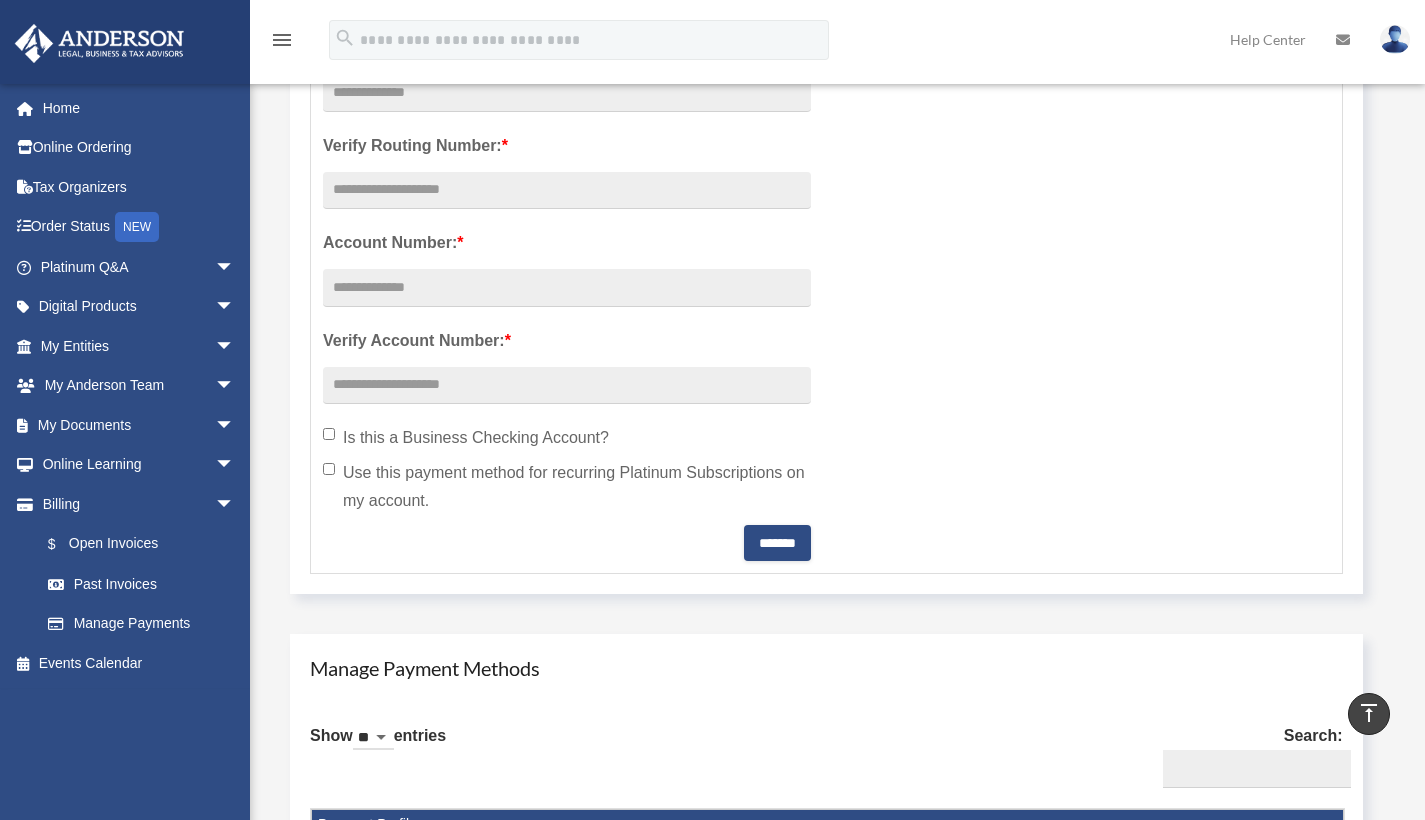 type on "**********" 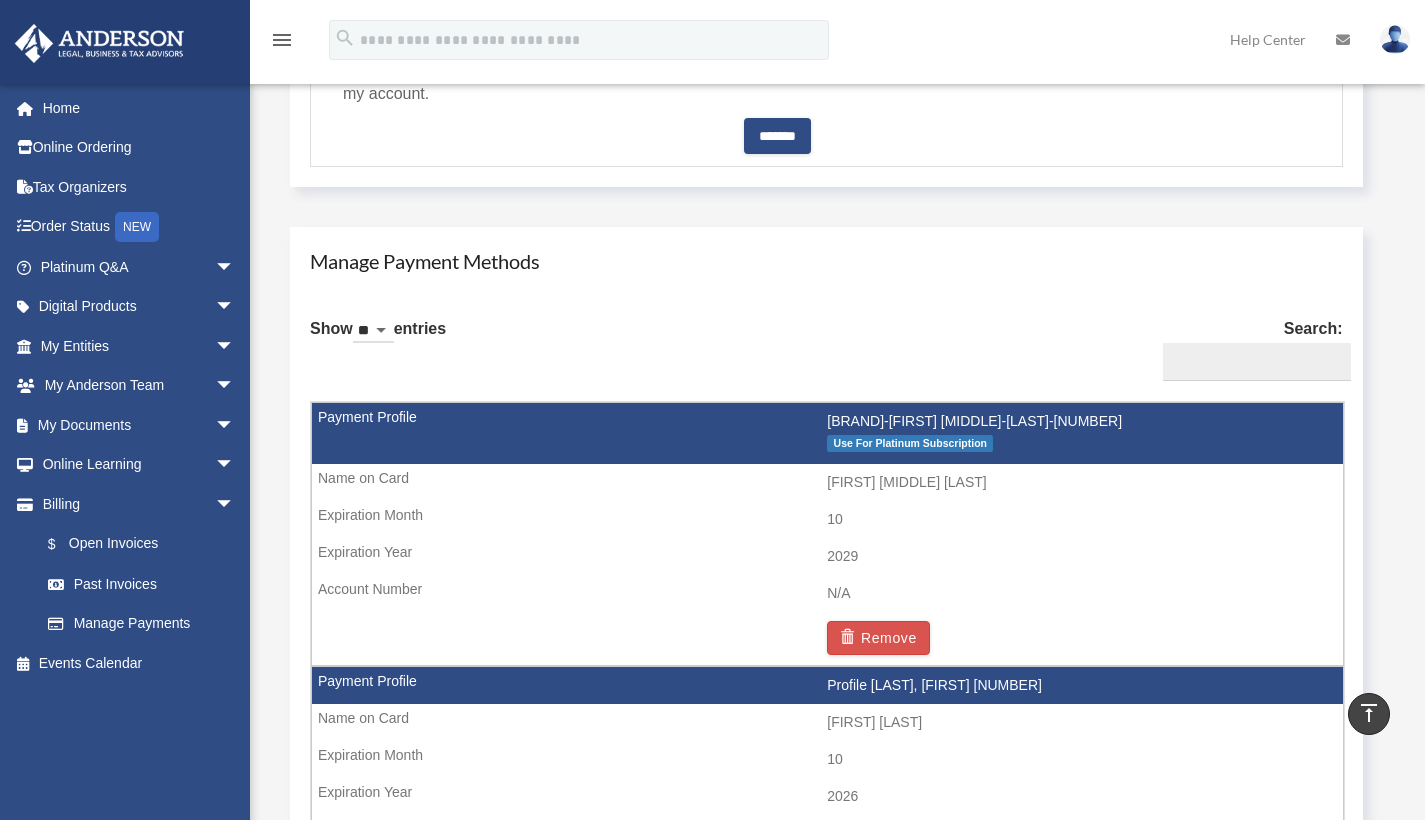 scroll, scrollTop: 1053, scrollLeft: 0, axis: vertical 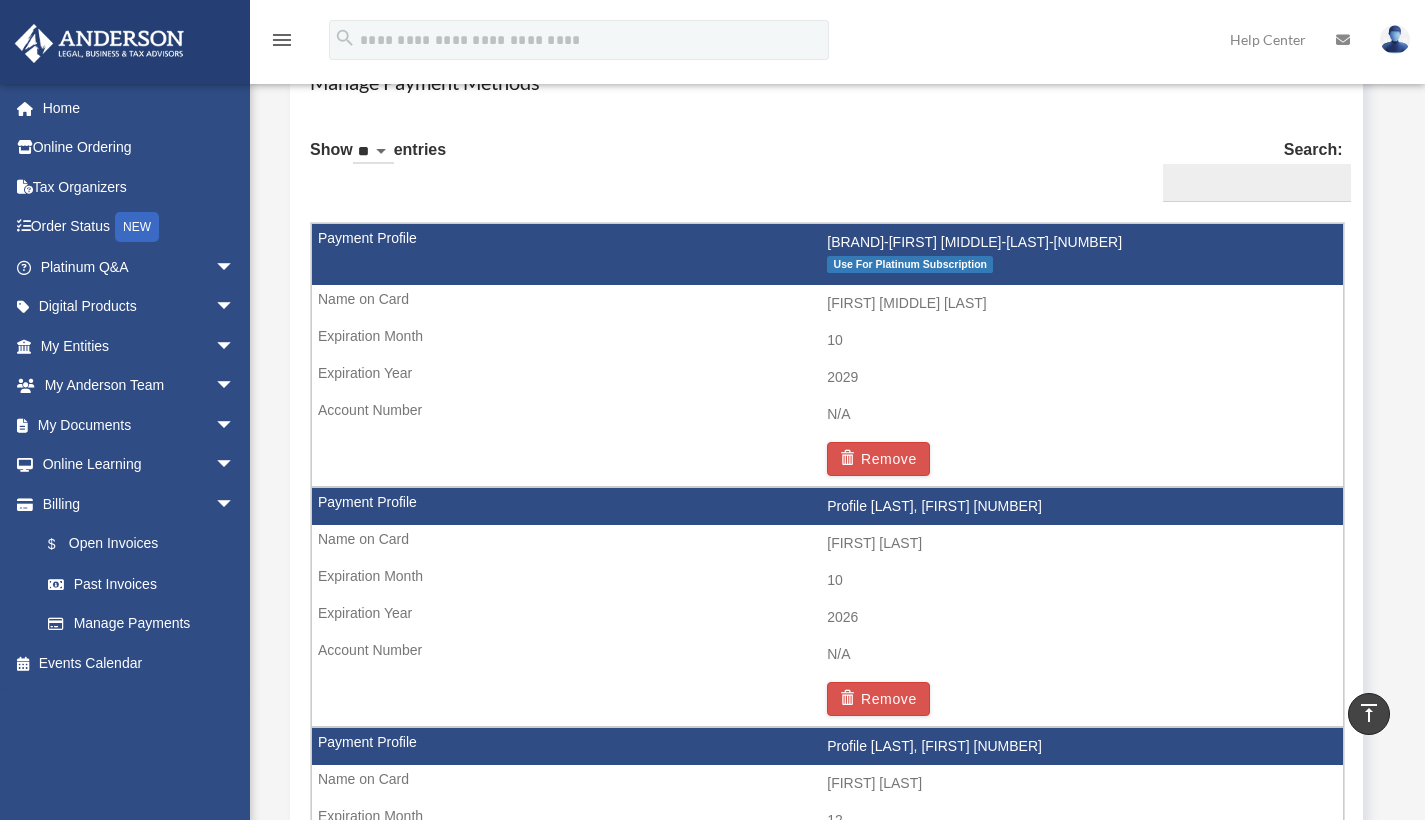 click on "Use For Platinum Subscription" at bounding box center [910, 264] 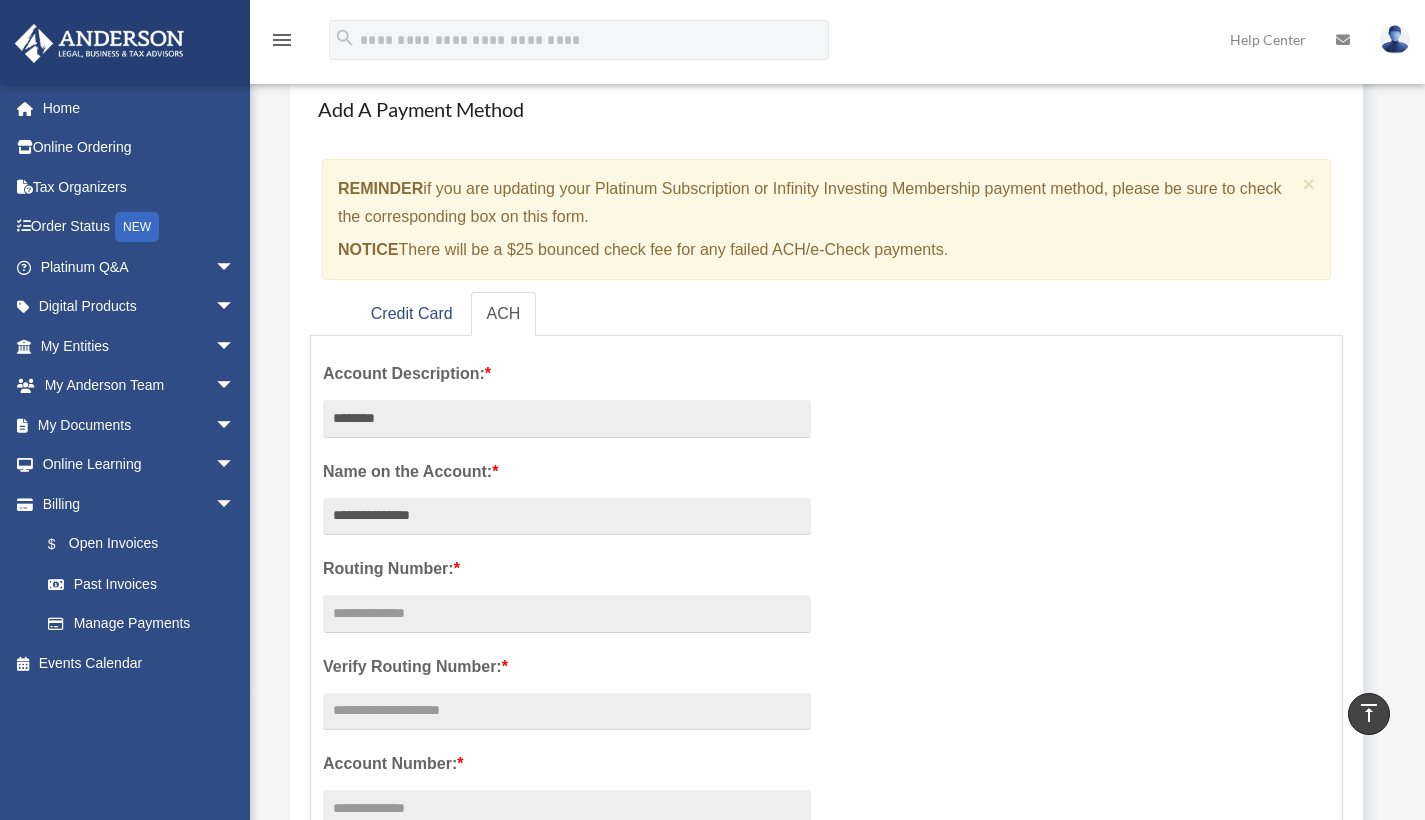 scroll, scrollTop: 111, scrollLeft: 0, axis: vertical 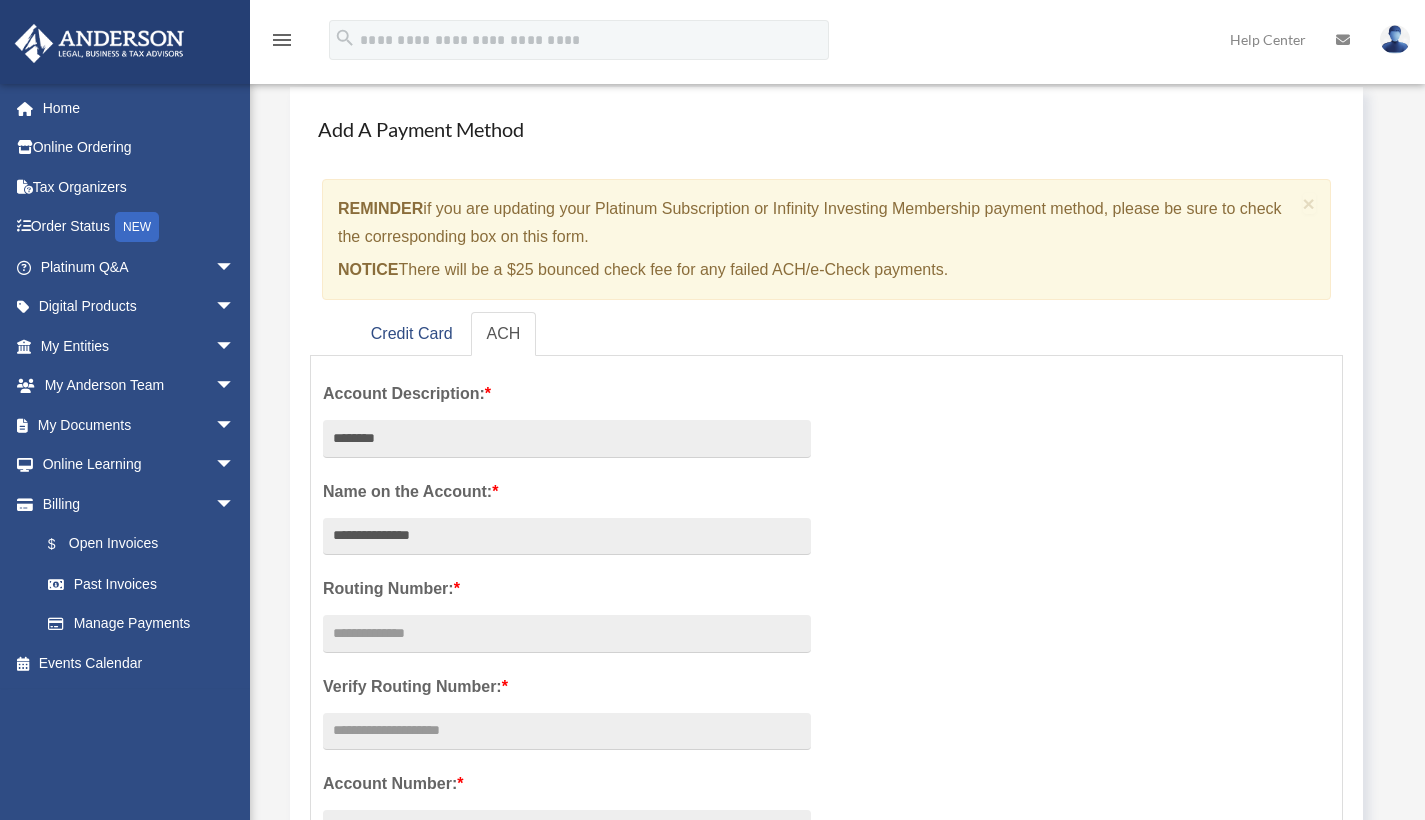 click on "menu" at bounding box center (282, 40) 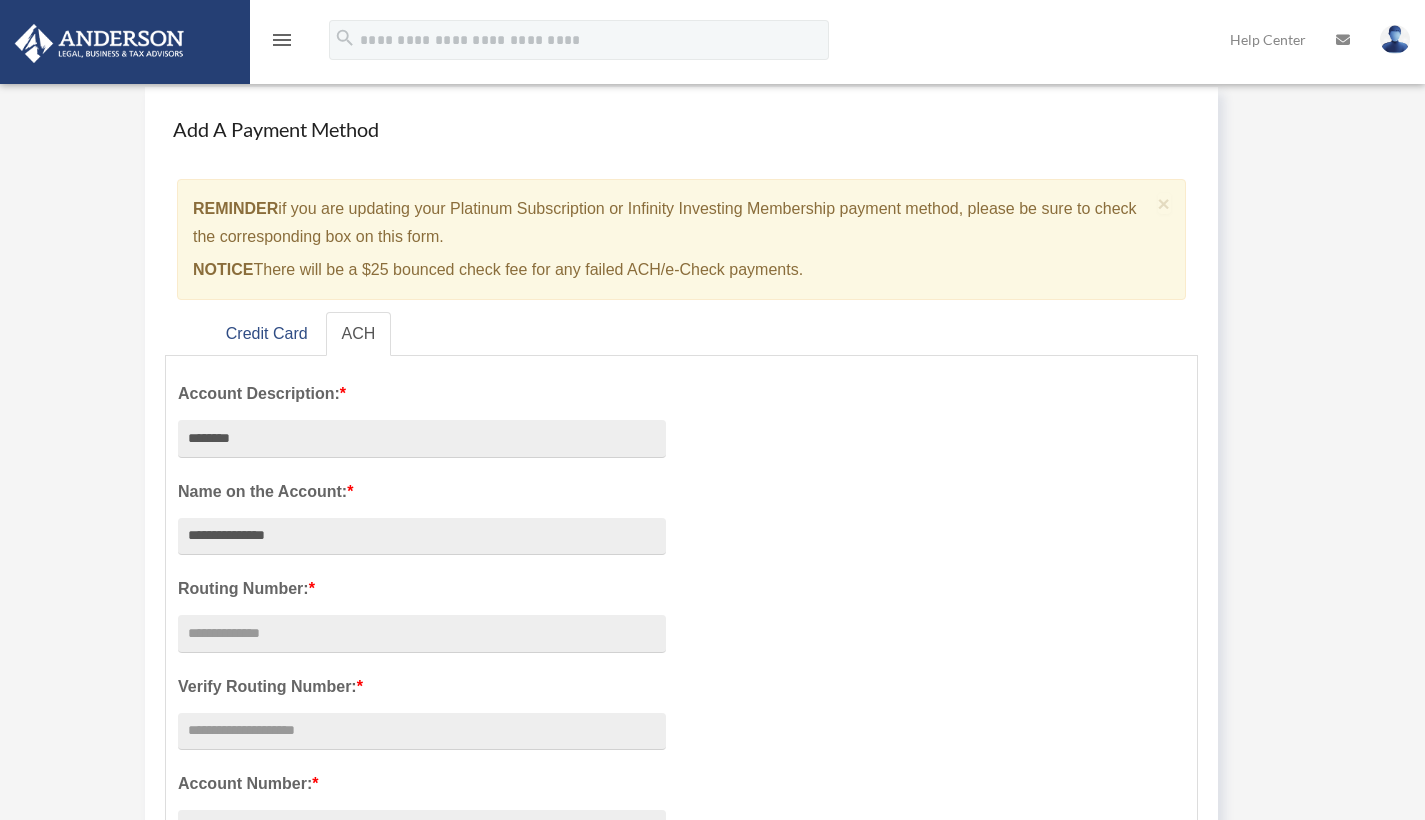click on "menu" at bounding box center [282, 40] 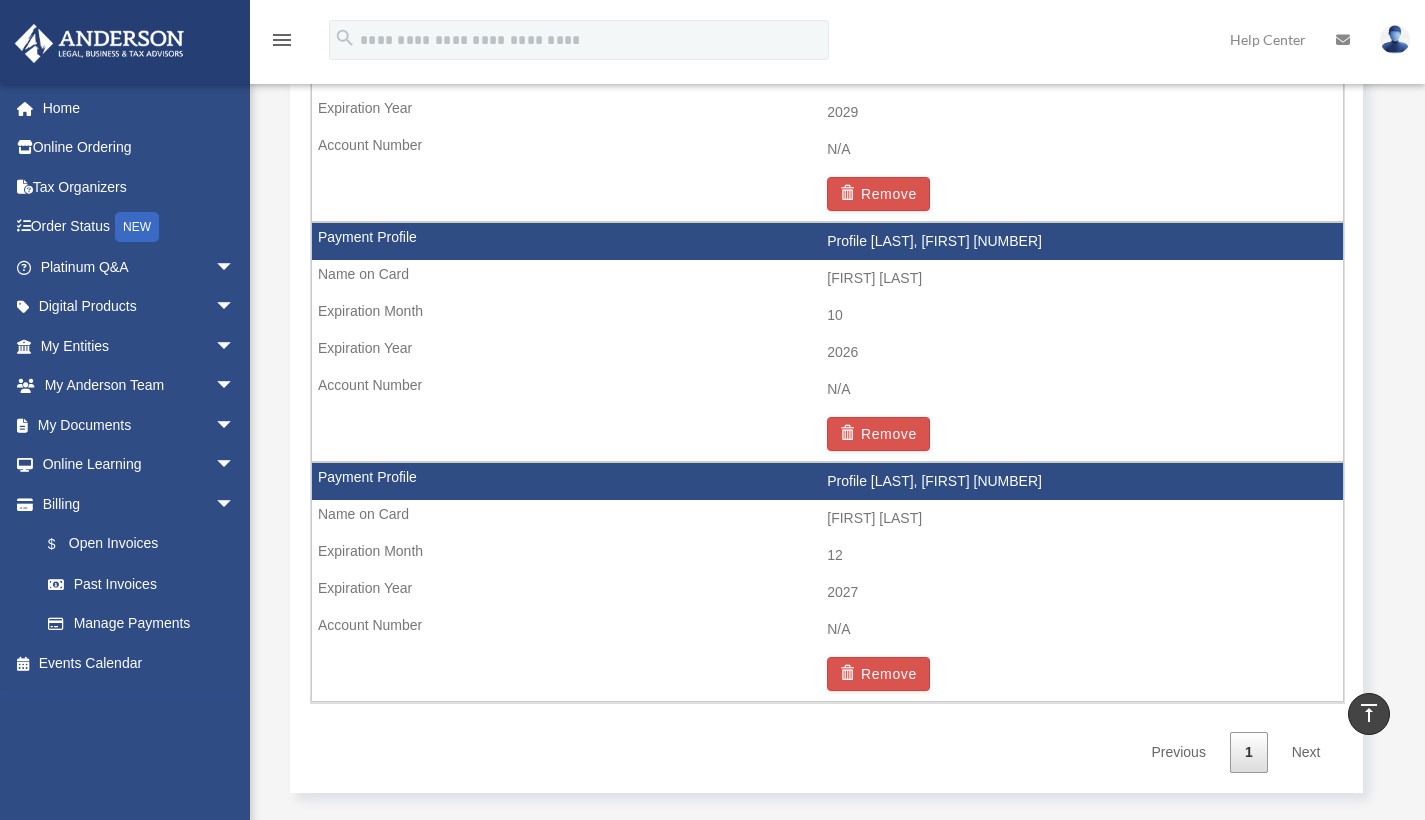 scroll, scrollTop: 1496, scrollLeft: 0, axis: vertical 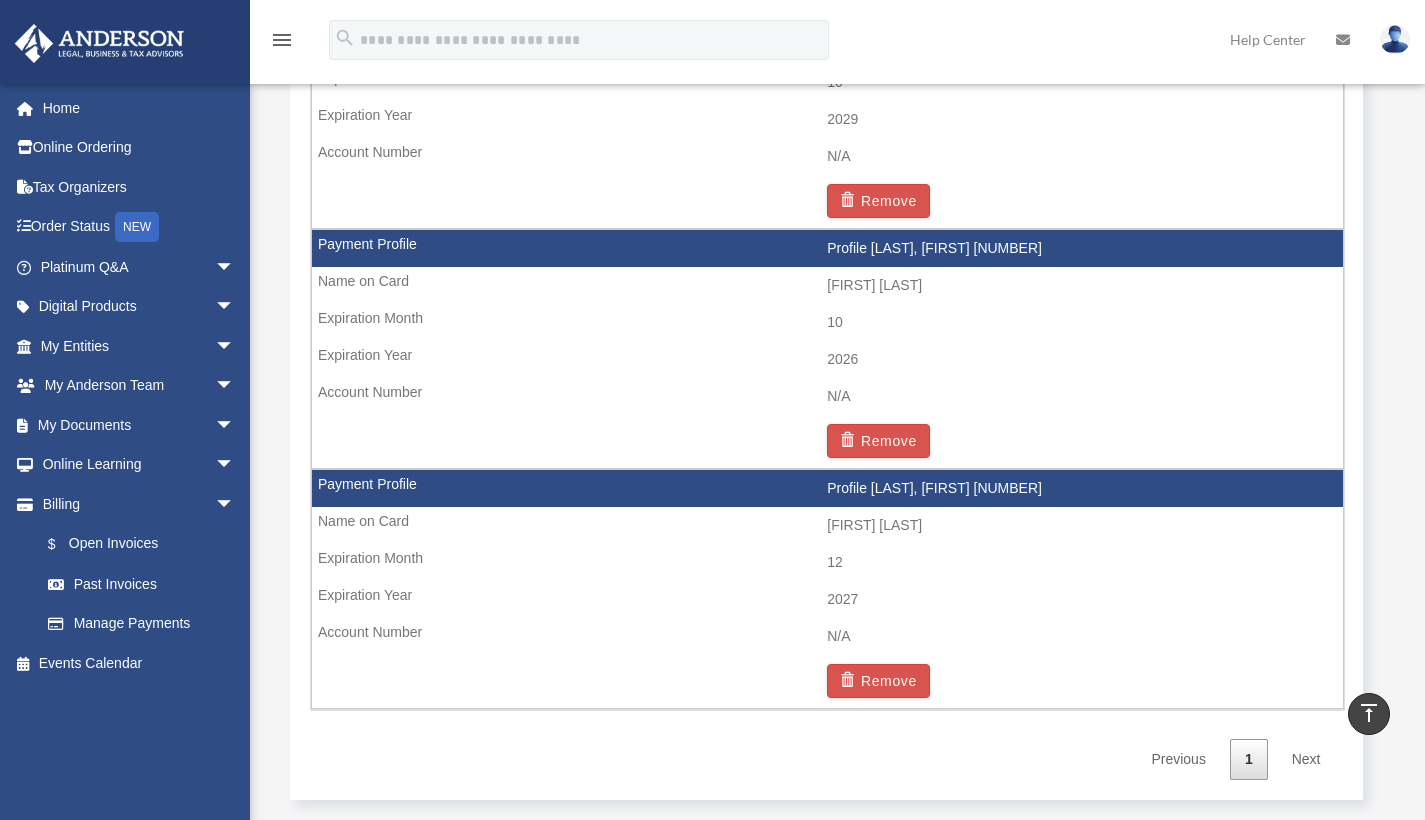 click on "Help Center" at bounding box center [1268, 39] 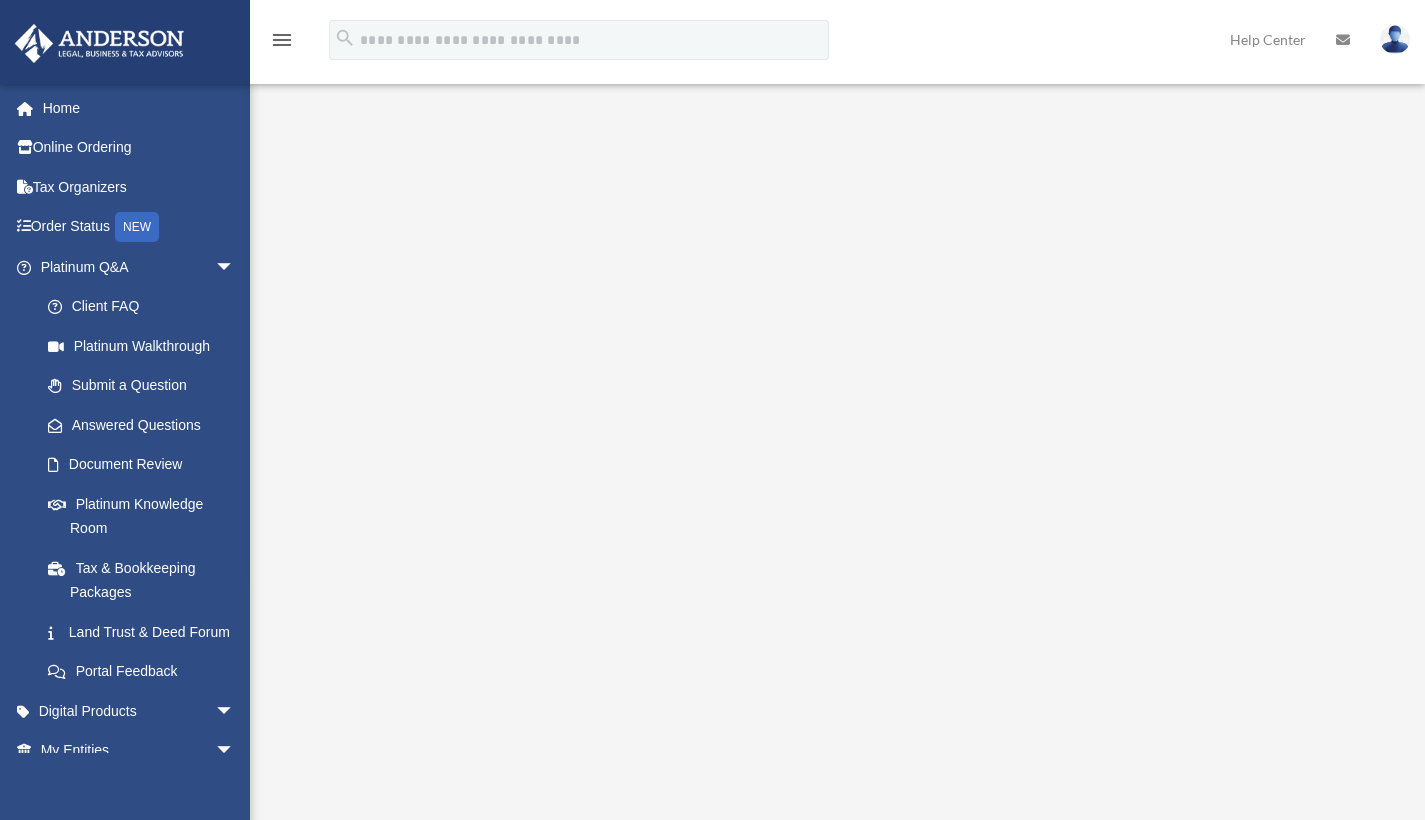scroll, scrollTop: 0, scrollLeft: 0, axis: both 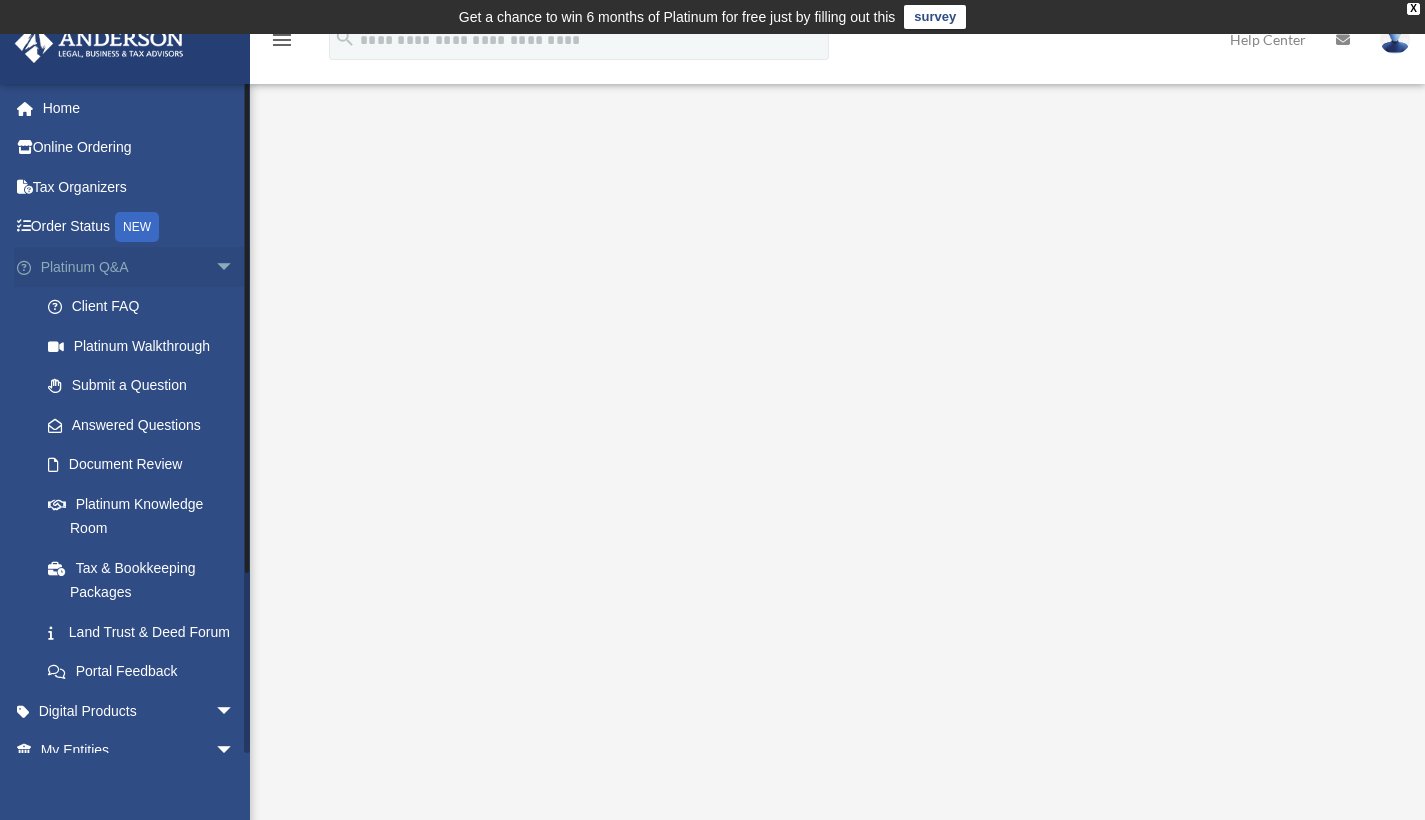 click on "arrow_drop_down" at bounding box center [235, 267] 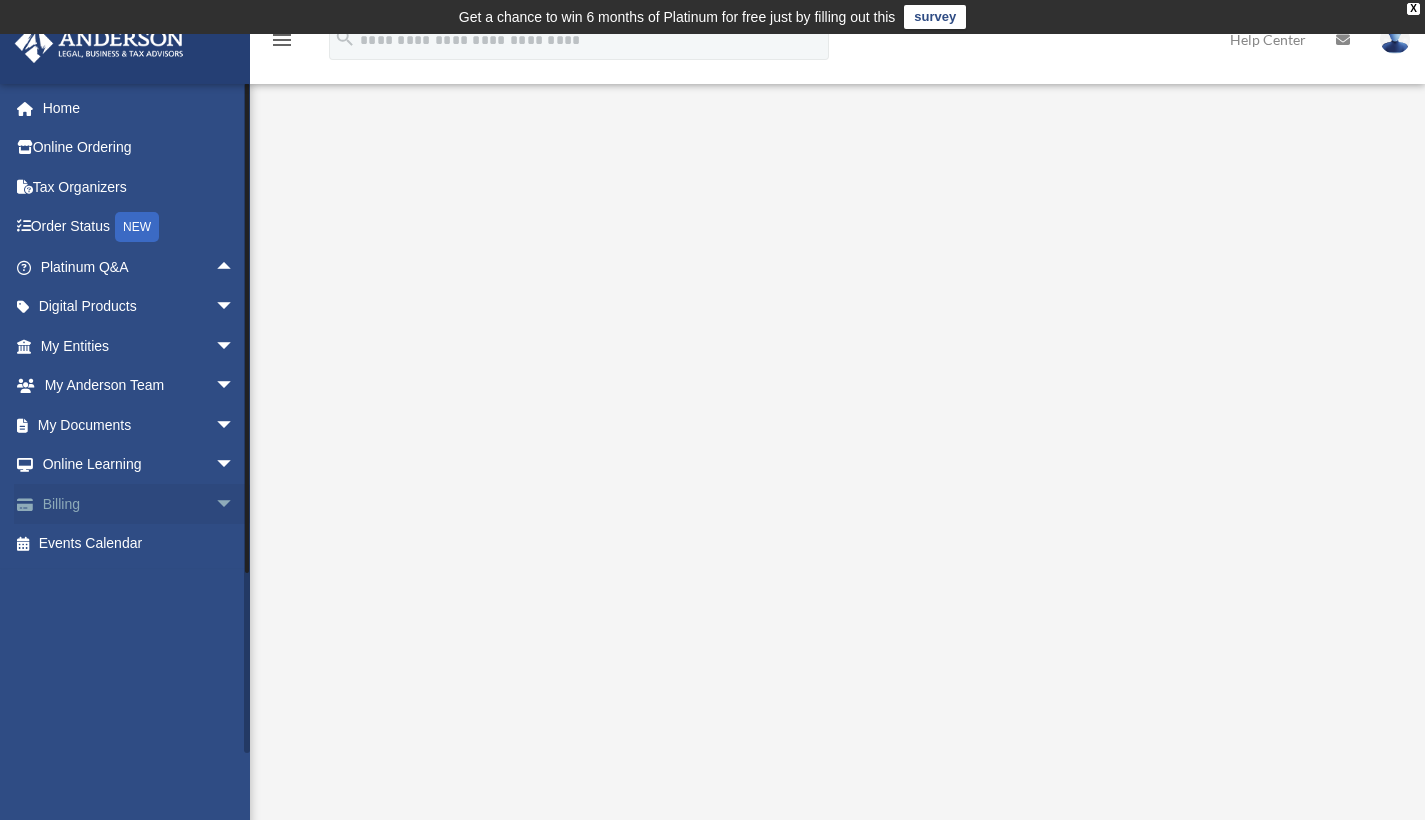 click on "Billing arrow_drop_down" at bounding box center [139, 504] 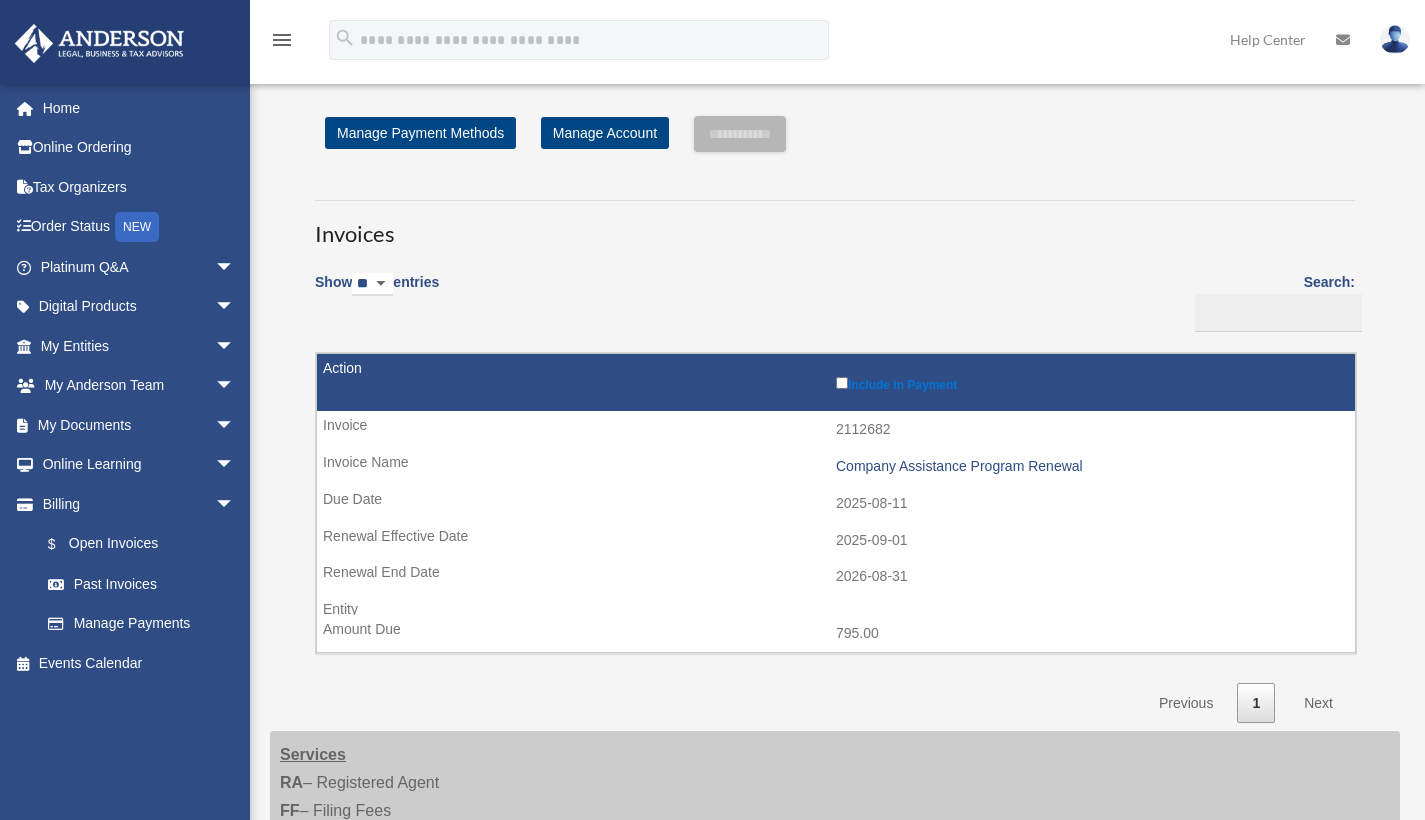 scroll, scrollTop: 0, scrollLeft: 0, axis: both 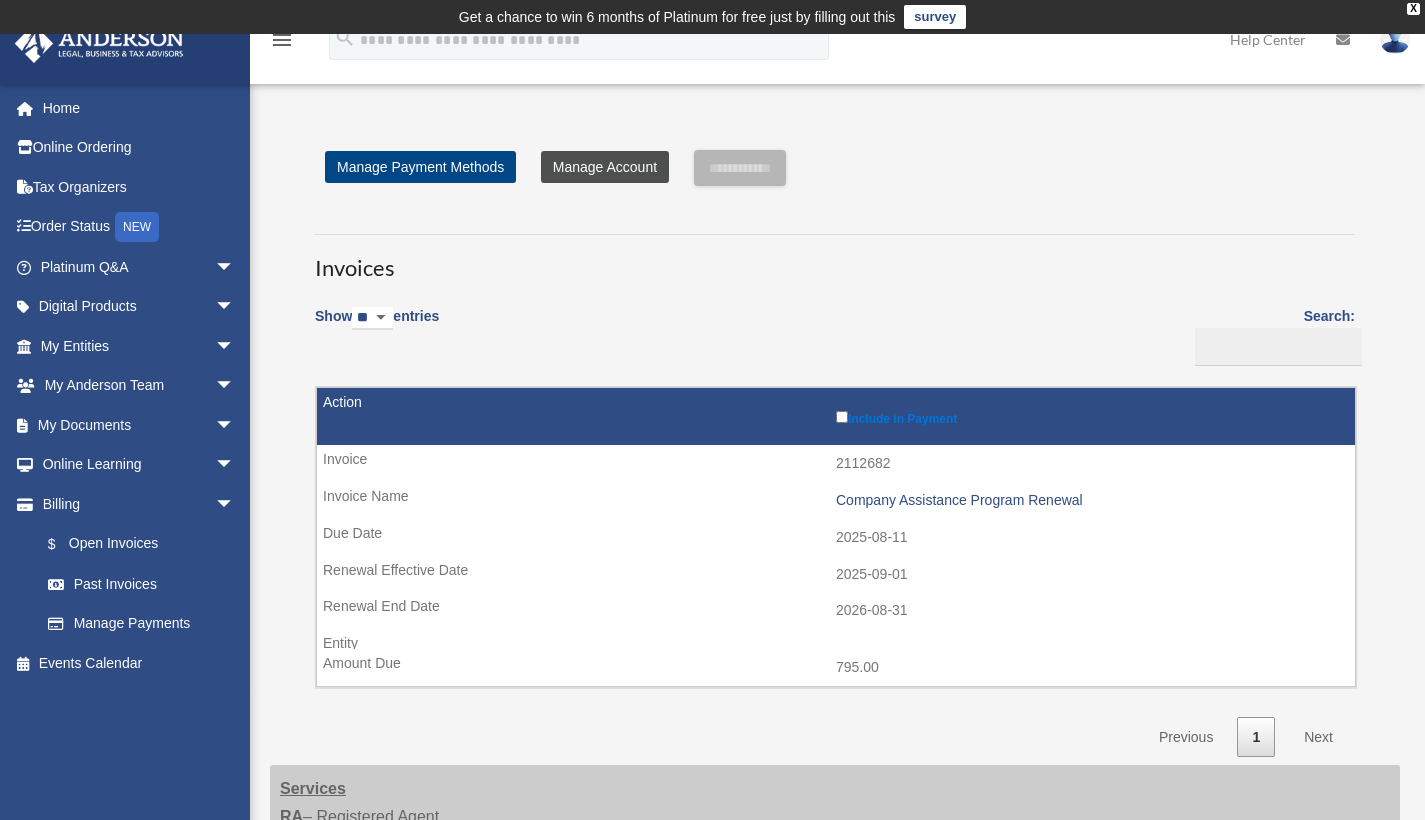 click on "Manage Account" at bounding box center (605, 167) 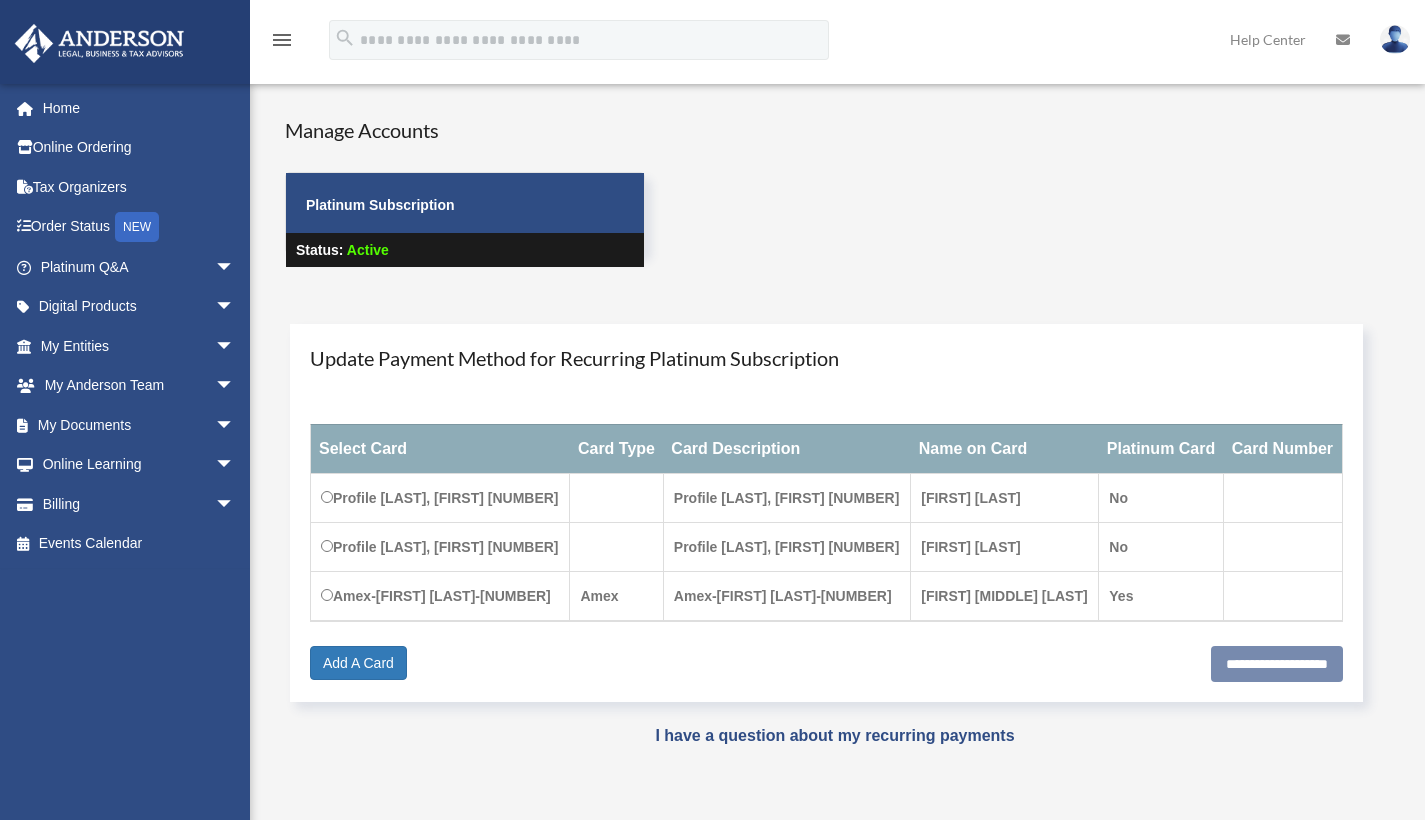 scroll, scrollTop: 0, scrollLeft: 0, axis: both 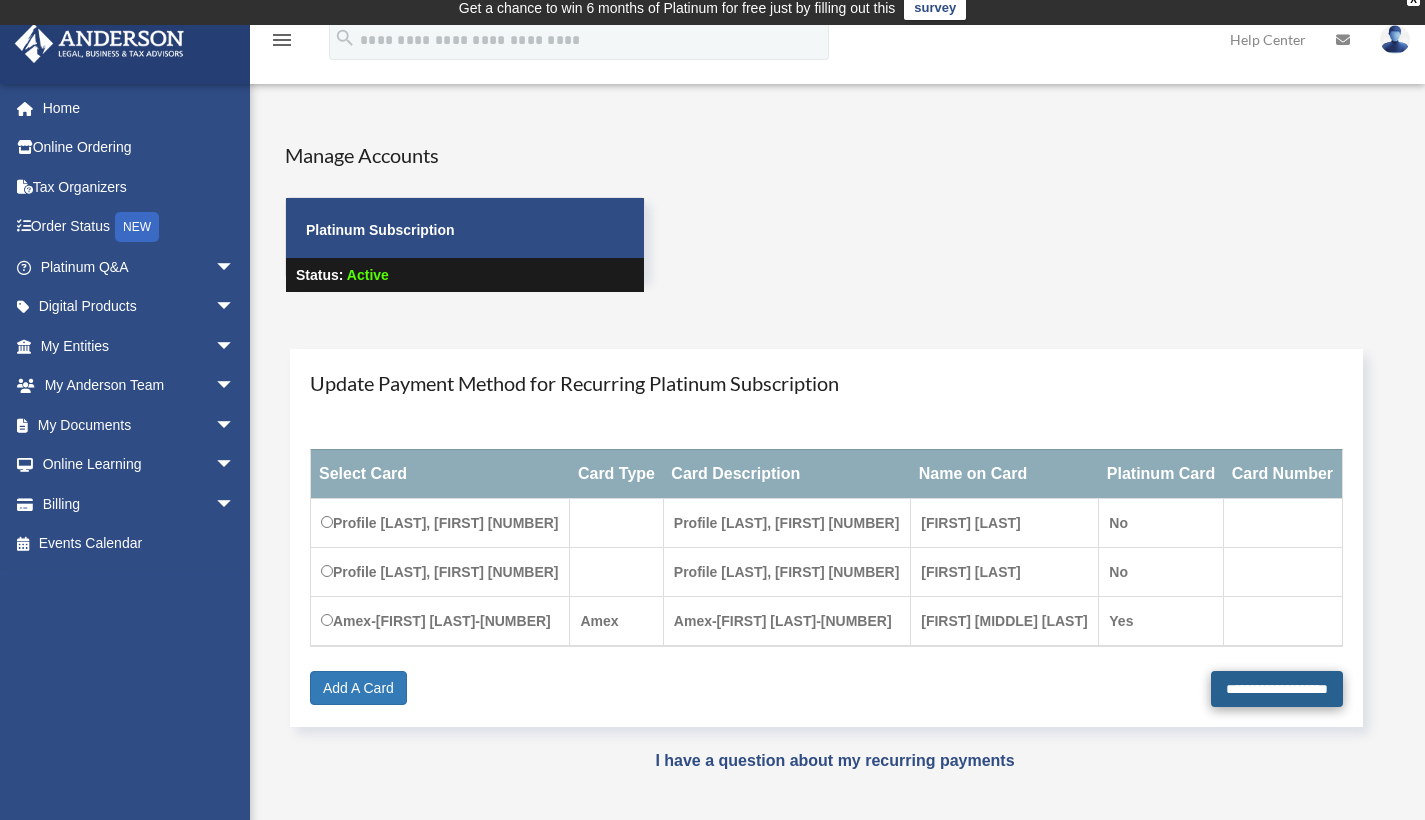 click on "**********" at bounding box center (1277, 689) 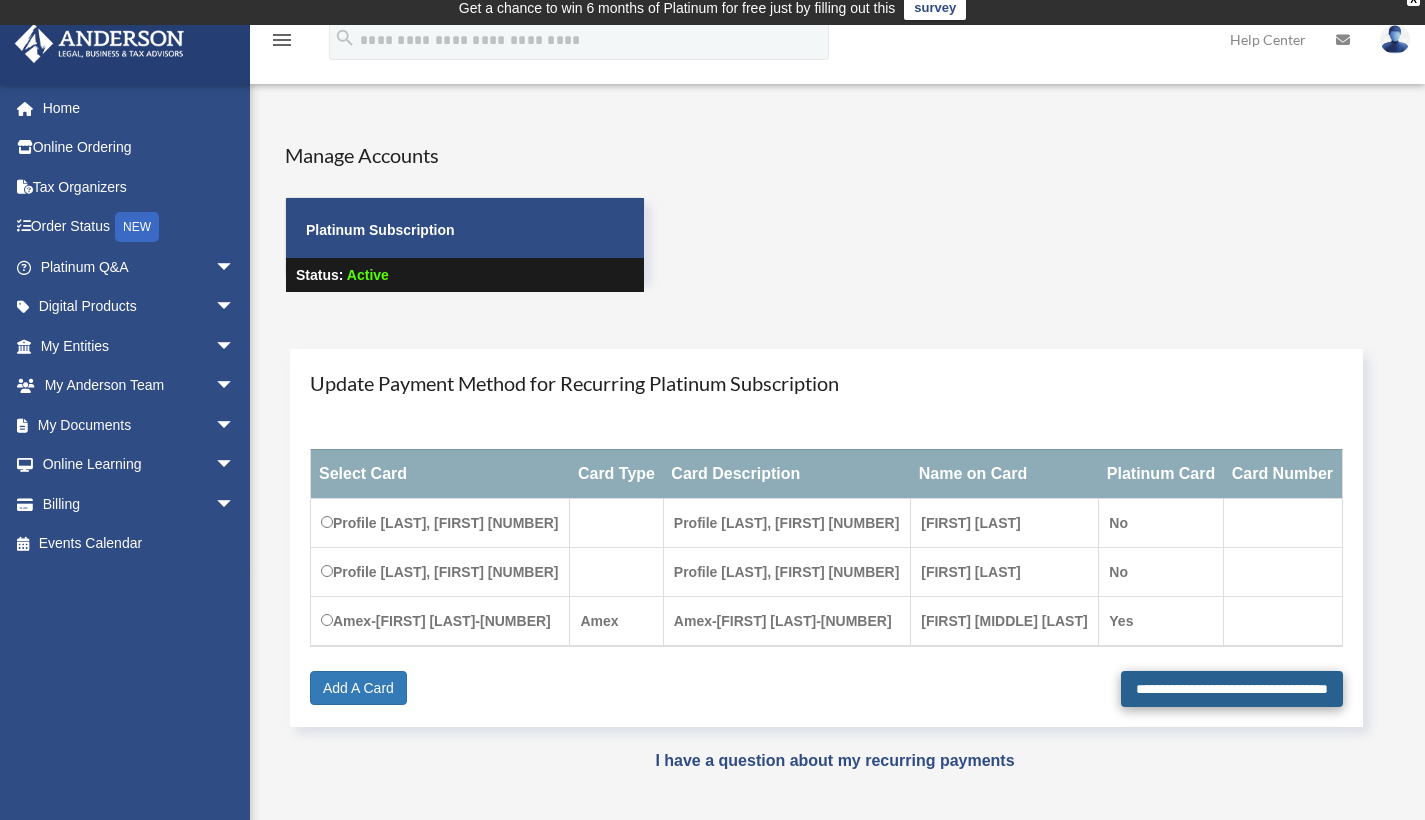 type on "**********" 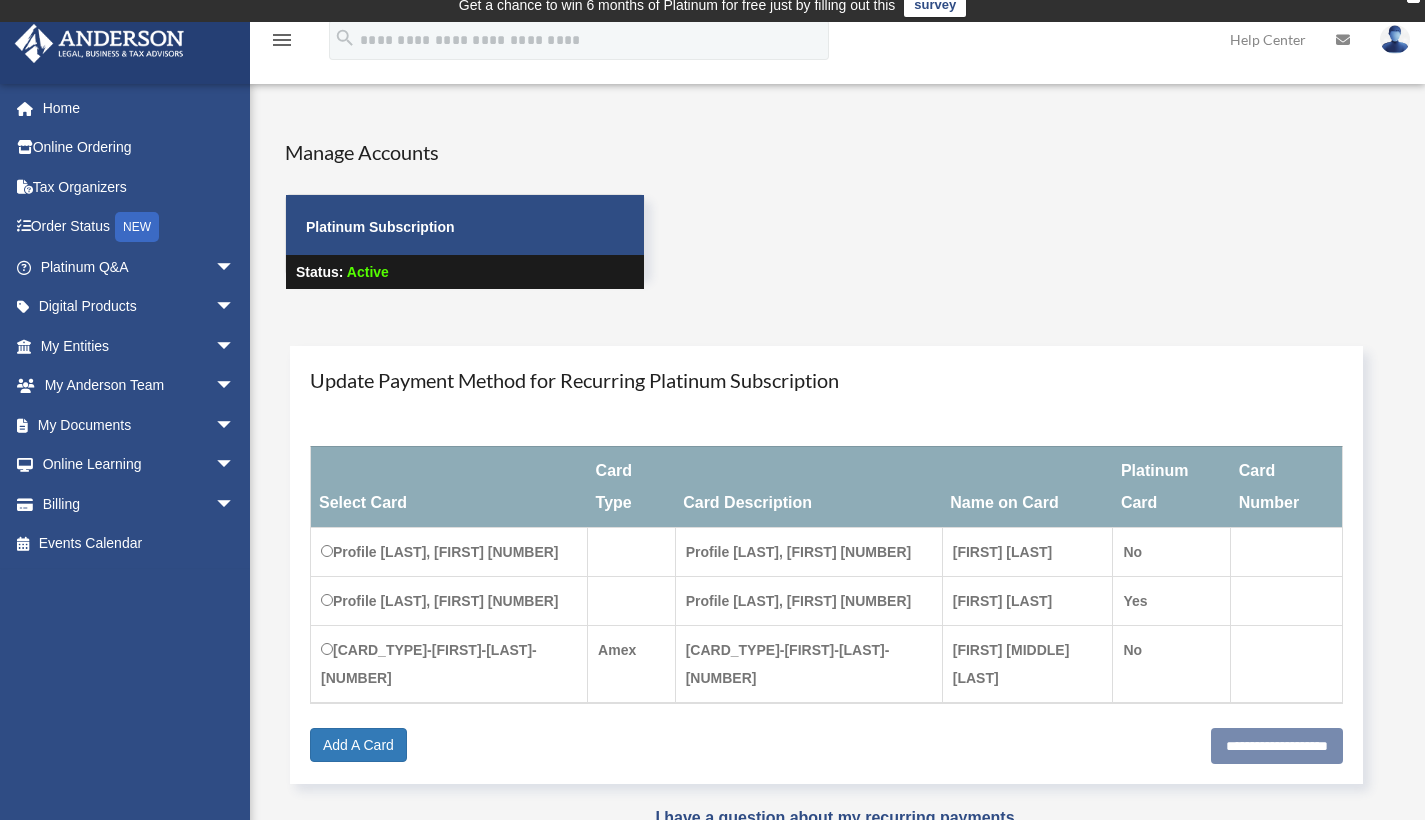 scroll, scrollTop: 0, scrollLeft: 0, axis: both 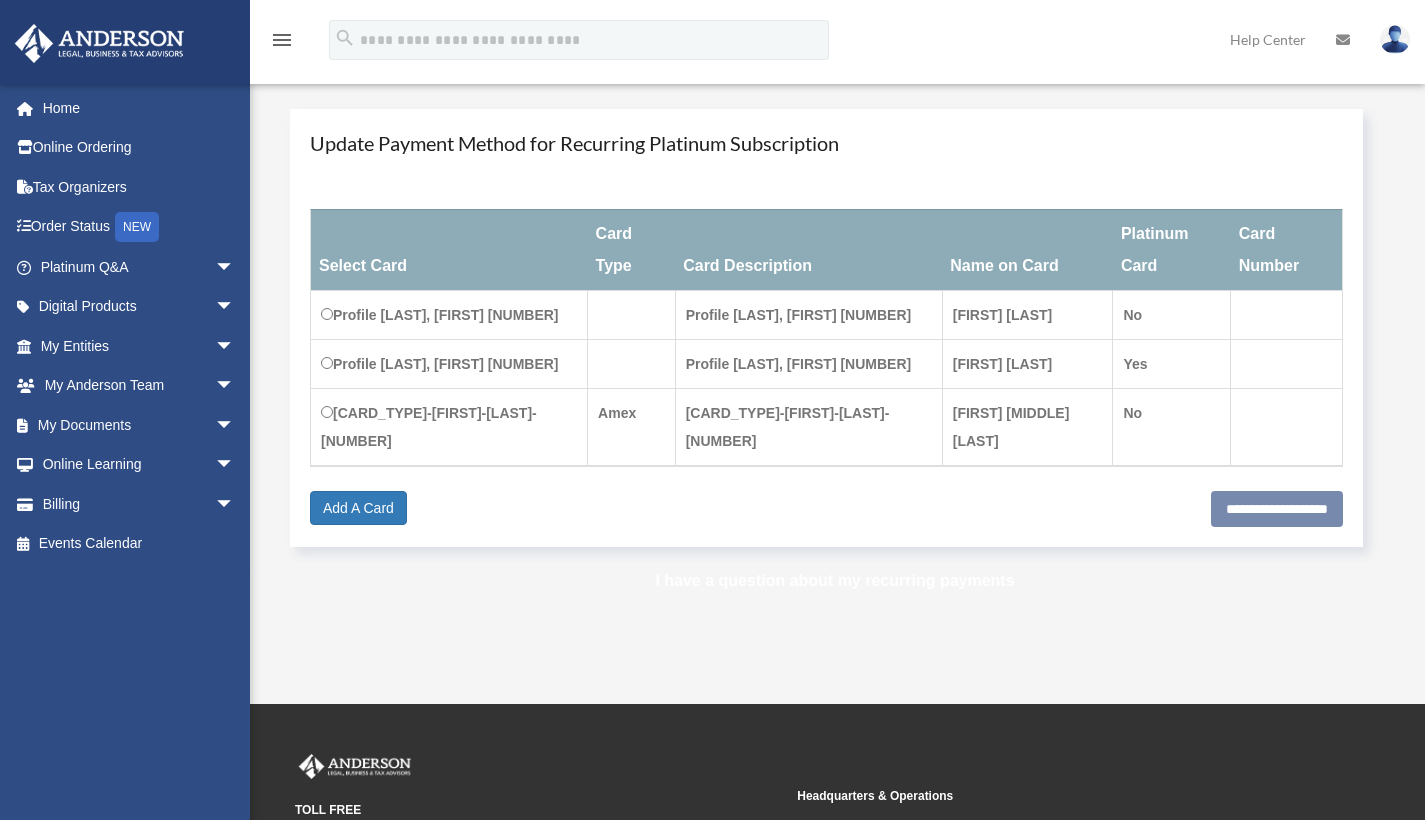 click on "I have a question about my recurring payments" at bounding box center [834, 580] 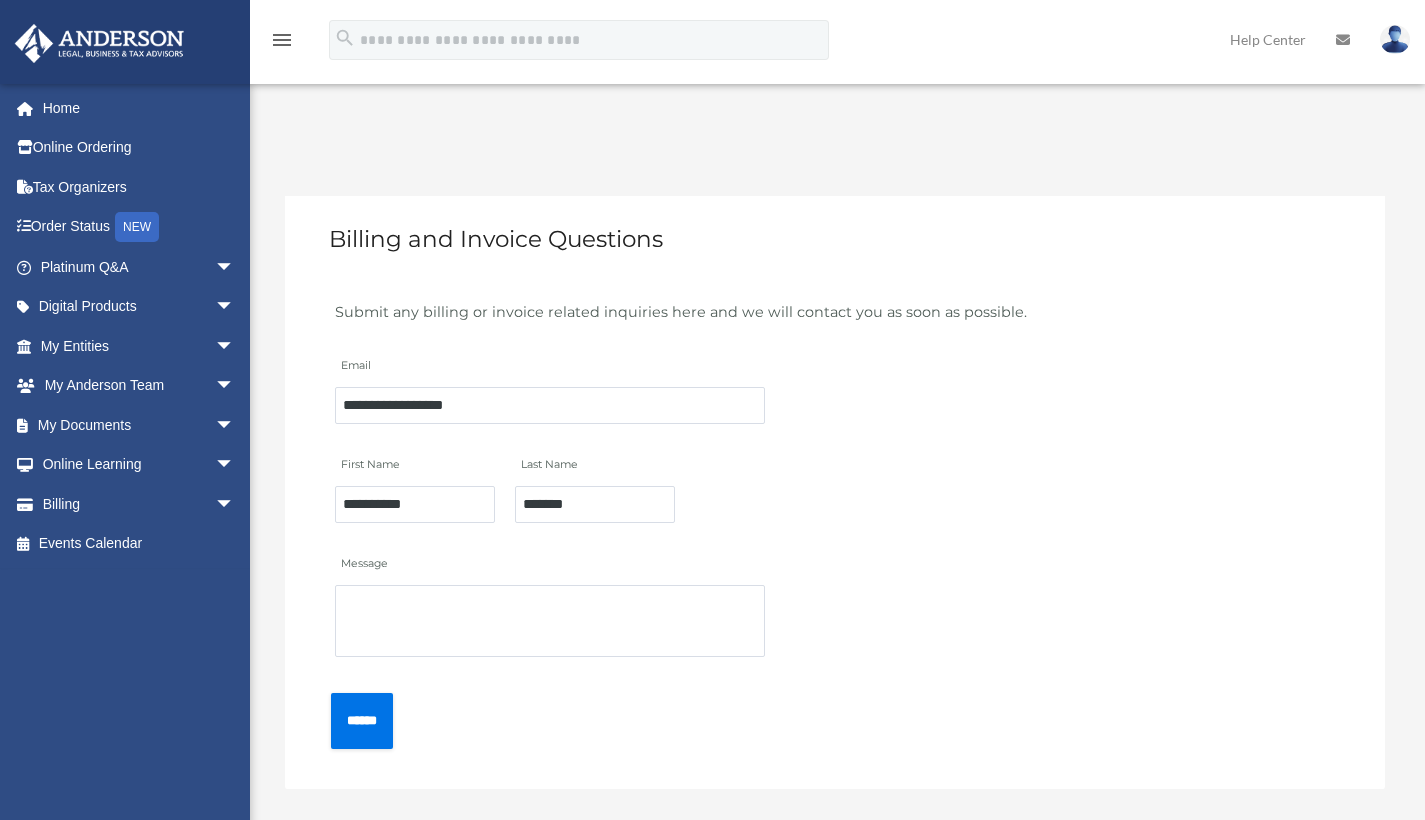 scroll, scrollTop: 0, scrollLeft: 0, axis: both 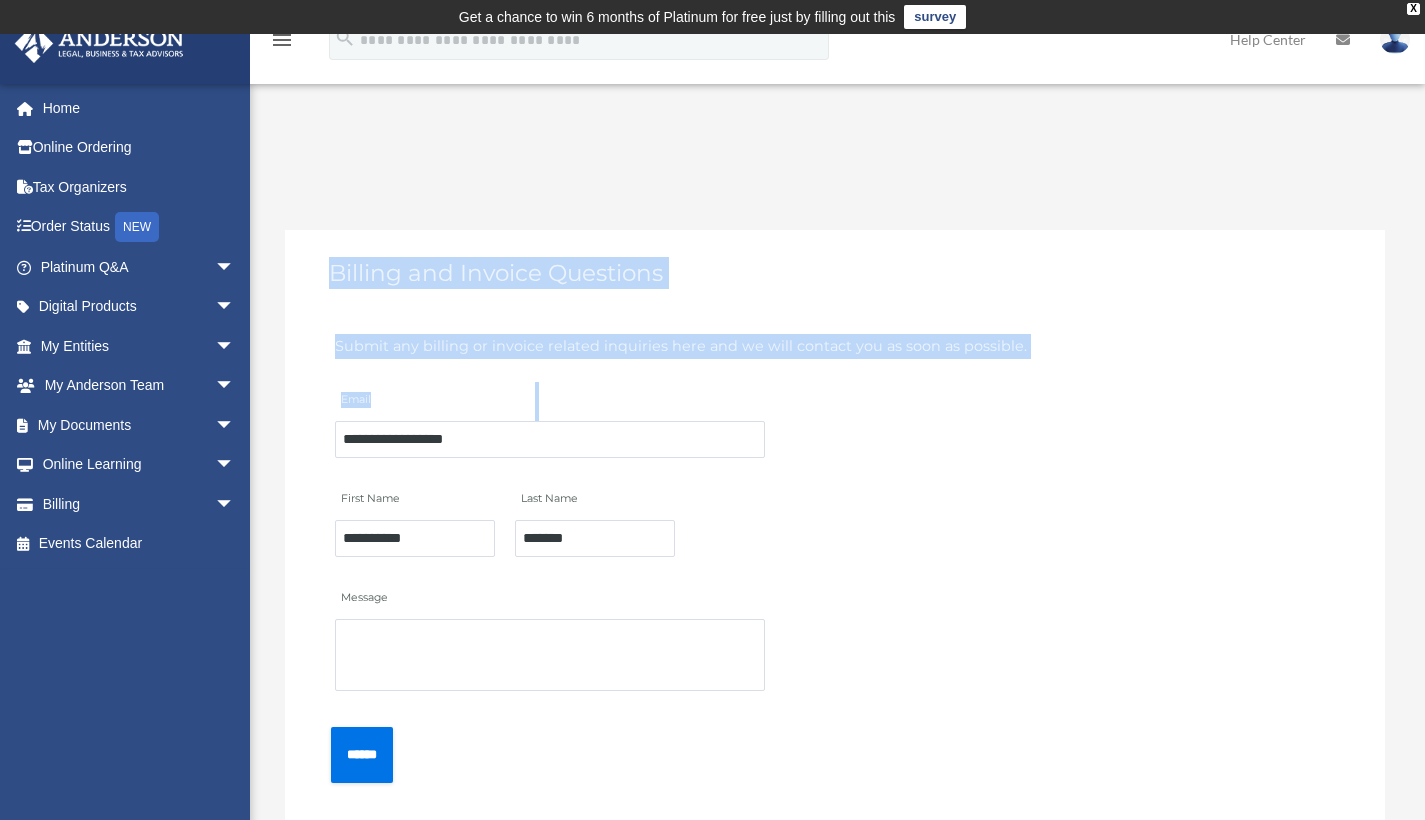 click on "X
Get a chance to win 6 months of Platinum for free just by filling out this
survey" at bounding box center [712, 737] 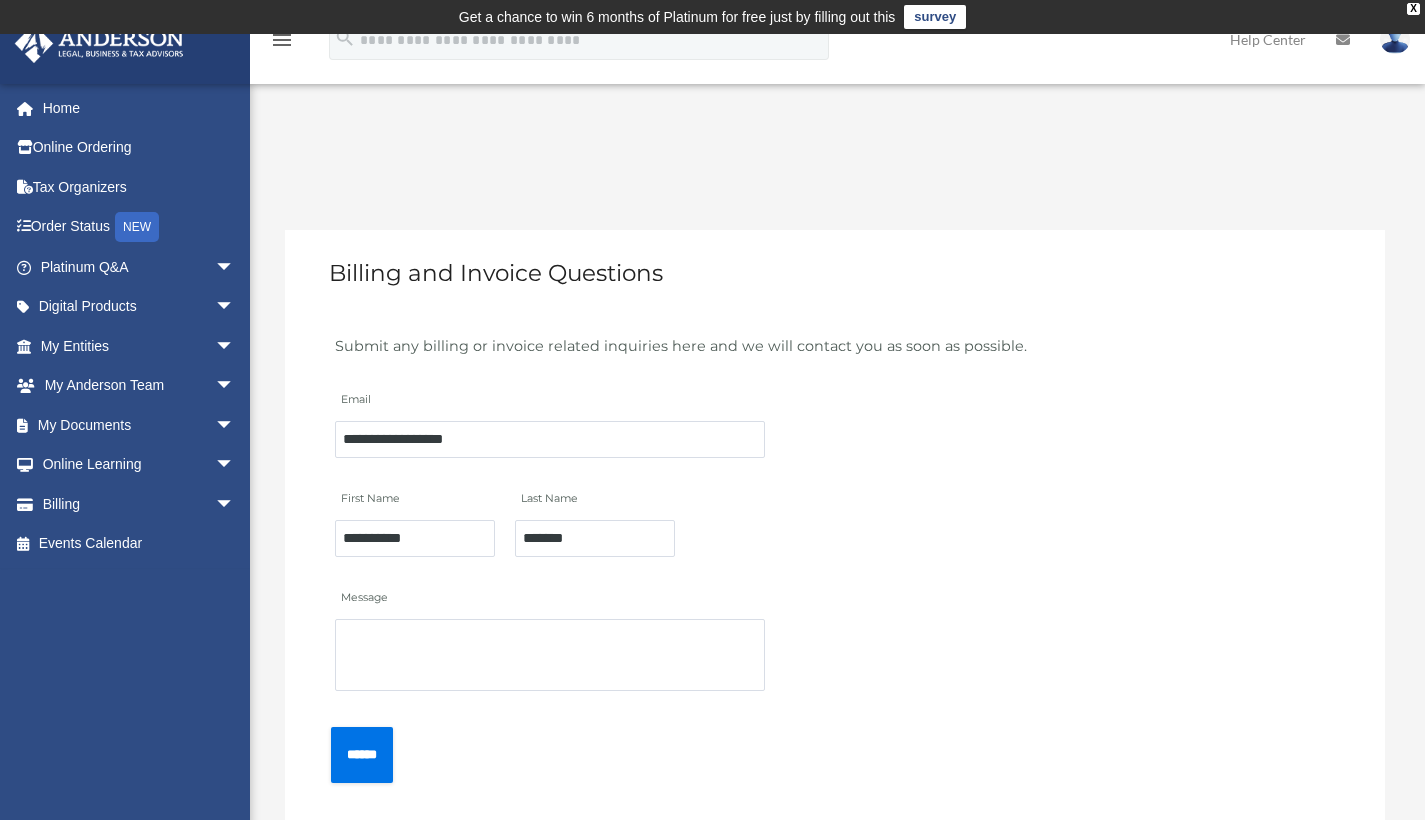 click on "Submit any billing or invoice related inquiries here and we will contact you as soon as possible.
Email [EMAIL]
First Name [FIRST]
Last Name [LAST]
Message
Contact ID (Hidden) [ID]
Account ID (Hidden) [ID]
******" at bounding box center [835, 569] 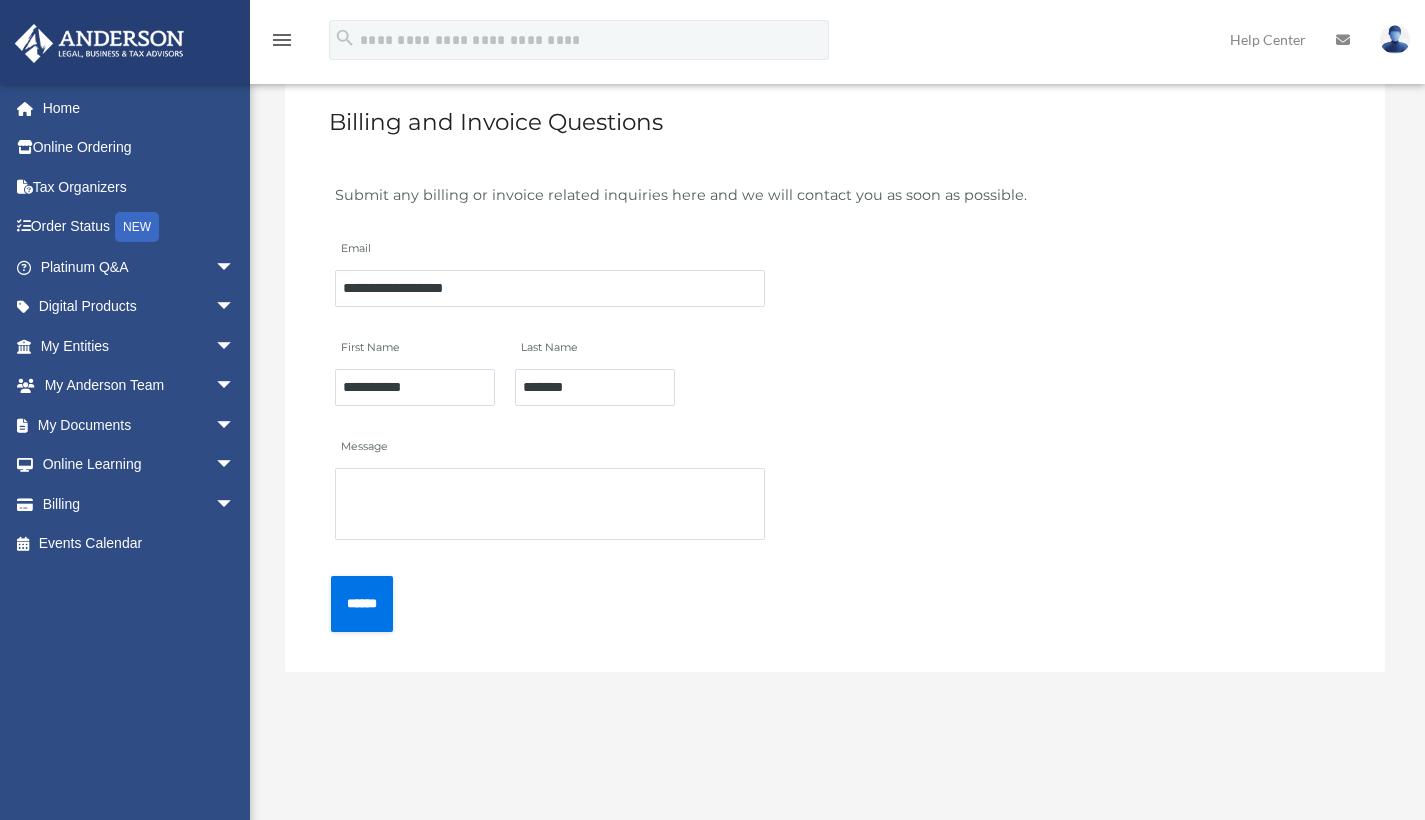 scroll, scrollTop: 0, scrollLeft: 0, axis: both 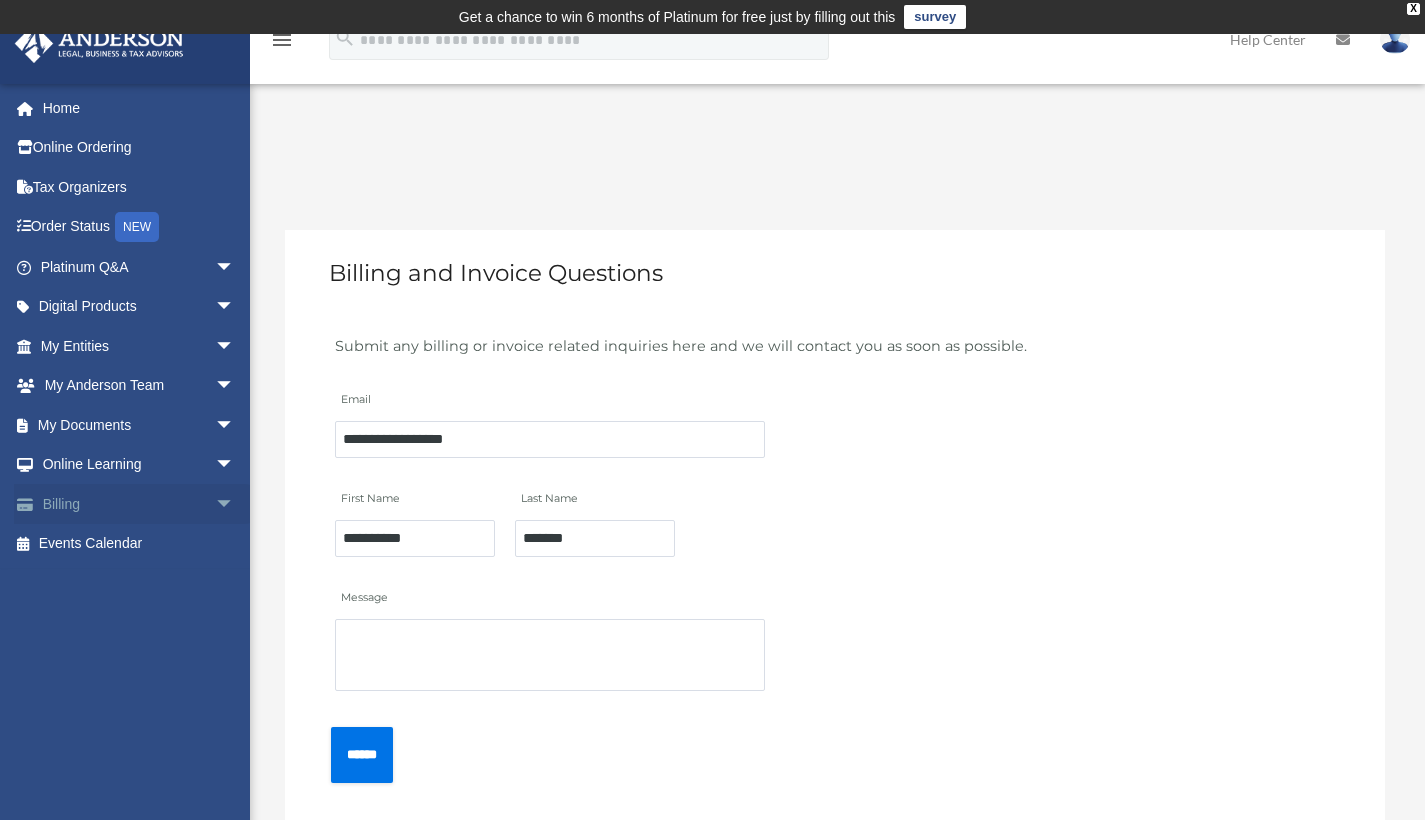 click on "arrow_drop_down" at bounding box center (235, 504) 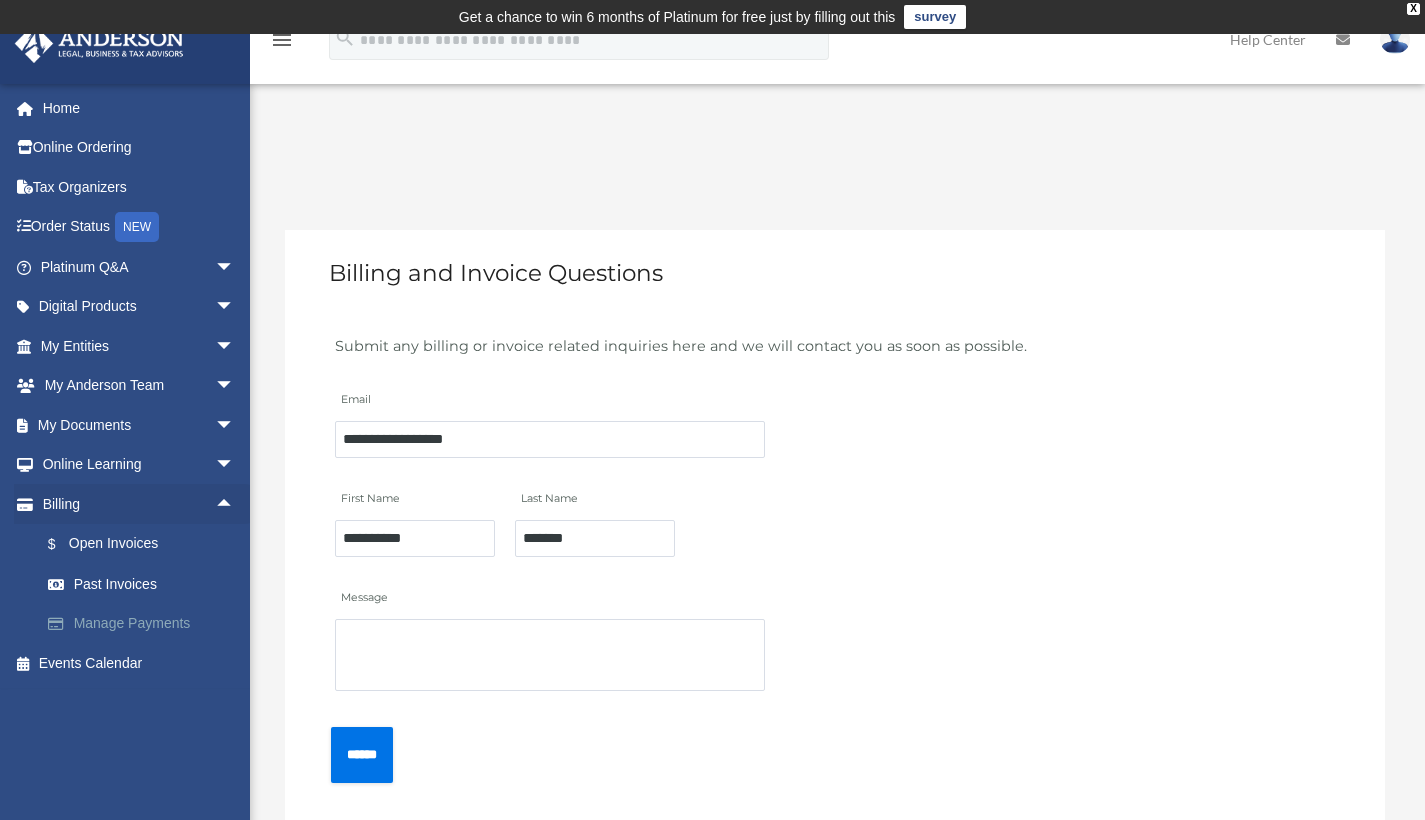 click on "Manage Payments" at bounding box center [146, 624] 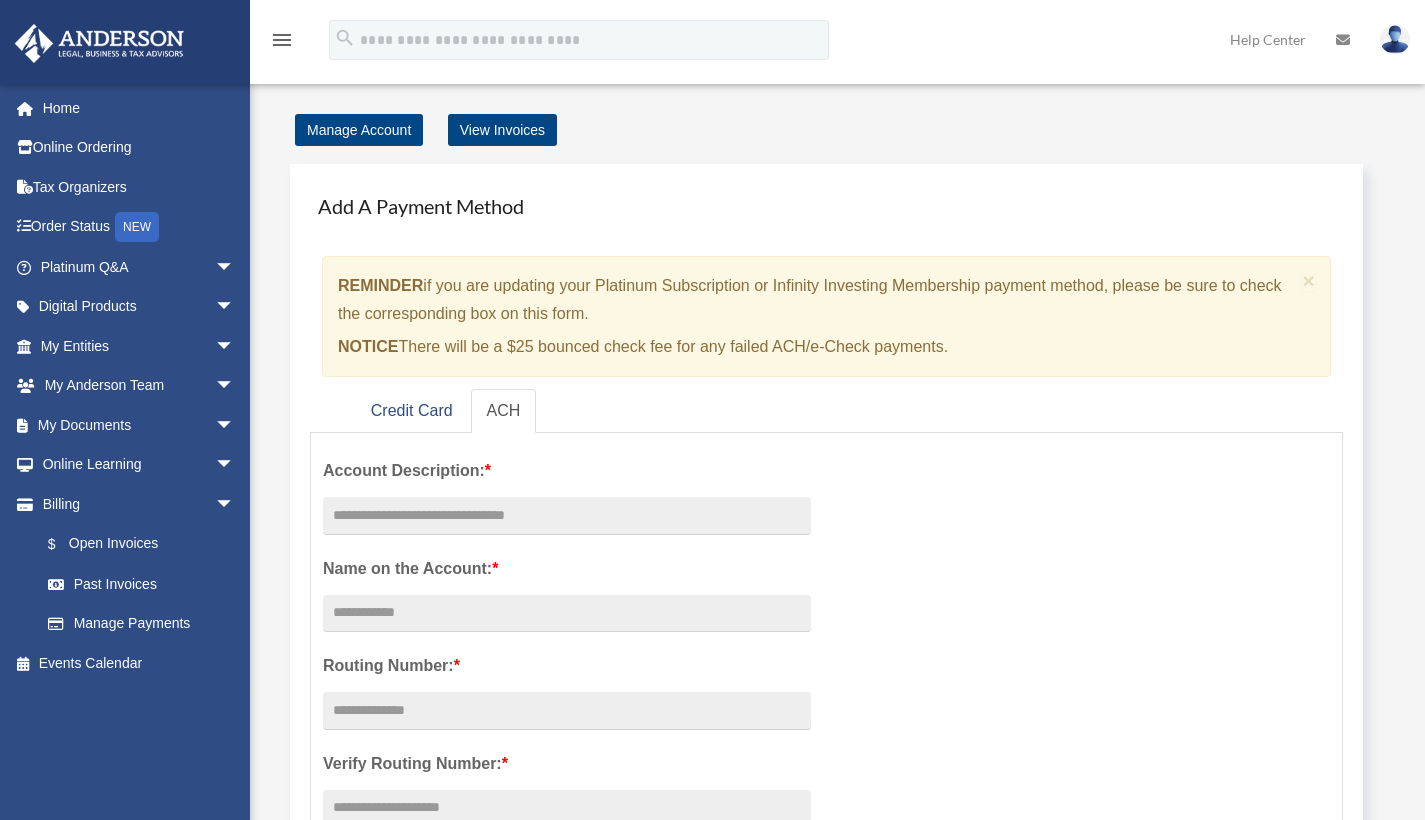 scroll, scrollTop: 0, scrollLeft: 0, axis: both 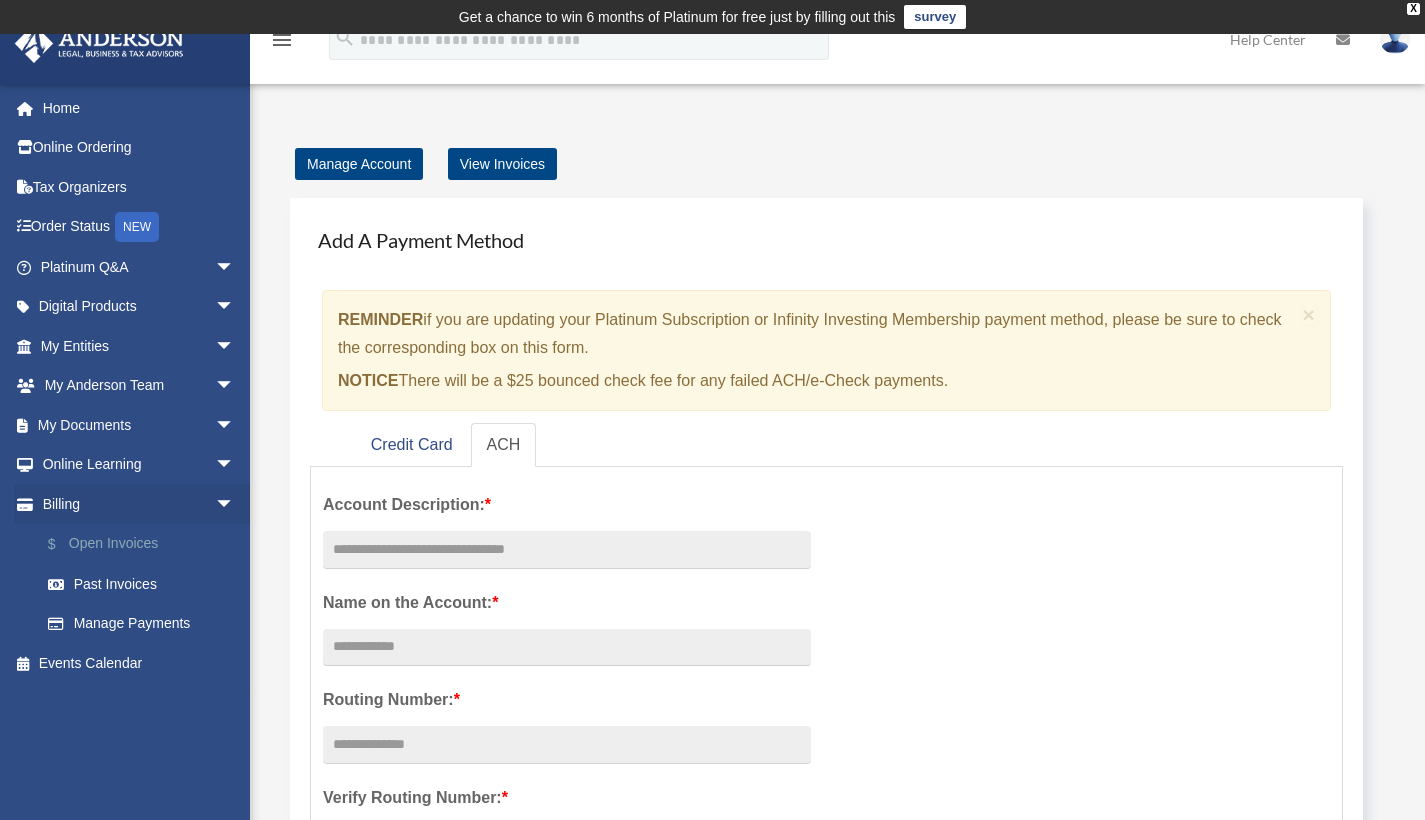 click on "$ Open Invoices" at bounding box center (146, 544) 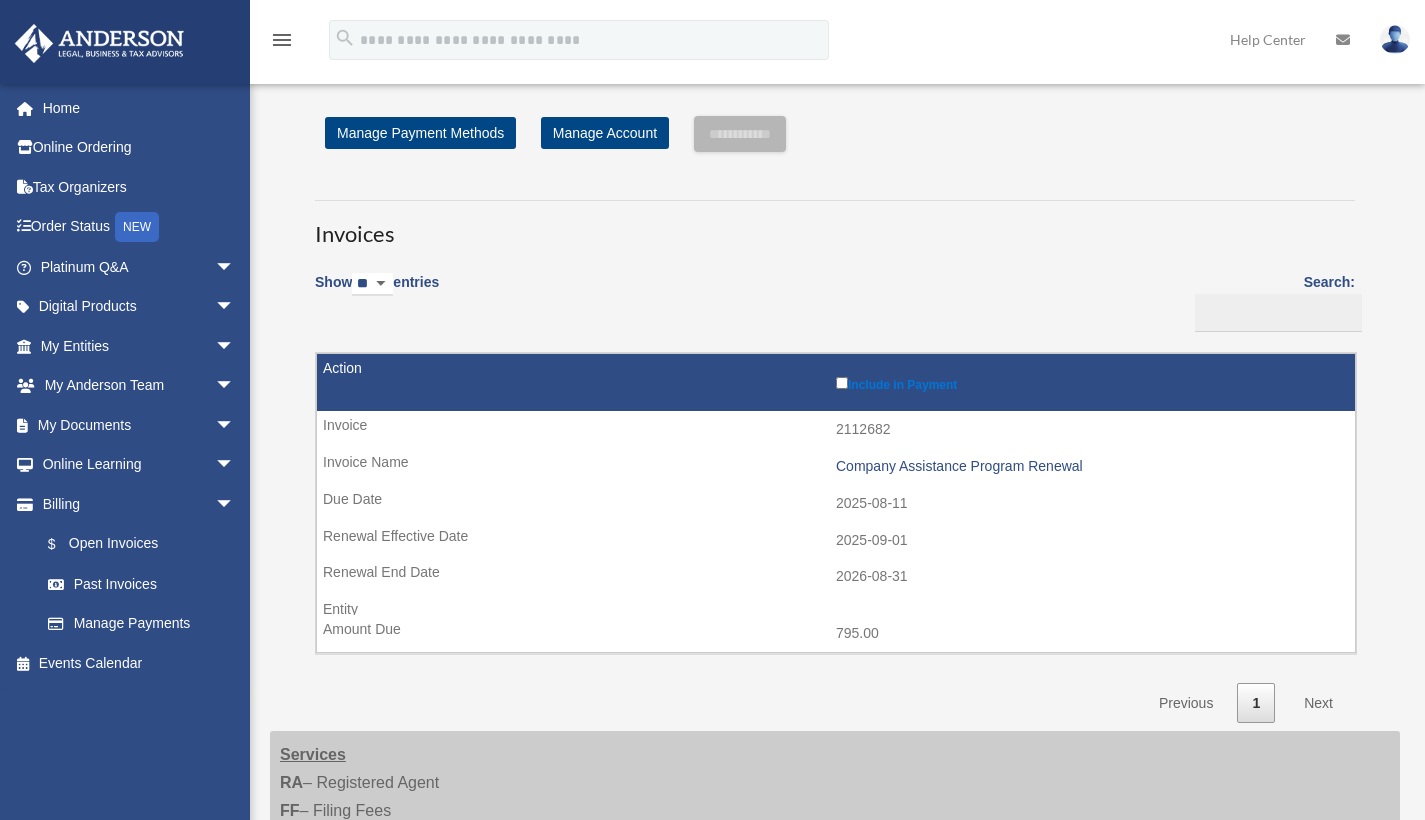 scroll, scrollTop: 0, scrollLeft: 0, axis: both 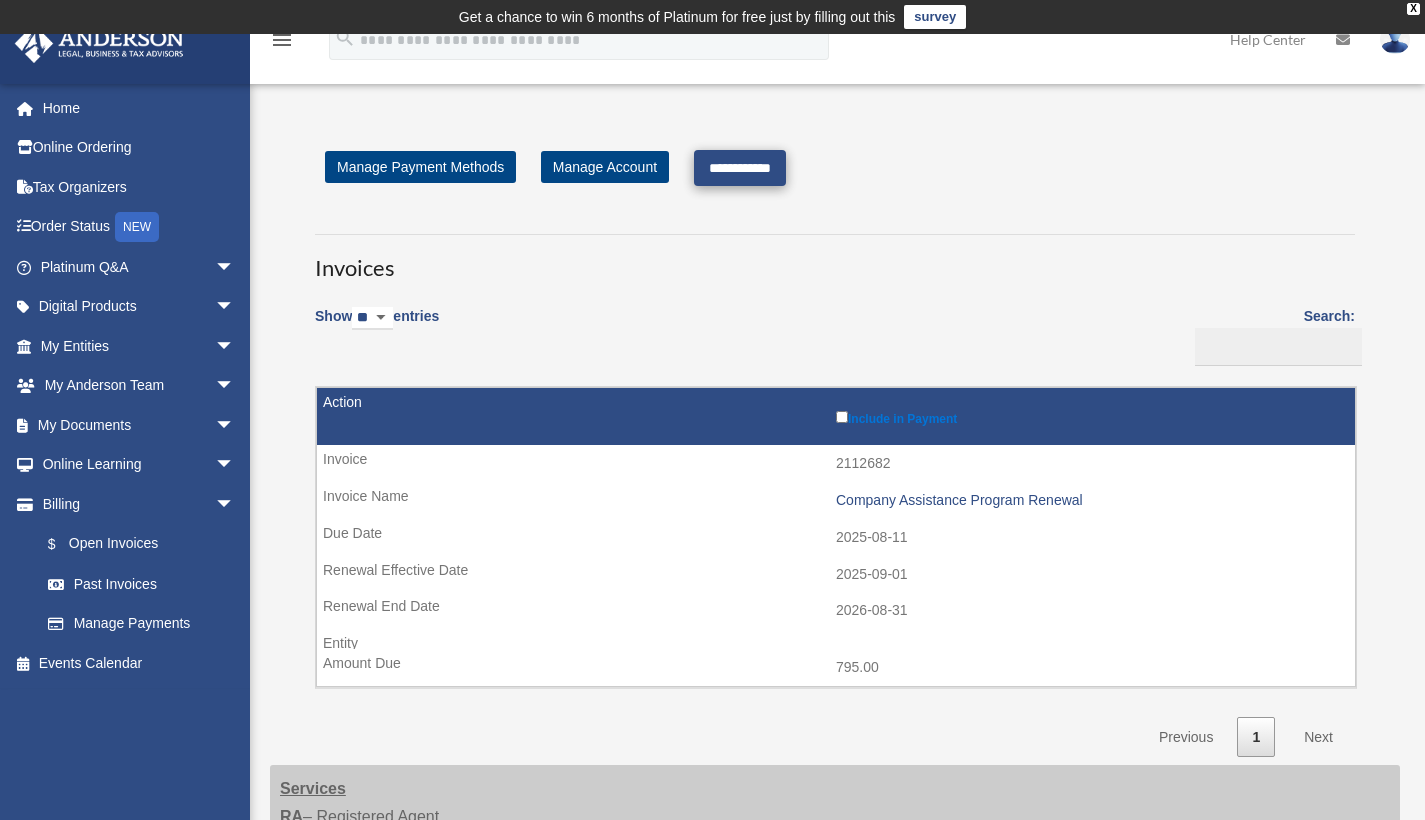 click on "**********" at bounding box center (740, 168) 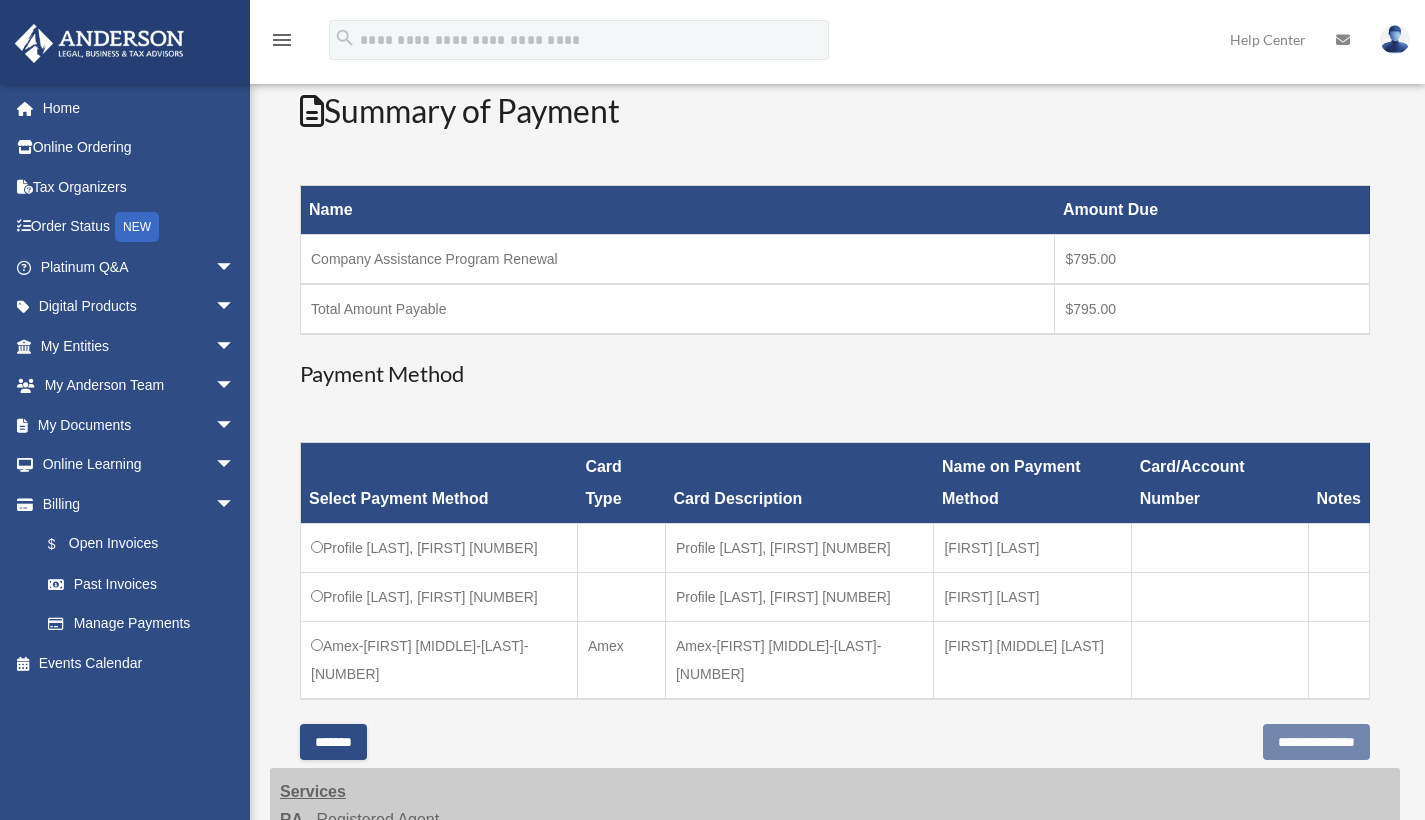 scroll, scrollTop: 261, scrollLeft: 0, axis: vertical 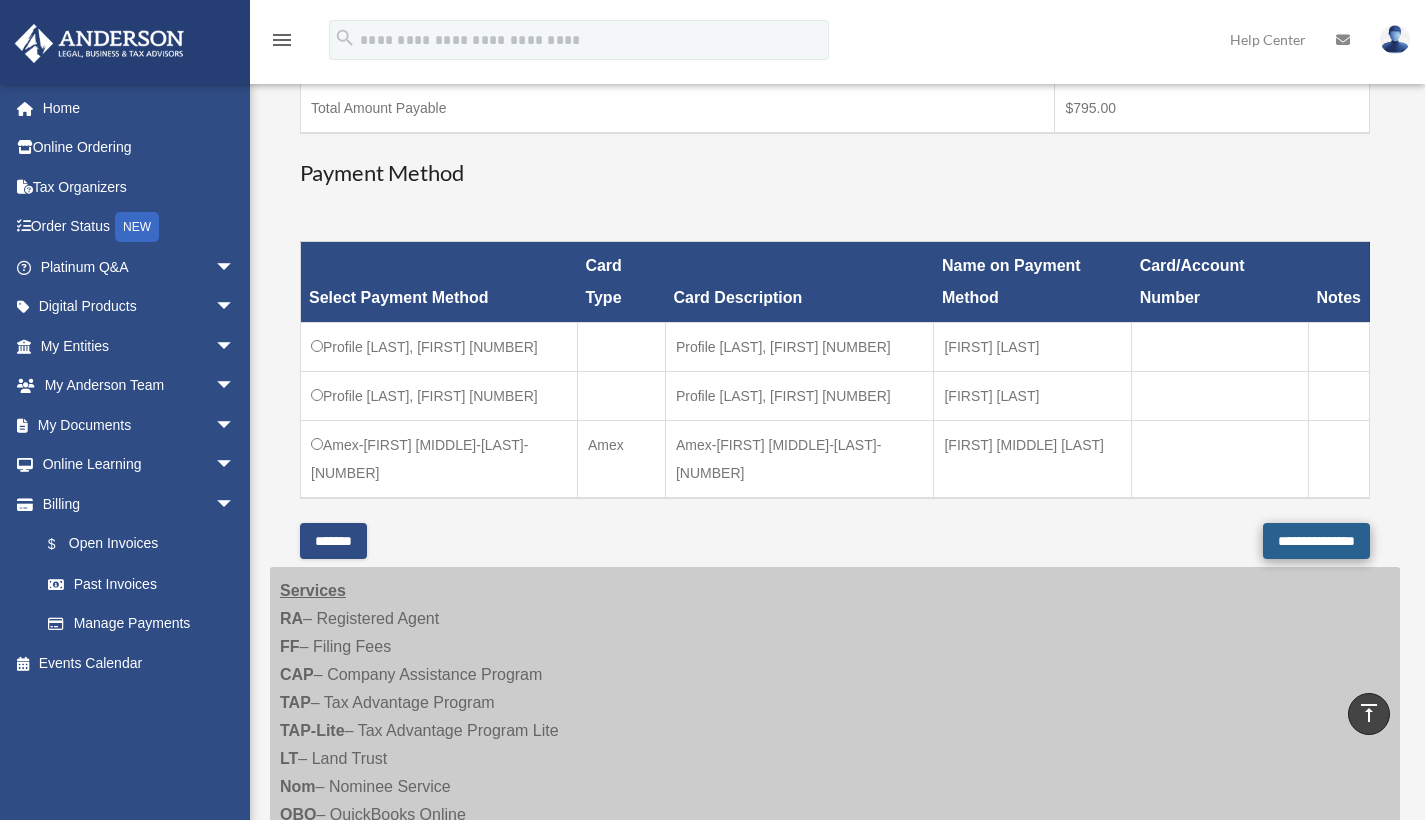 click on "**********" at bounding box center [1316, 541] 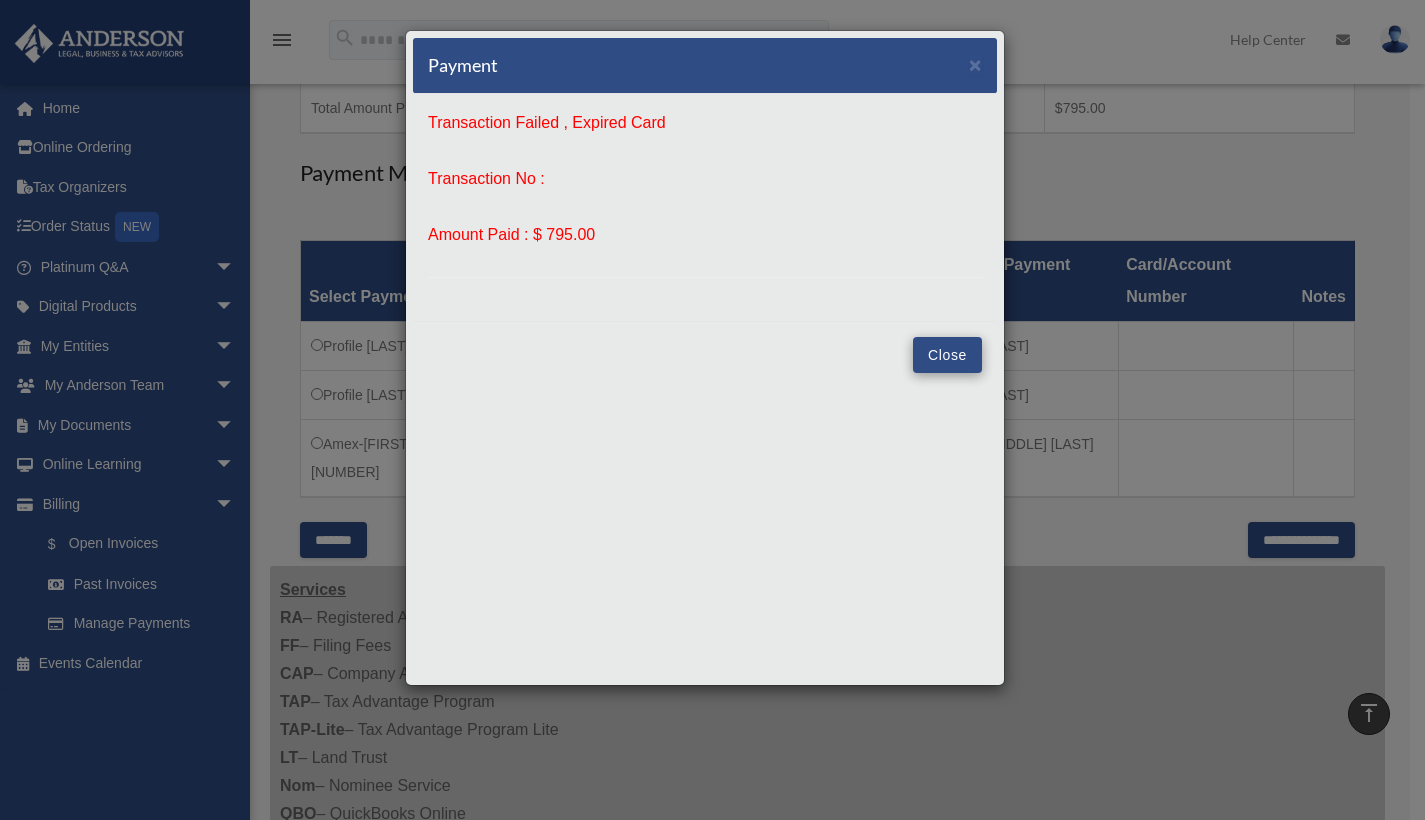 click on "Close" at bounding box center (947, 355) 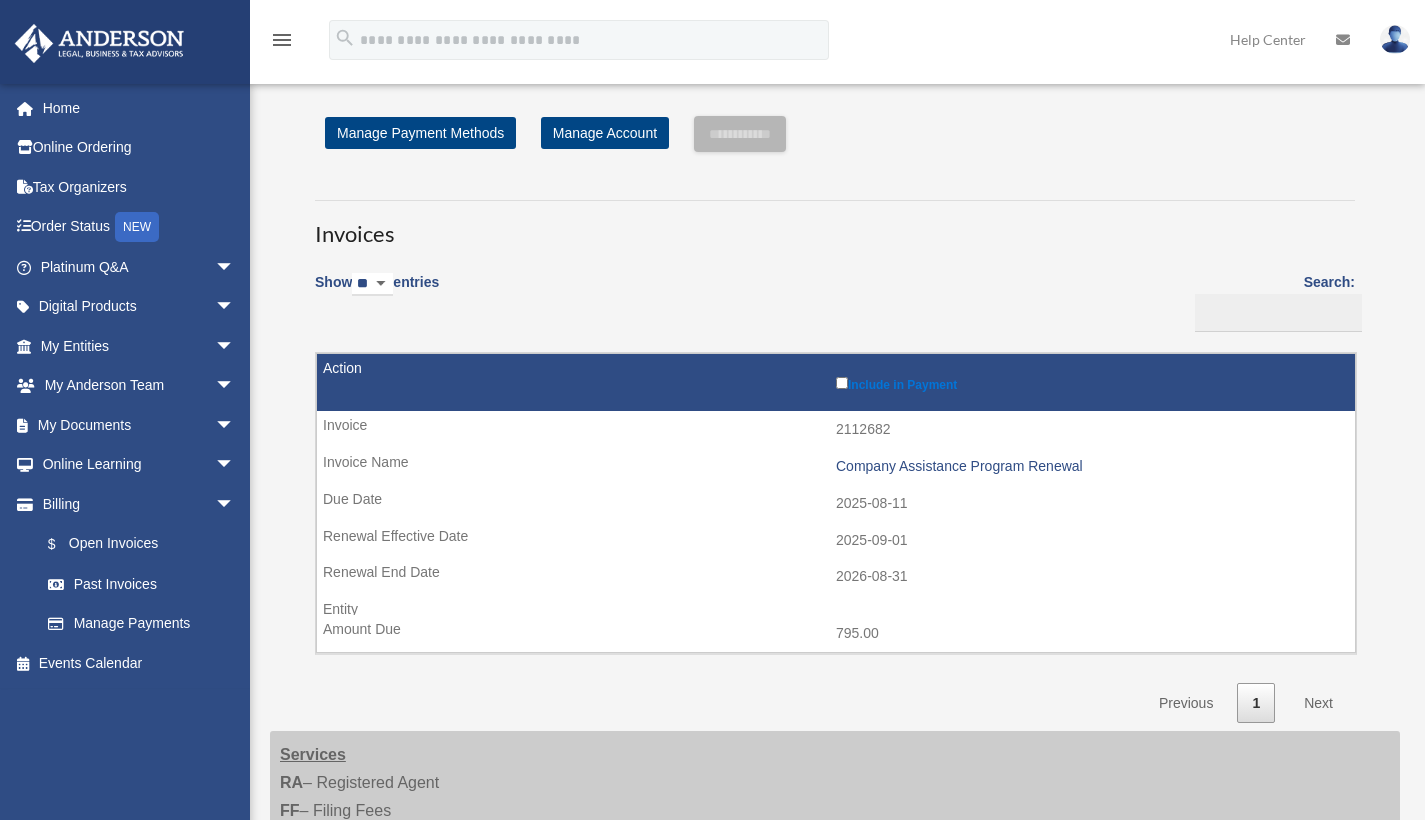 scroll, scrollTop: 458, scrollLeft: 0, axis: vertical 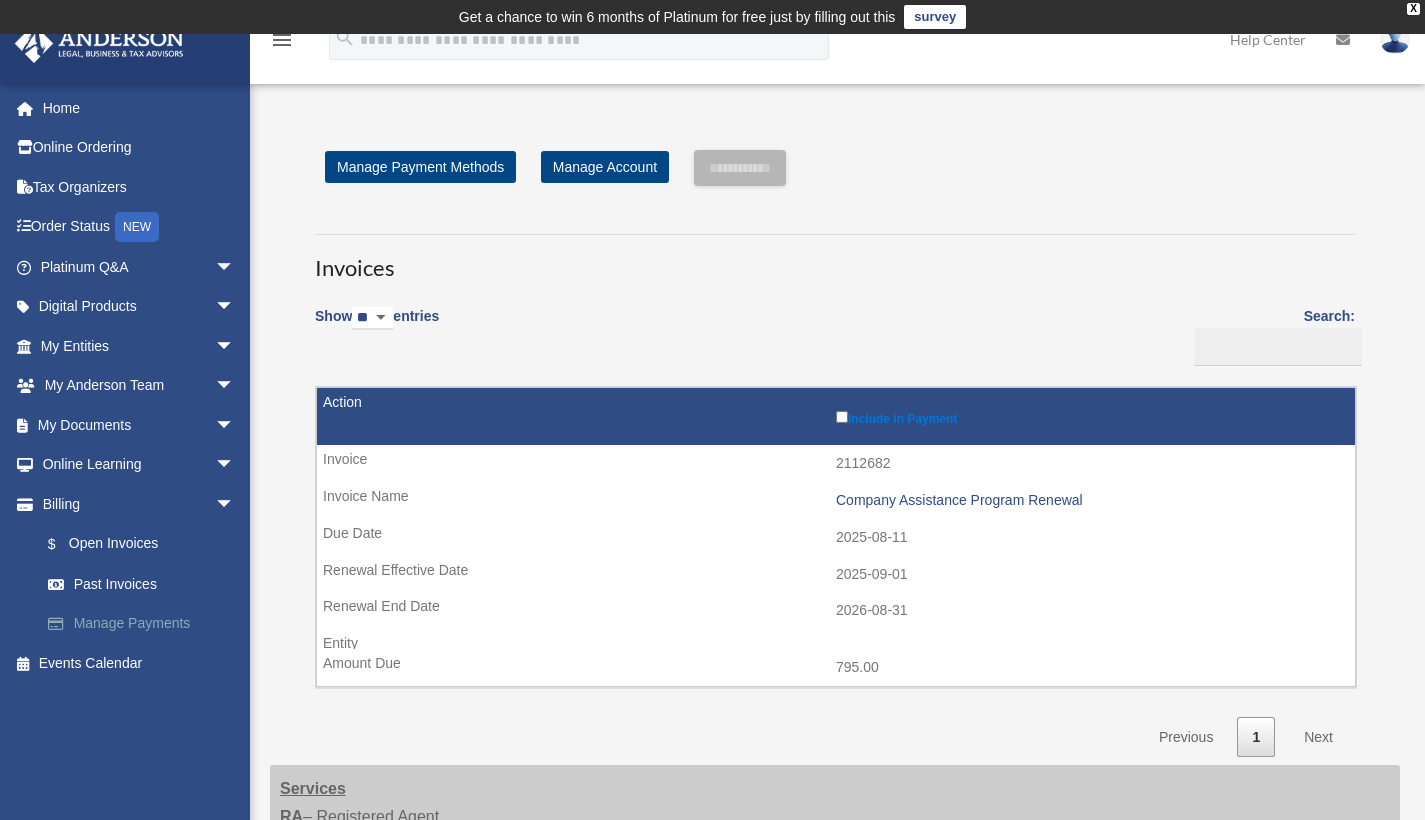click on "Manage Payments" at bounding box center (146, 624) 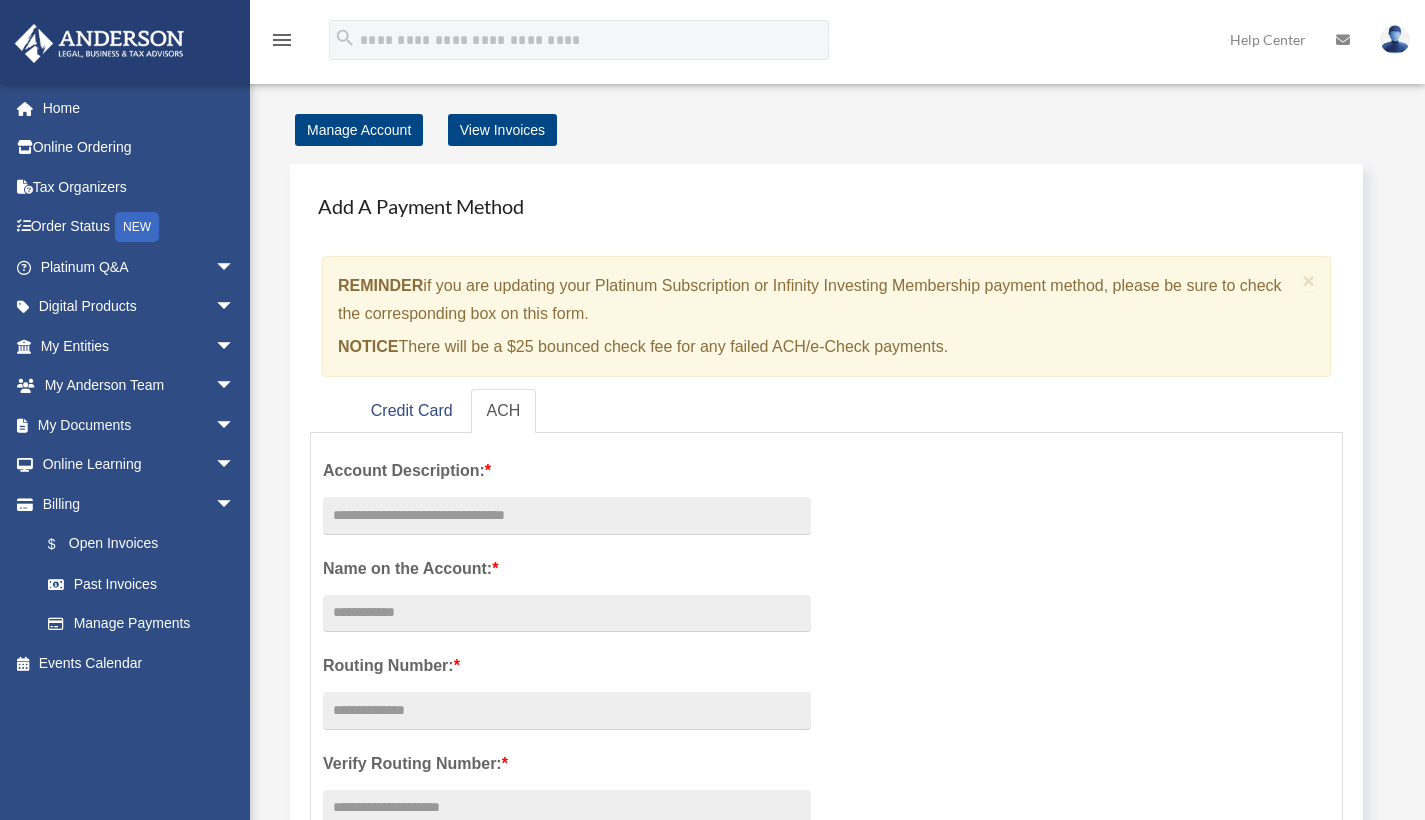 scroll, scrollTop: 0, scrollLeft: 0, axis: both 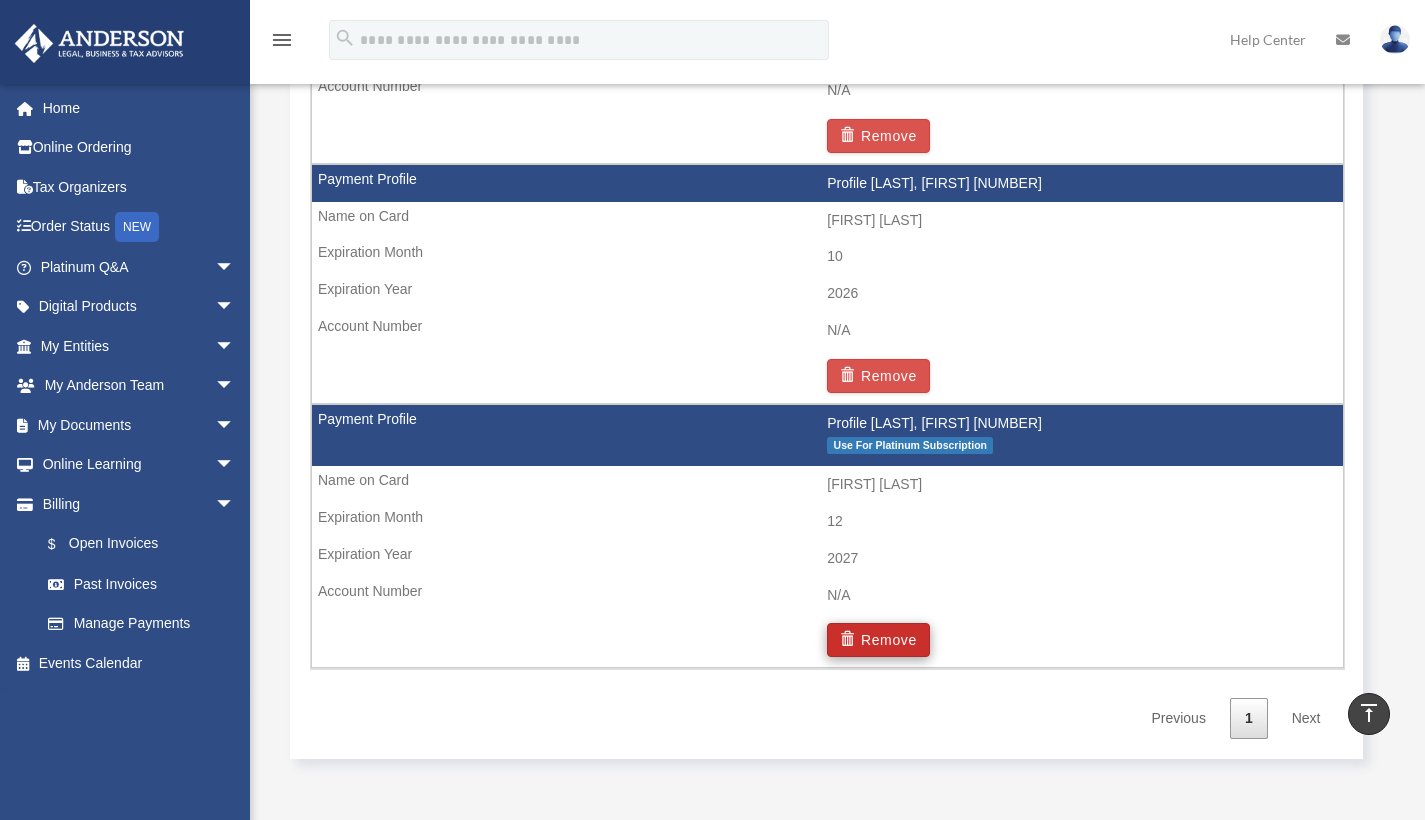 click on "Remove" at bounding box center (878, 640) 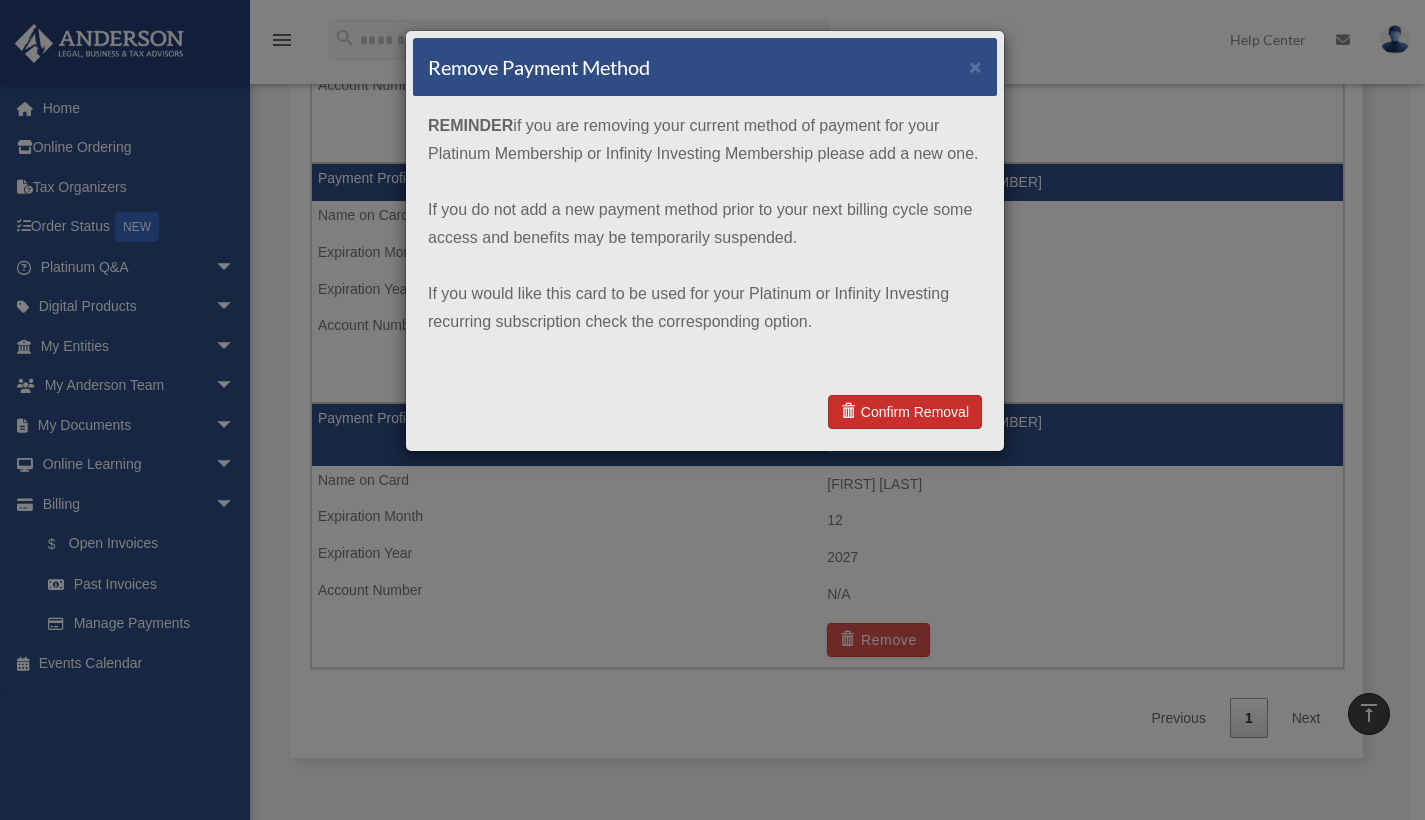 click on "Confirm Removal" at bounding box center (905, 412) 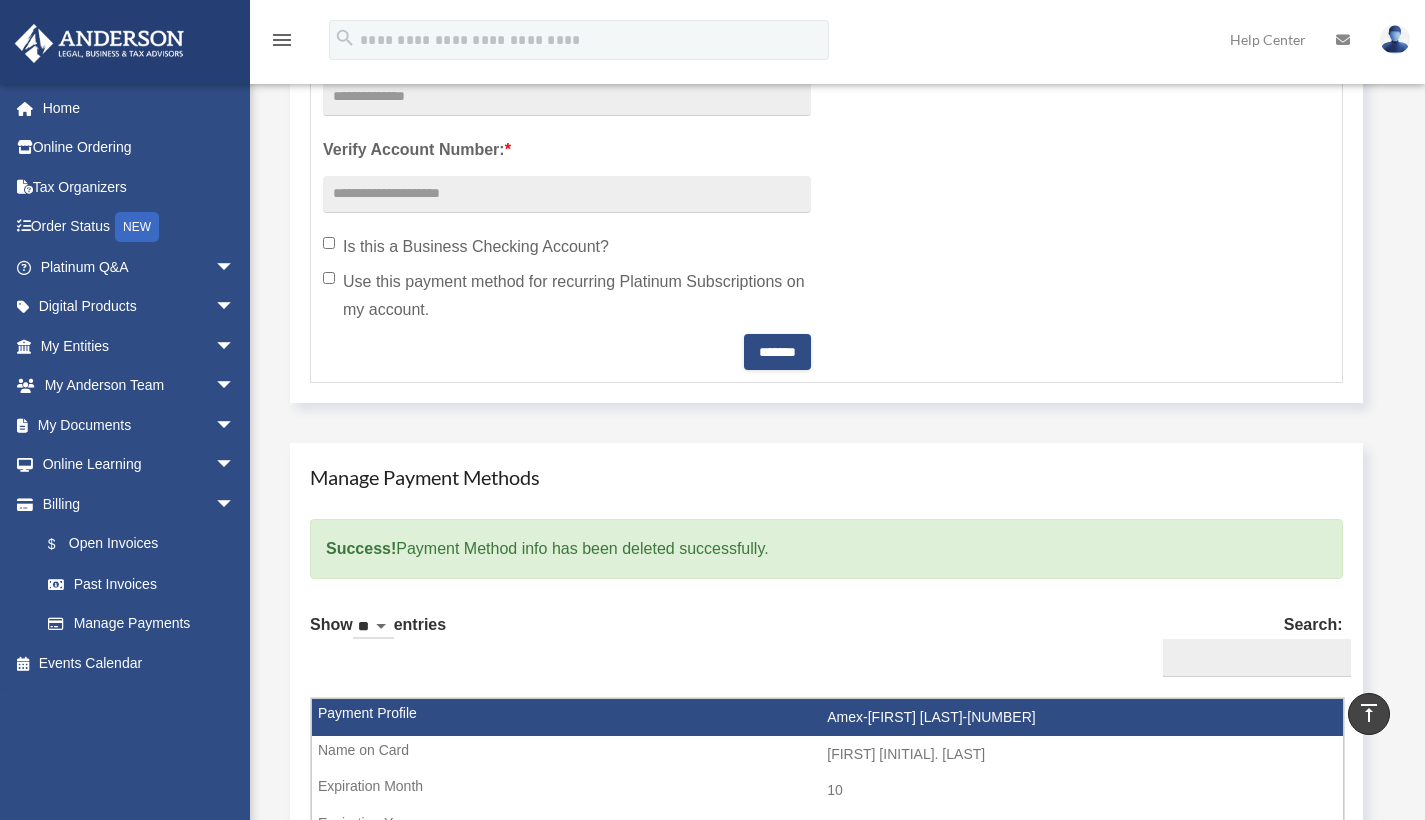 scroll, scrollTop: 840, scrollLeft: 0, axis: vertical 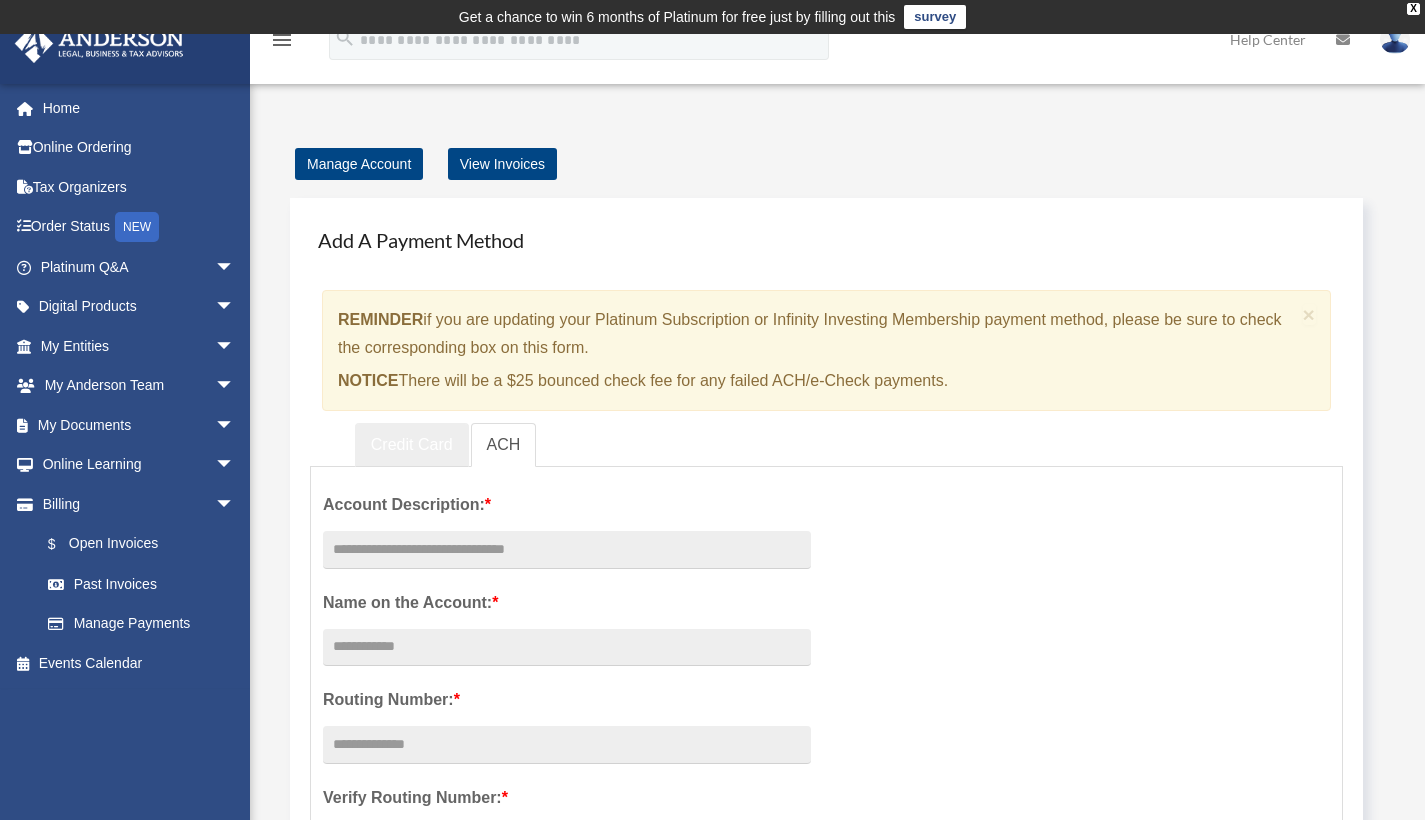 click on "Credit Card" at bounding box center (412, 445) 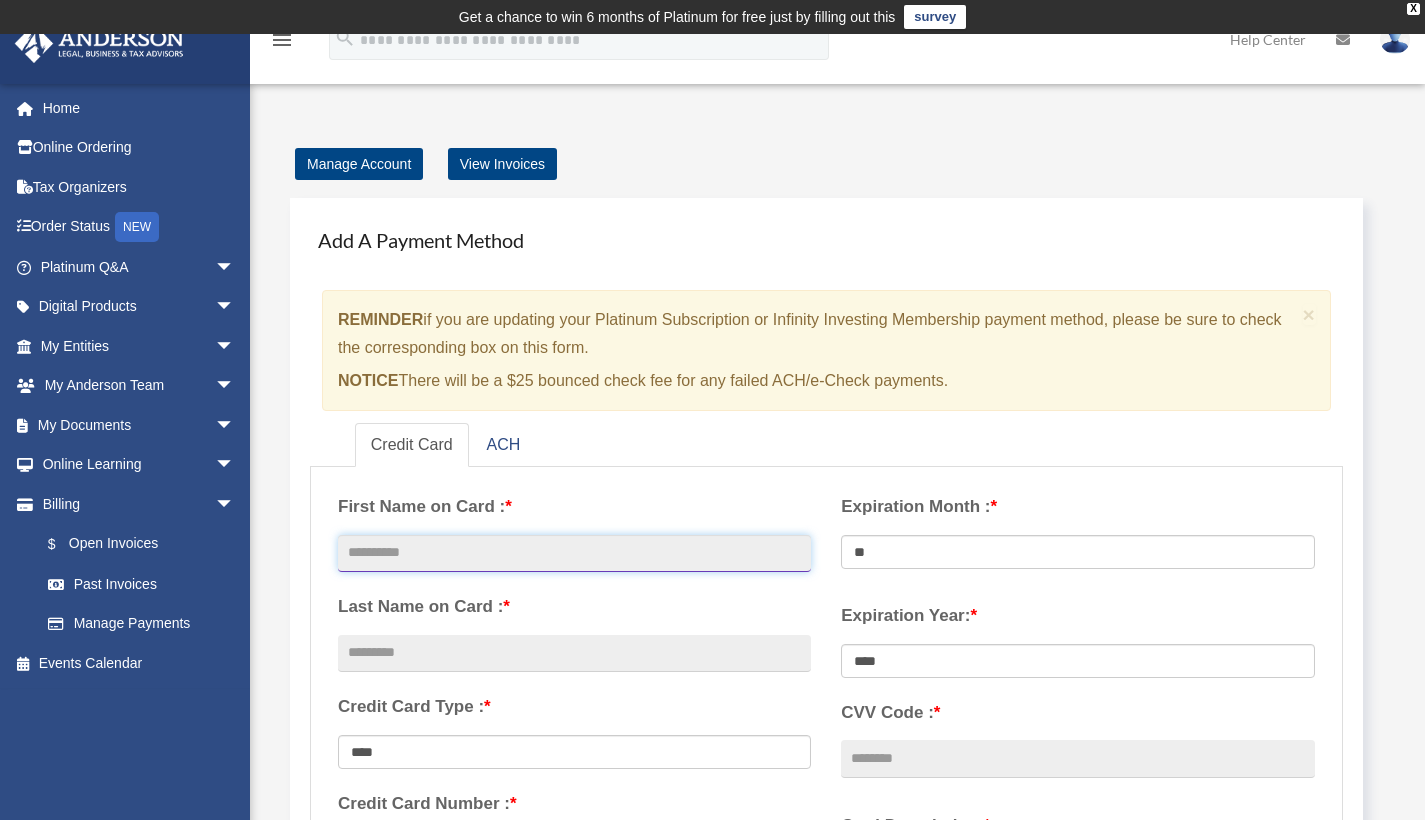 click at bounding box center [574, 554] 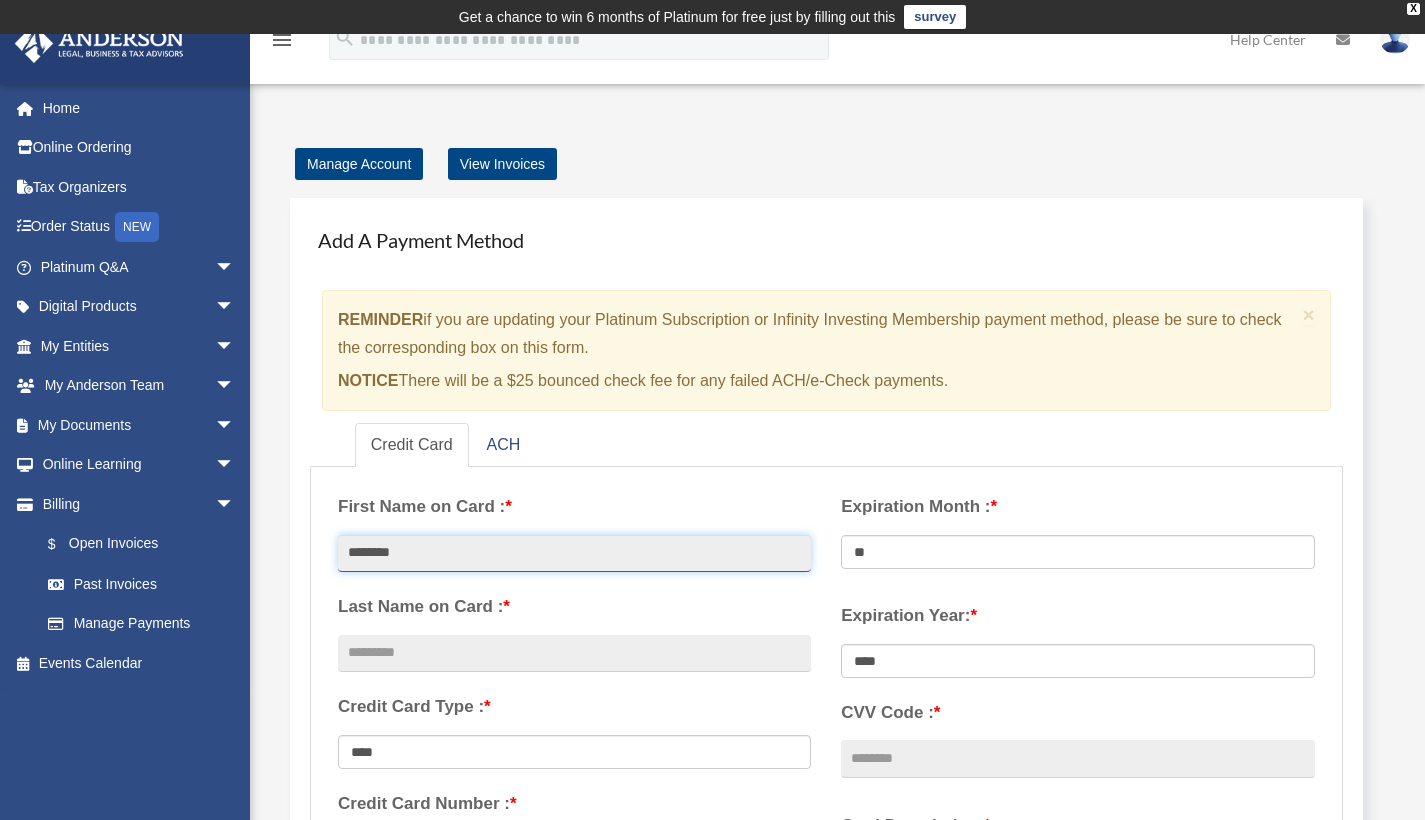 type on "*******" 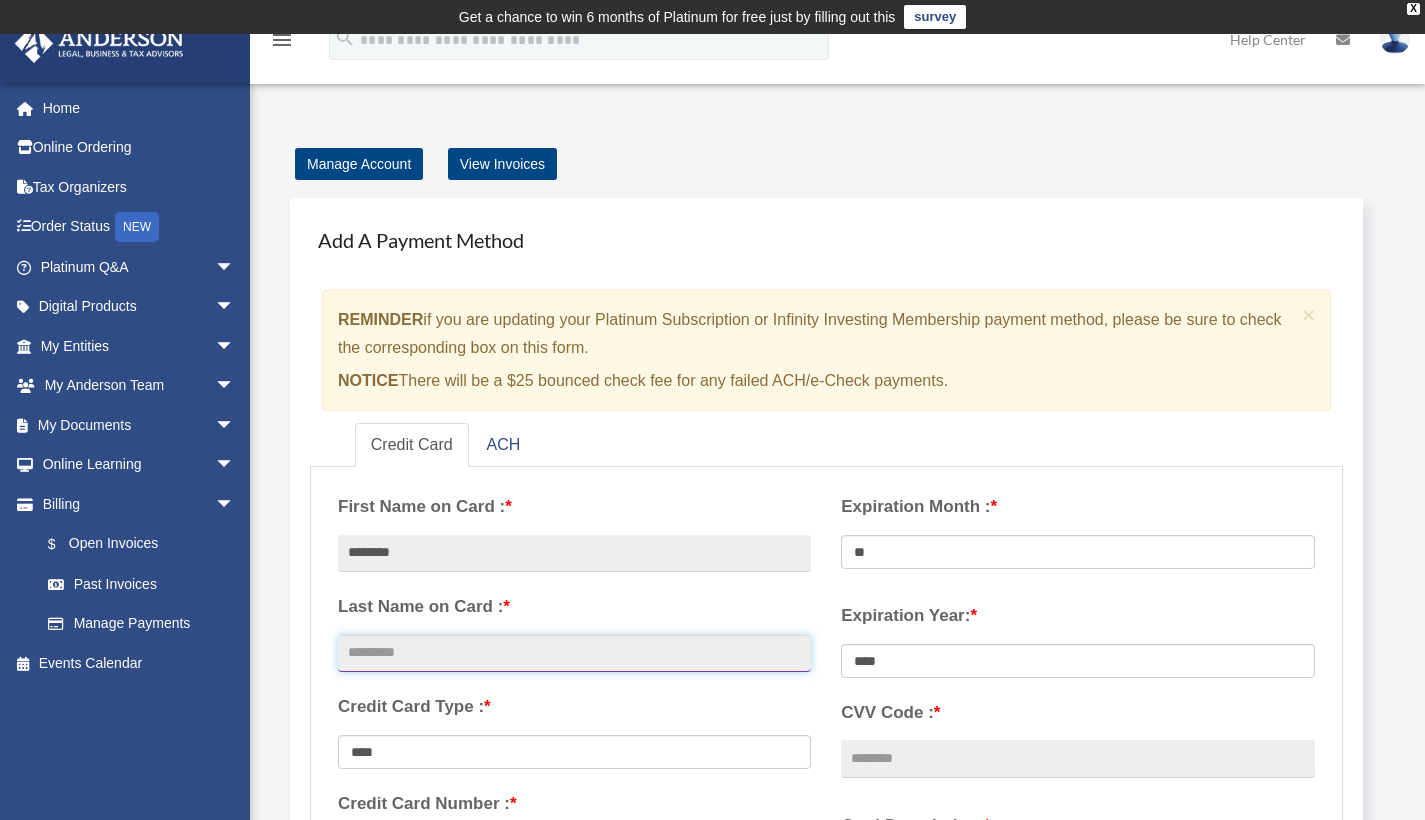 click at bounding box center (574, 654) 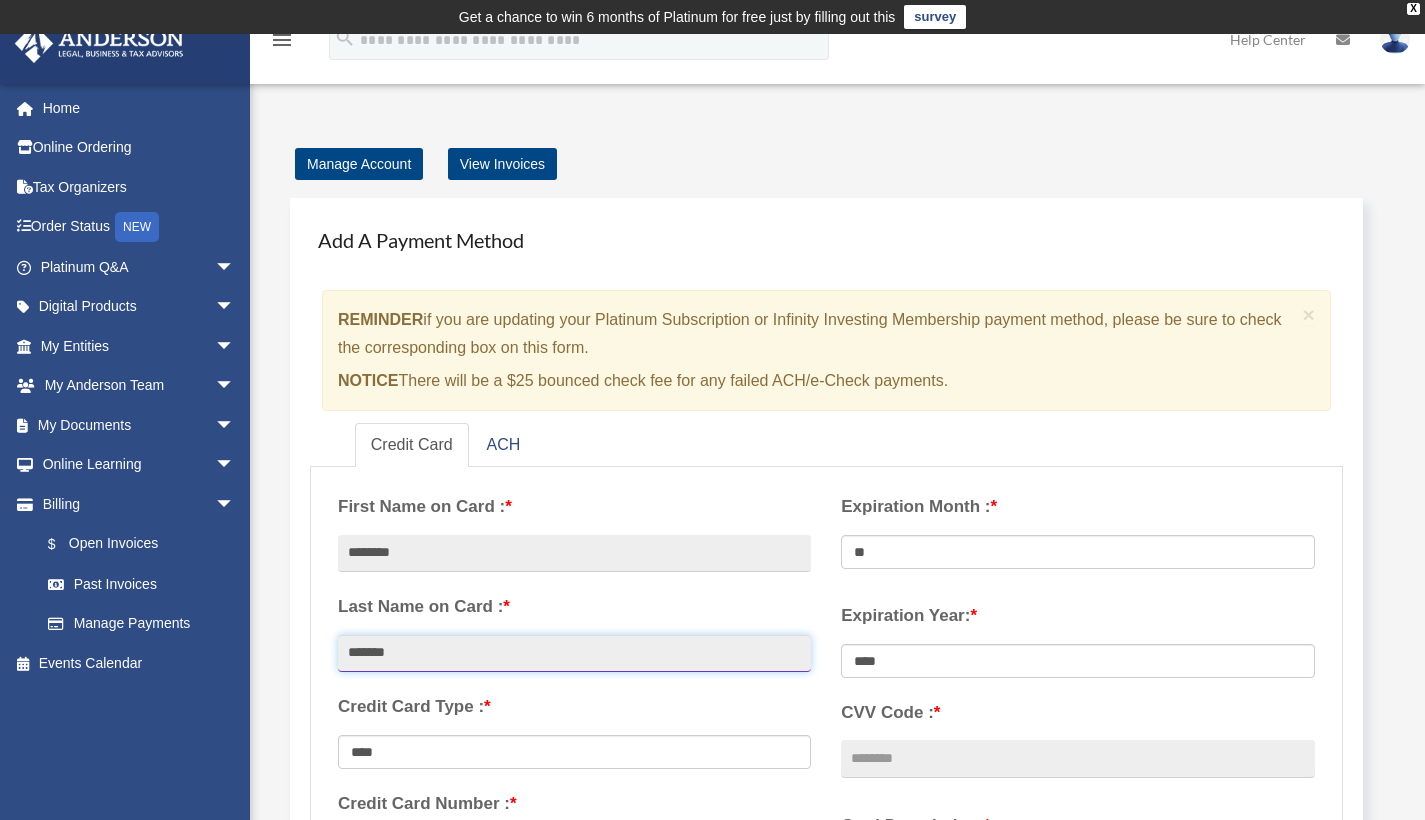 type on "*******" 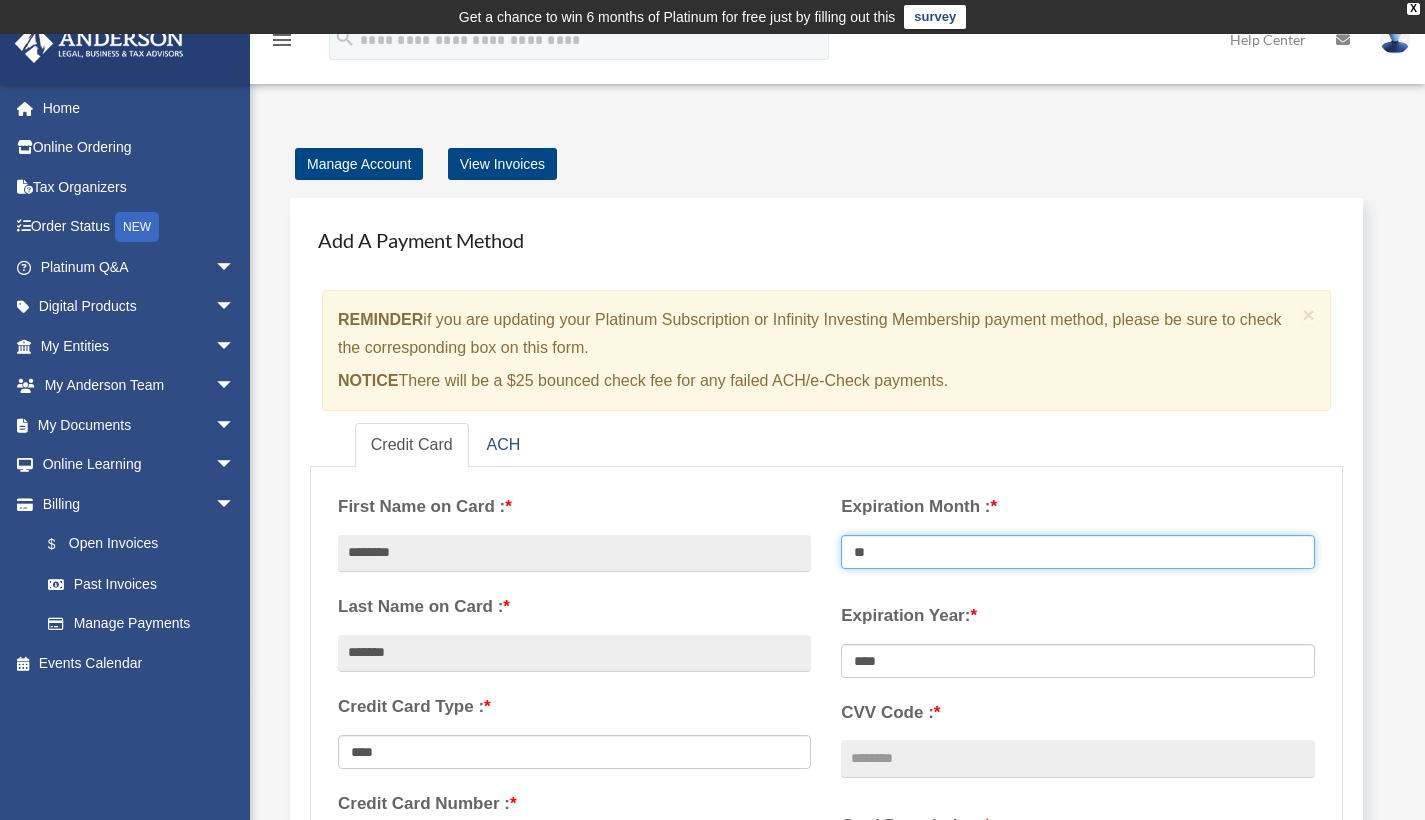 select on "**" 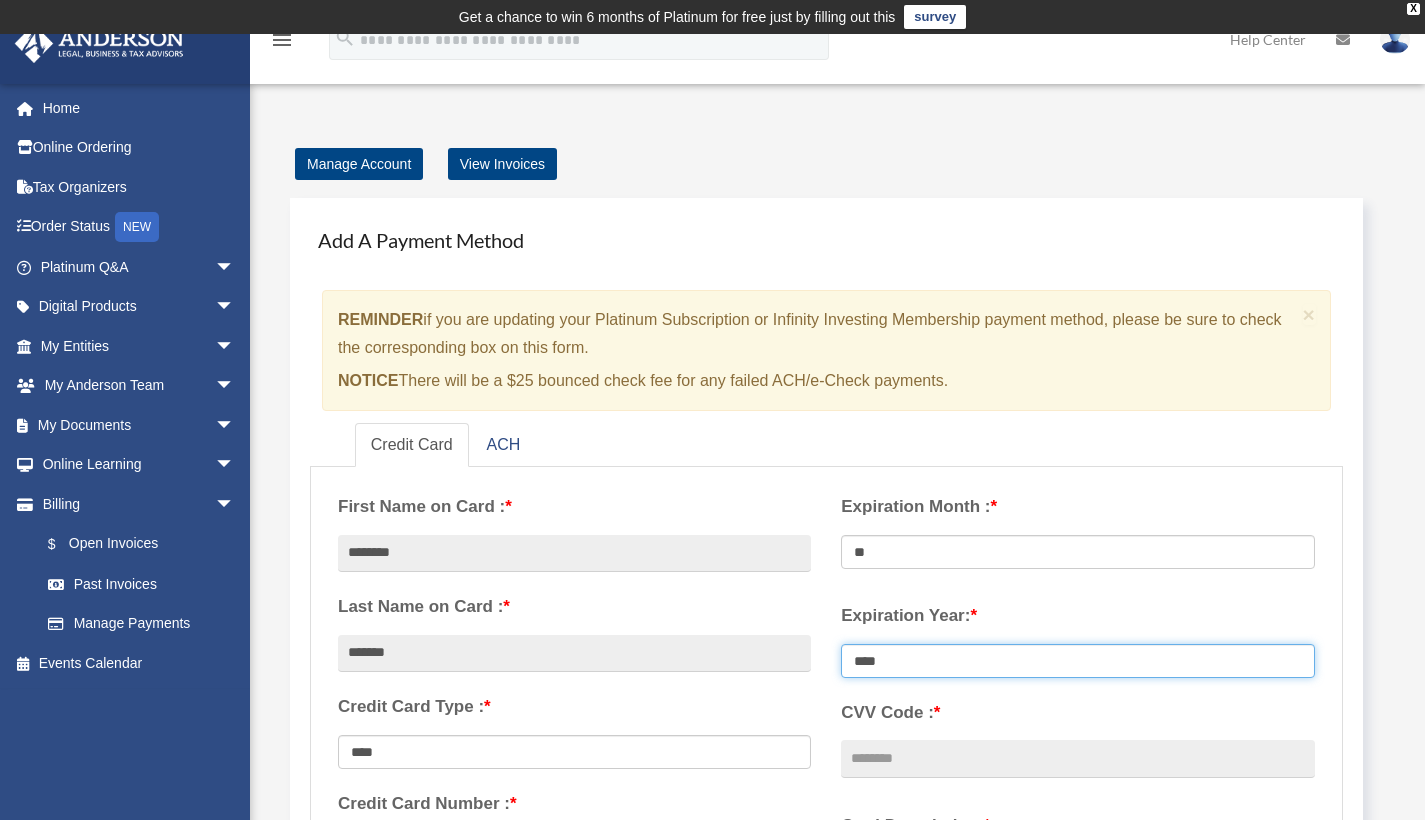 select on "****" 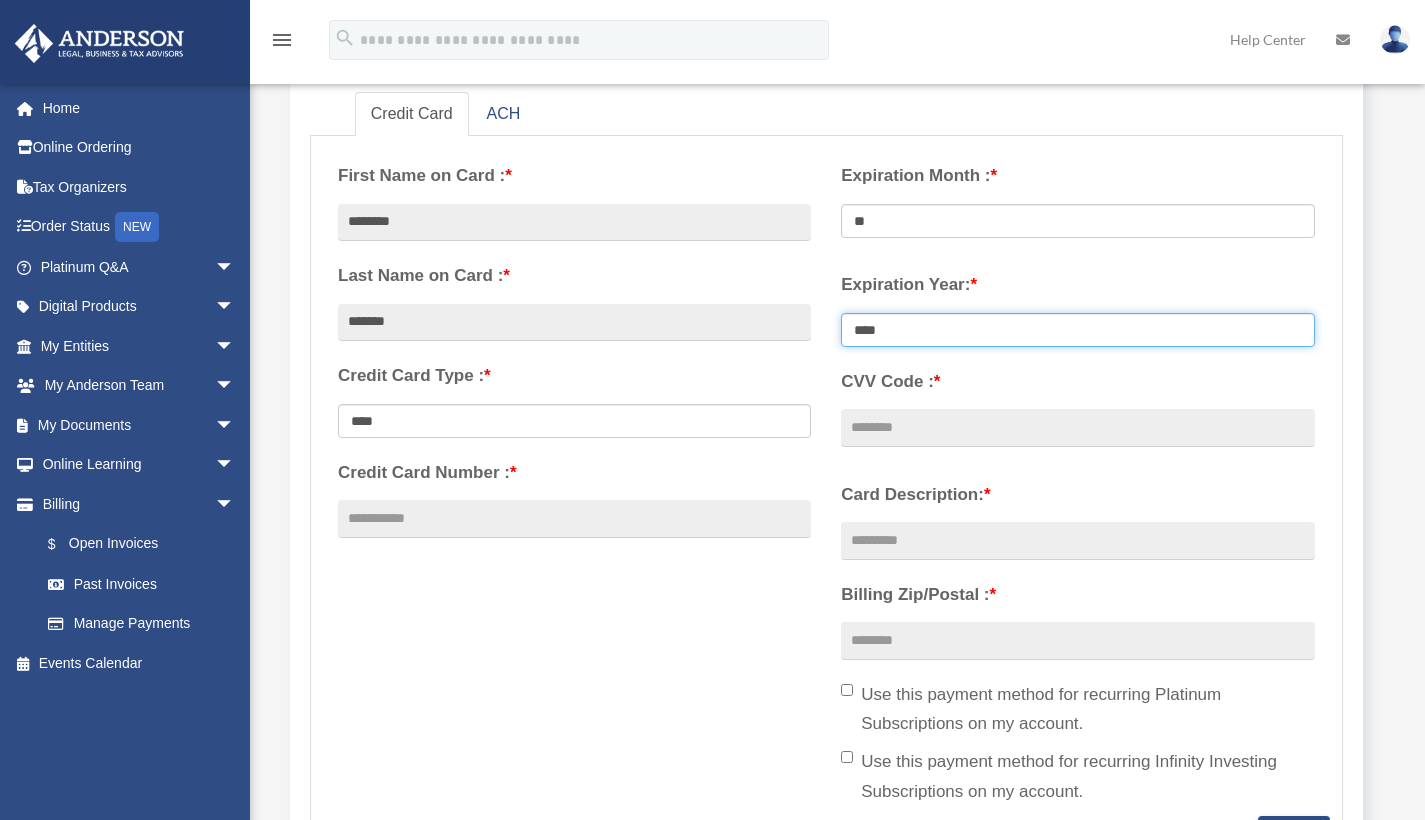 scroll, scrollTop: 353, scrollLeft: 0, axis: vertical 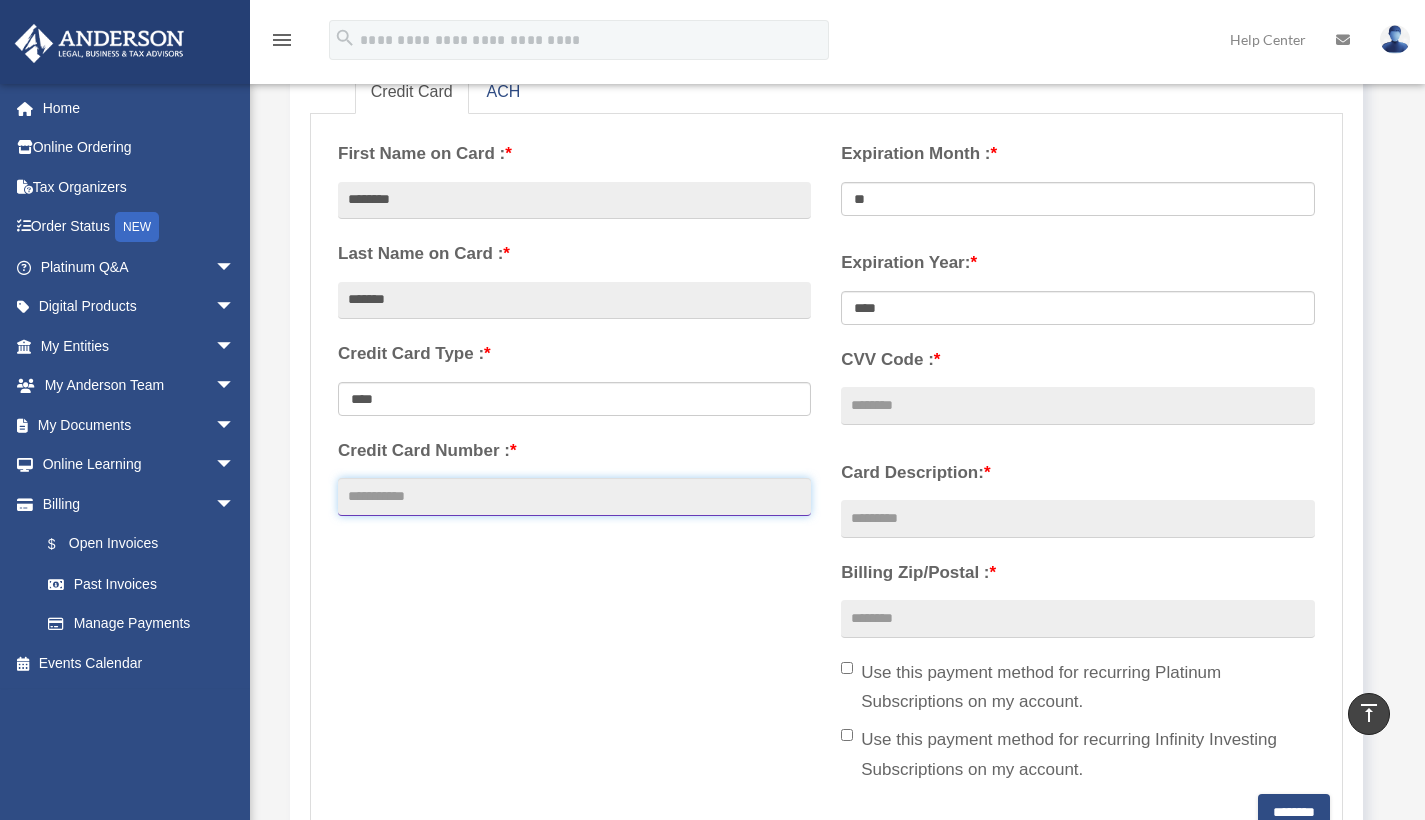 click on "Credit Card Number : *" at bounding box center (574, 497) 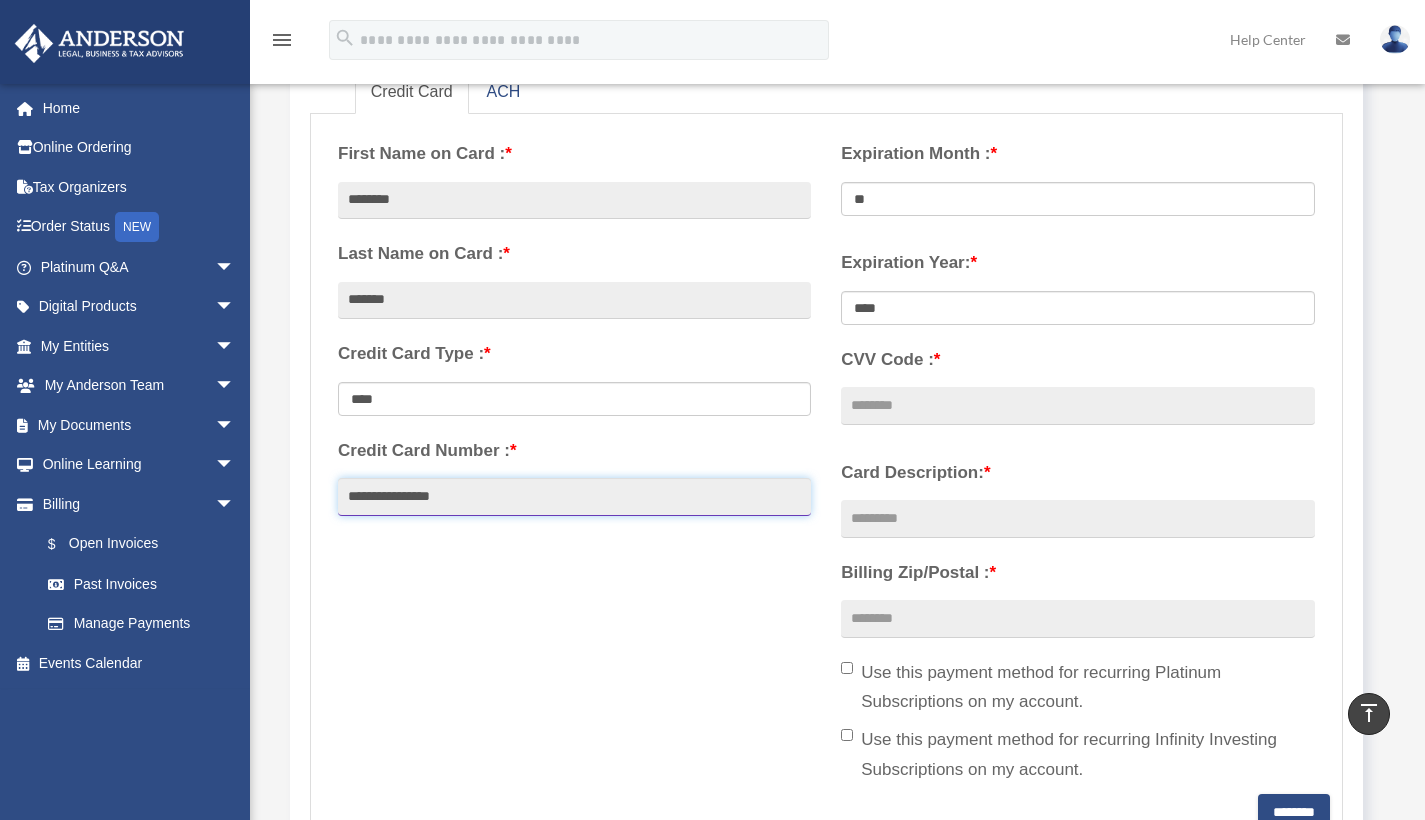 type on "**********" 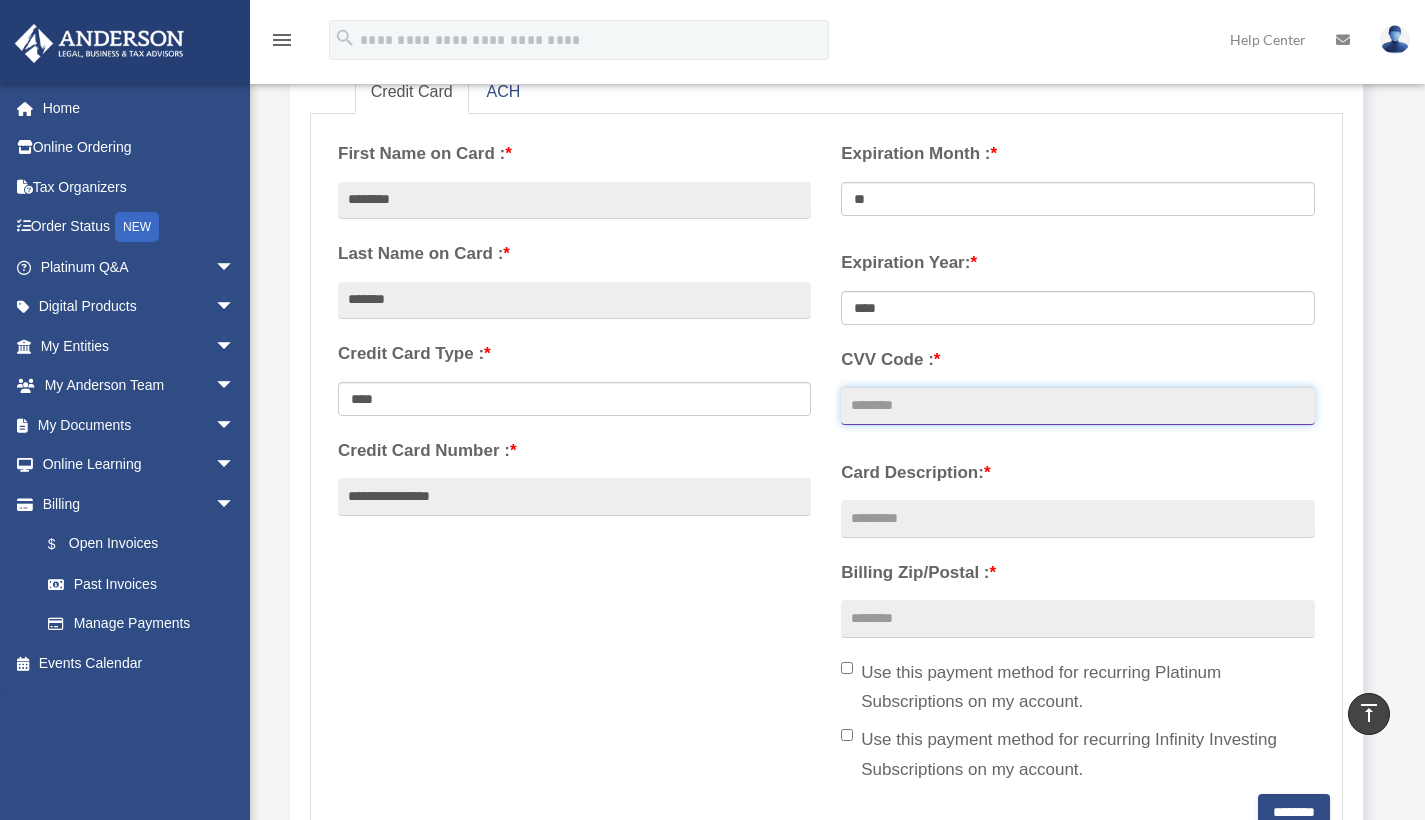 click on "CVV Code : *" at bounding box center (1077, 406) 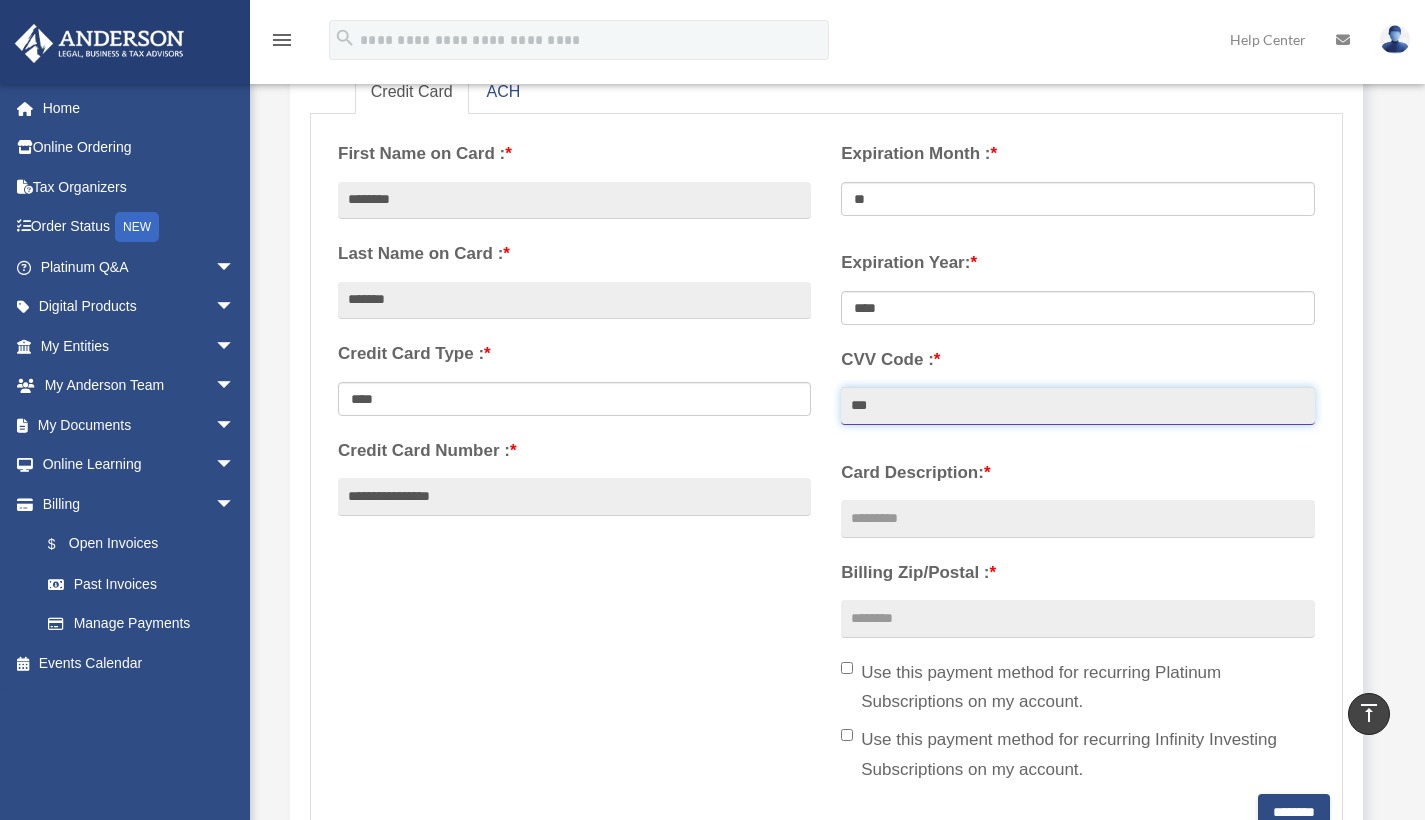 type on "***" 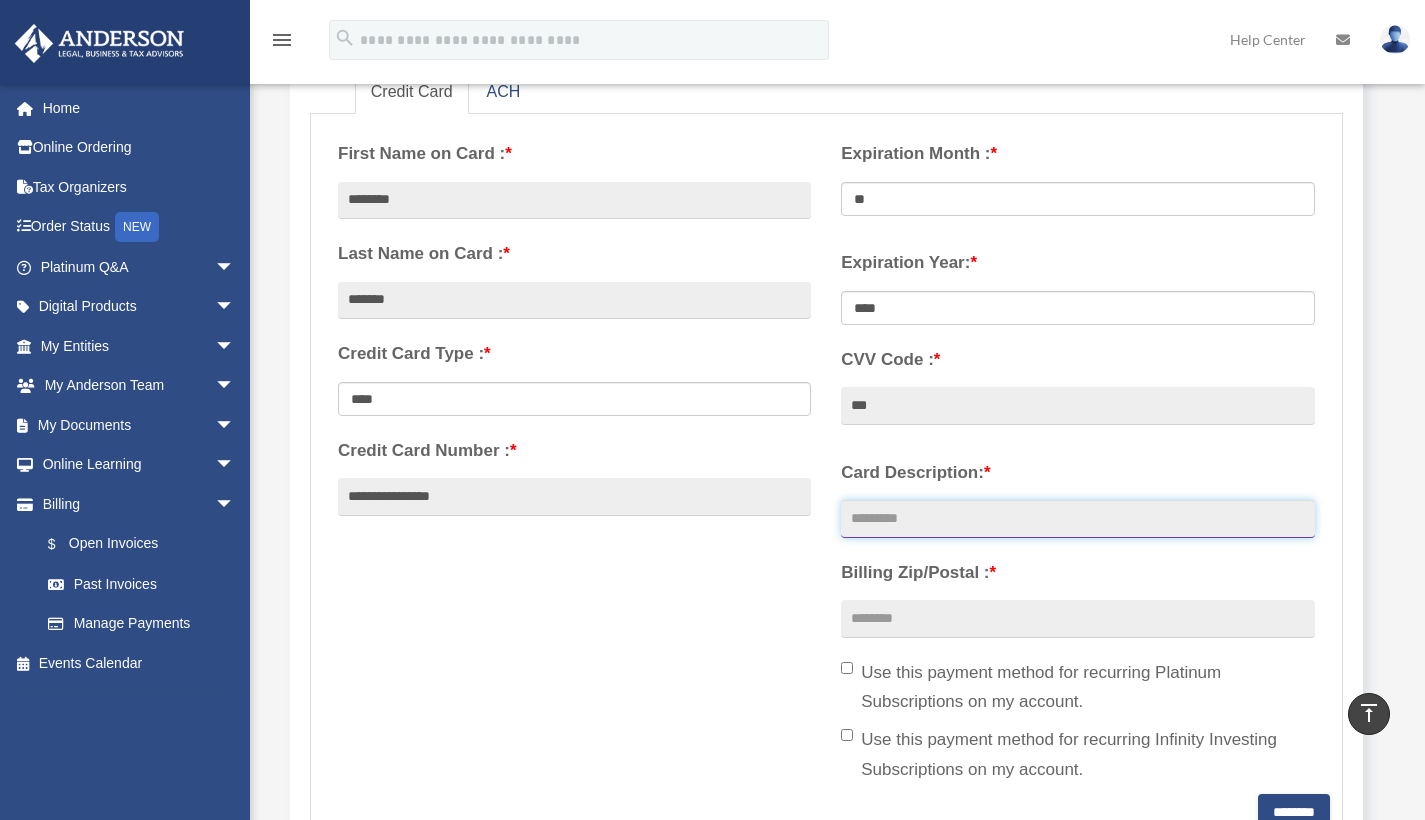 click on "Card Description: *" at bounding box center [1077, 519] 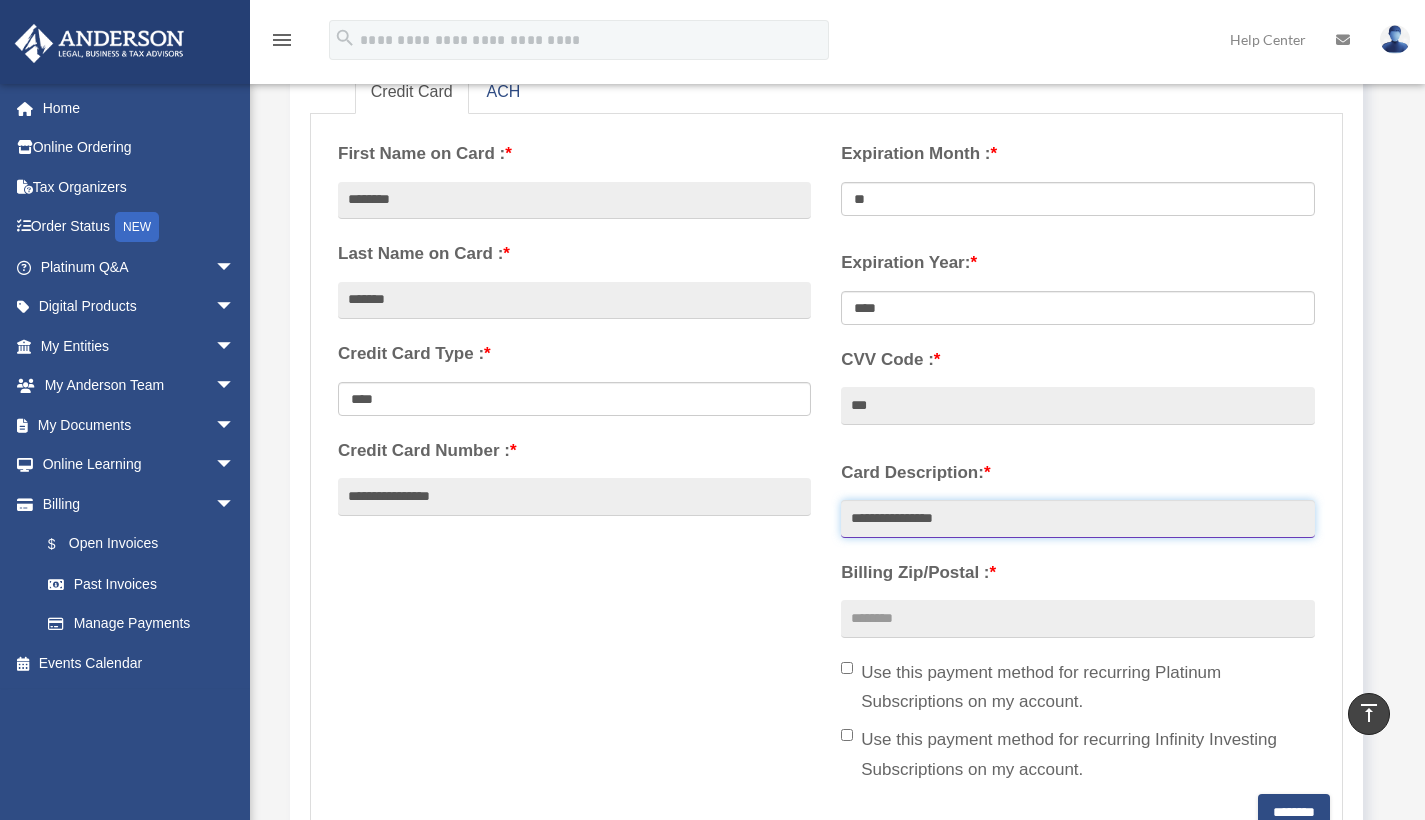 type on "**********" 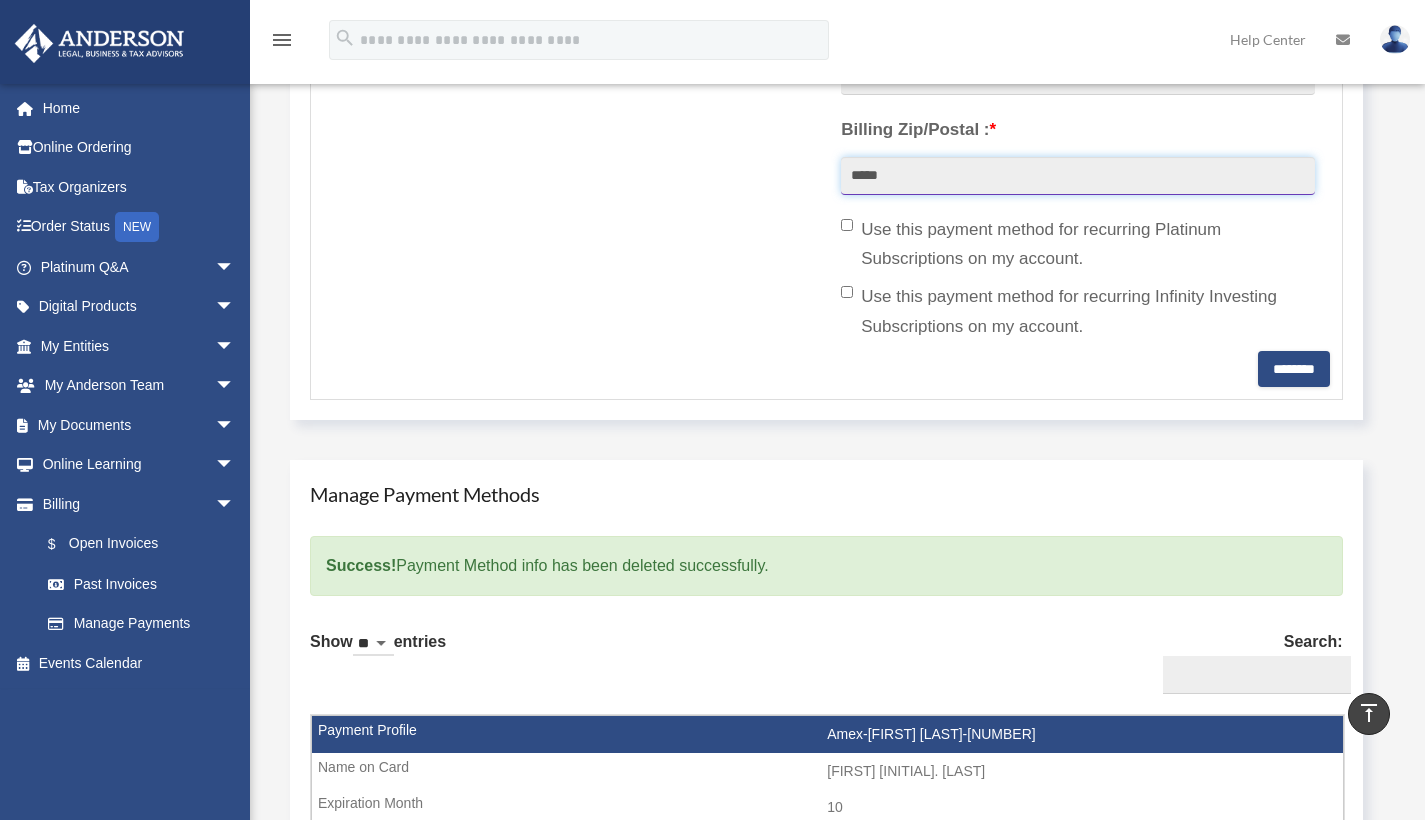 scroll, scrollTop: 784, scrollLeft: 0, axis: vertical 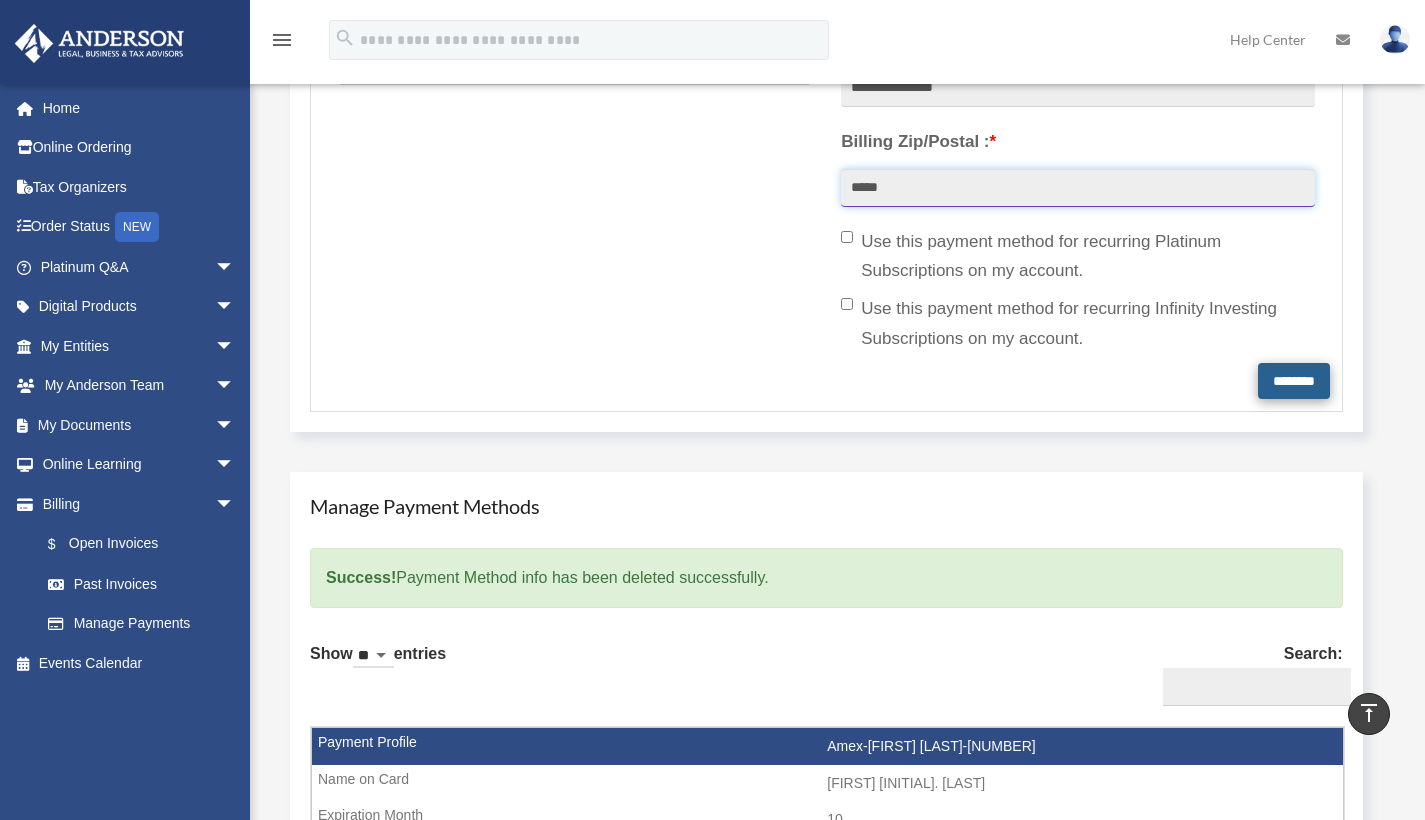 type on "*****" 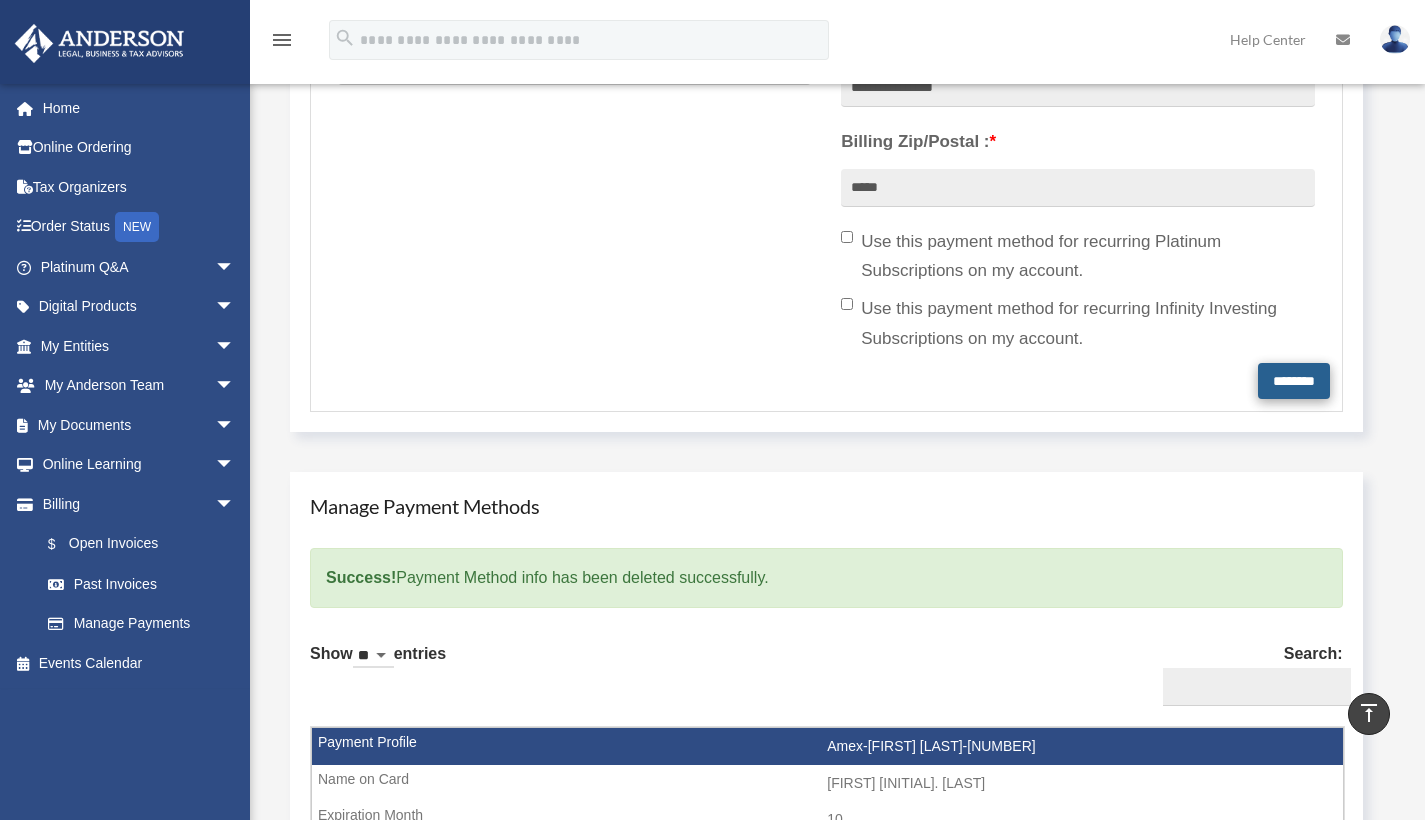 click on "********" at bounding box center (1294, 381) 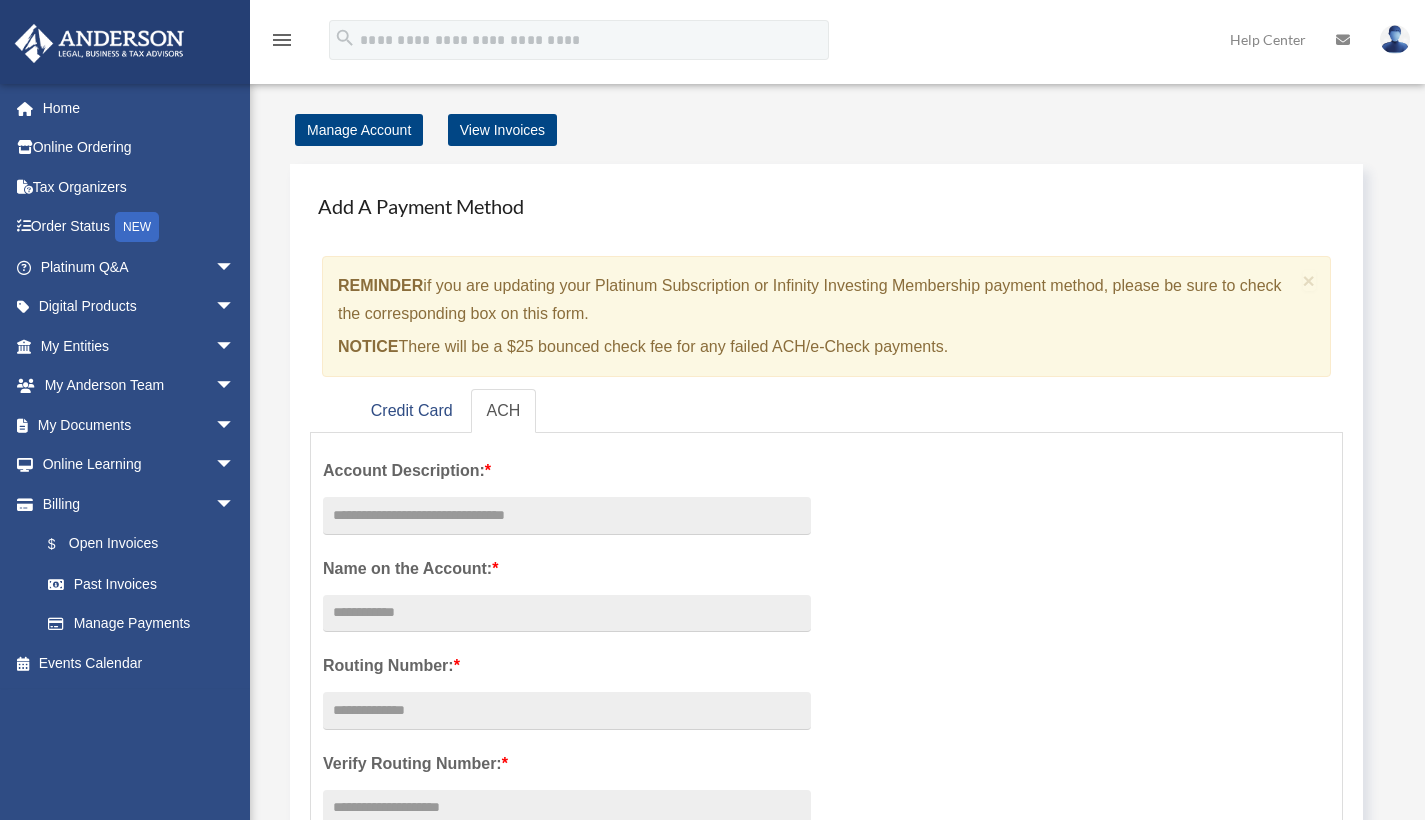 scroll, scrollTop: 0, scrollLeft: 0, axis: both 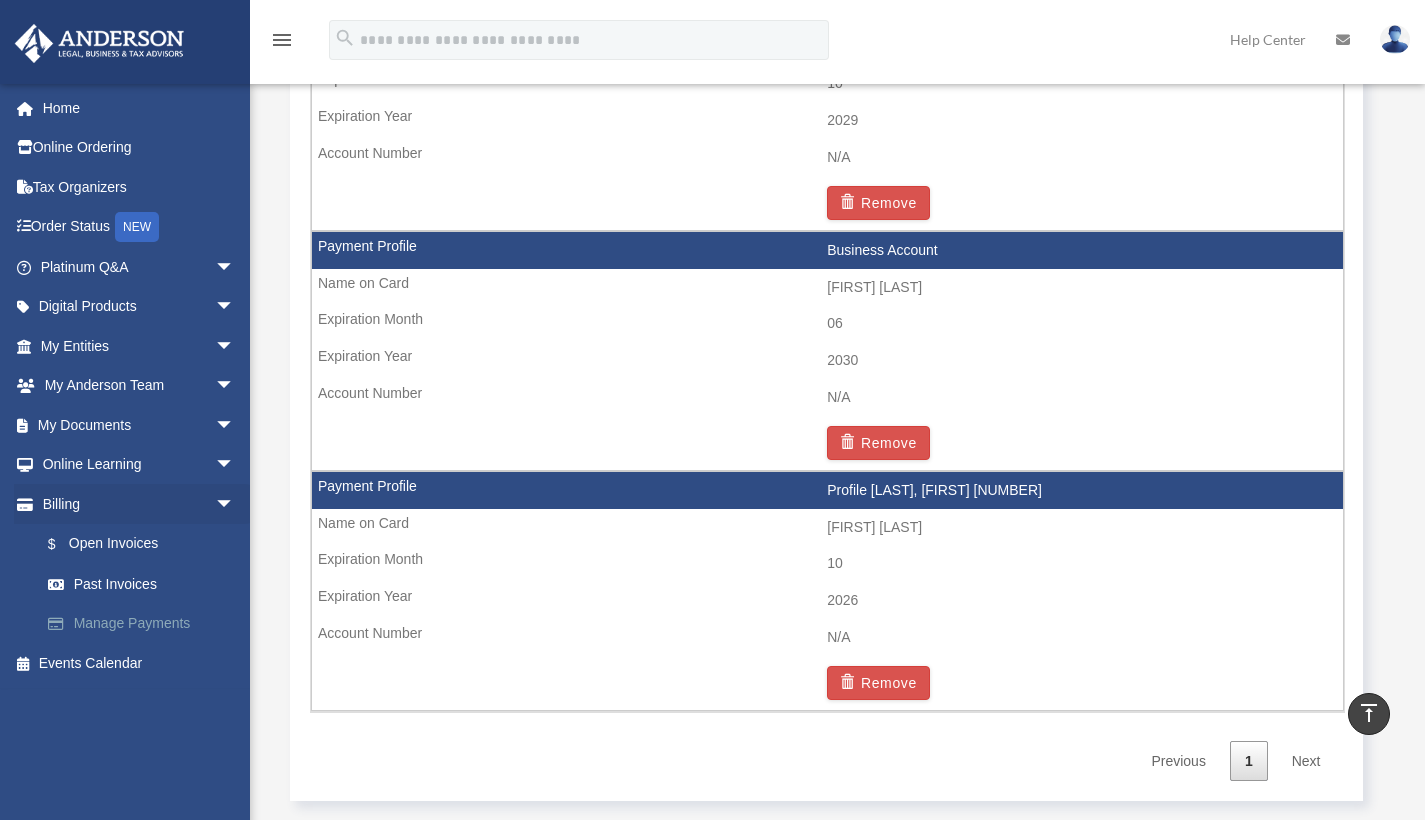 click on "Manage Payments" at bounding box center [146, 624] 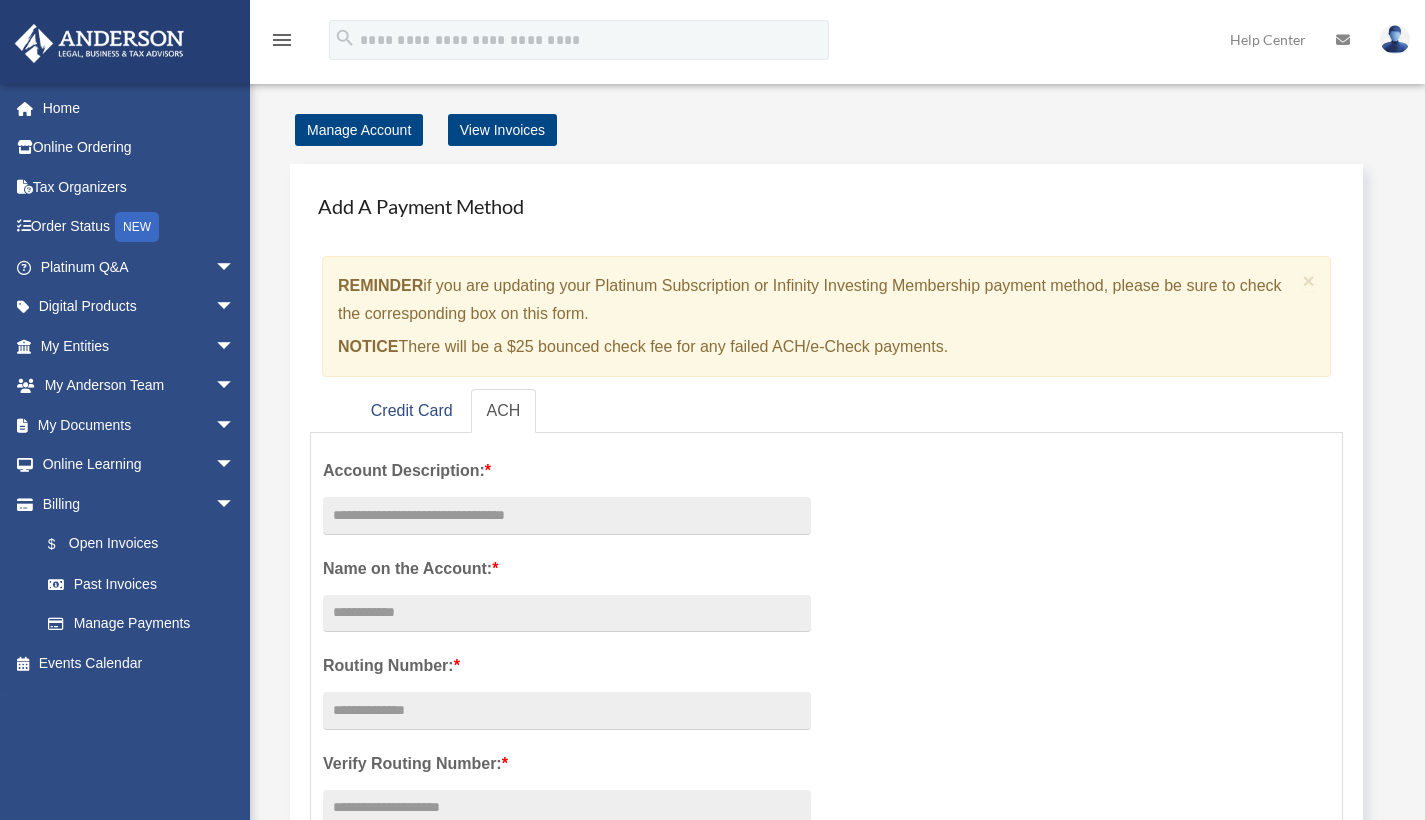 scroll, scrollTop: 0, scrollLeft: 0, axis: both 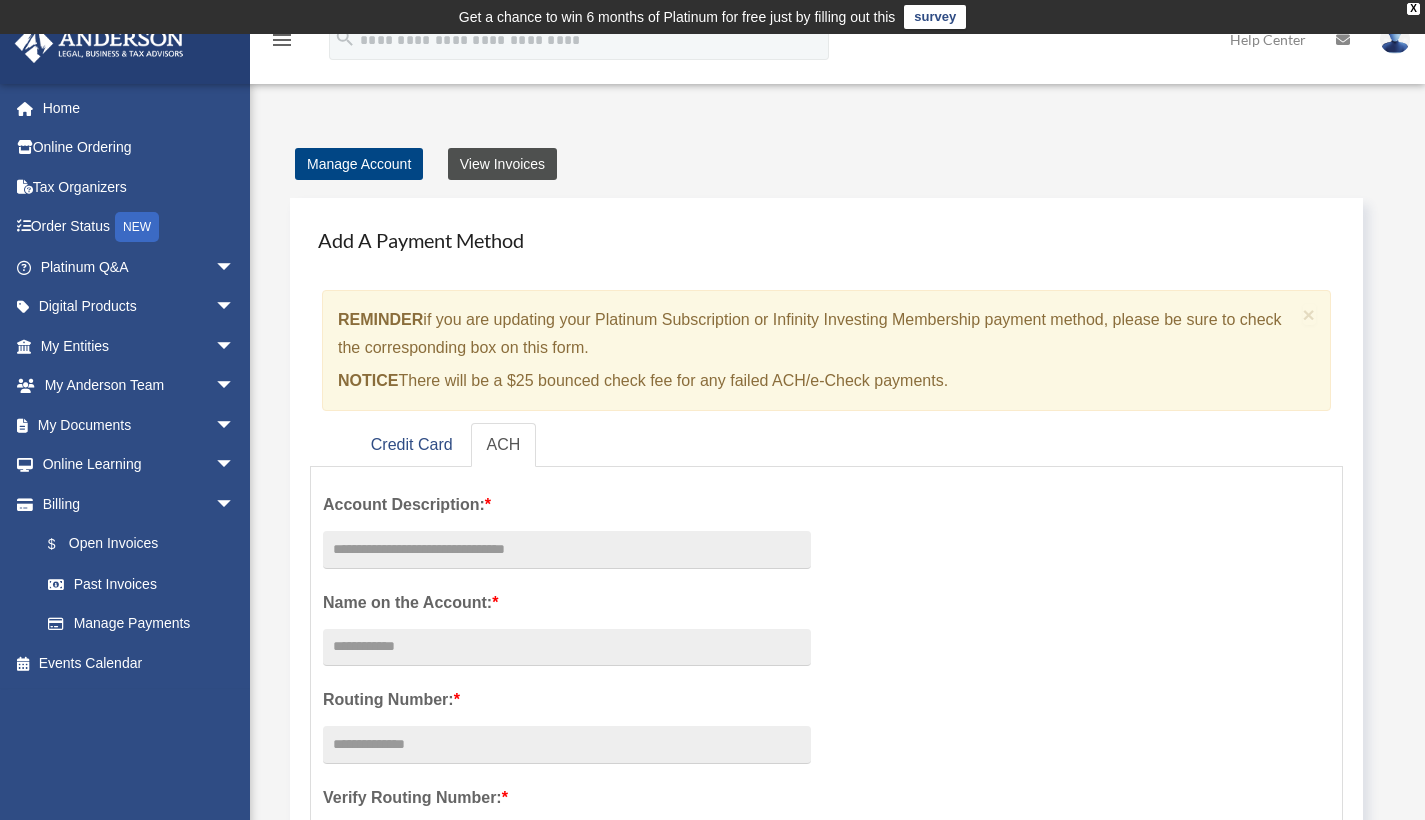 click on "View Invoices" at bounding box center [502, 164] 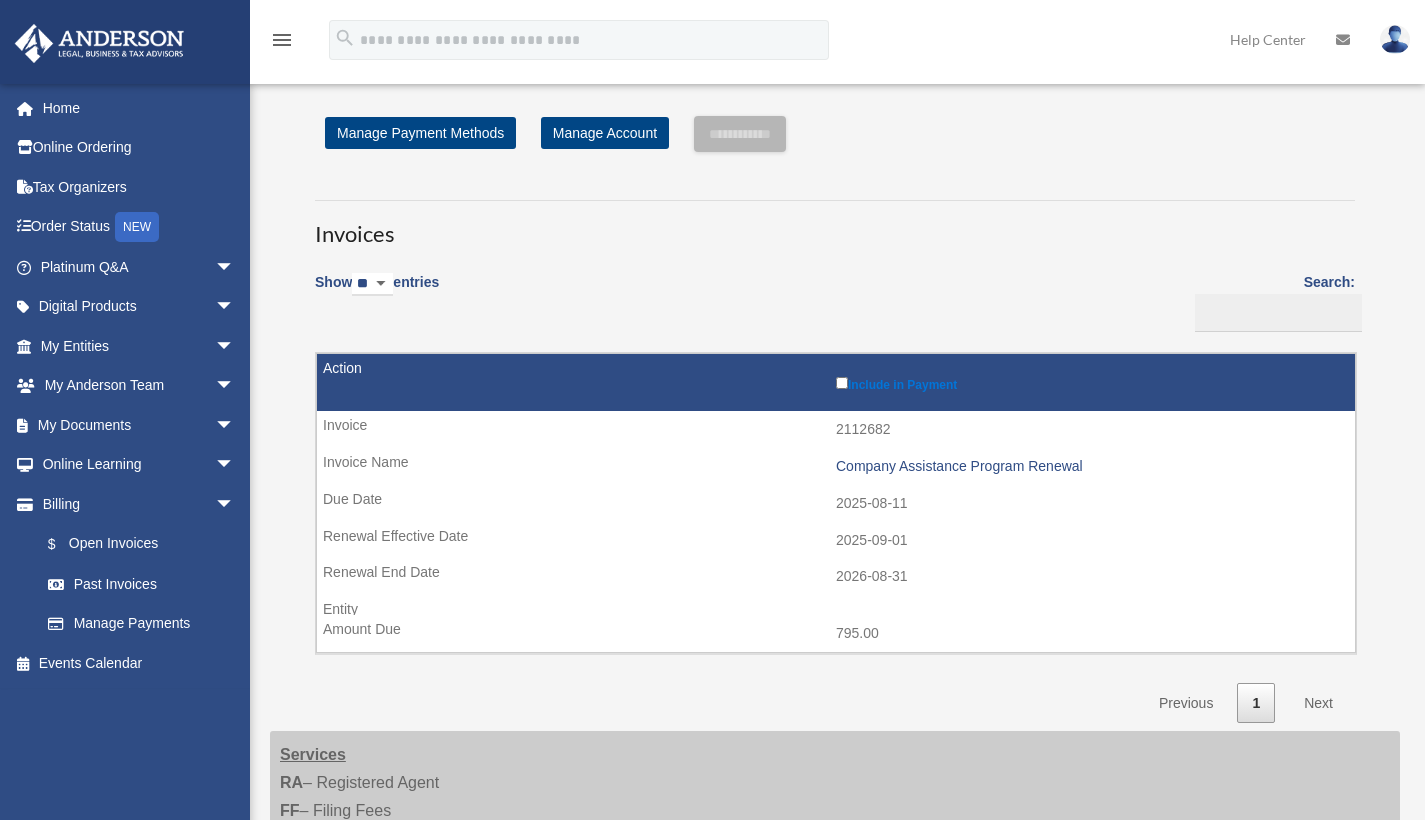 scroll, scrollTop: 0, scrollLeft: 0, axis: both 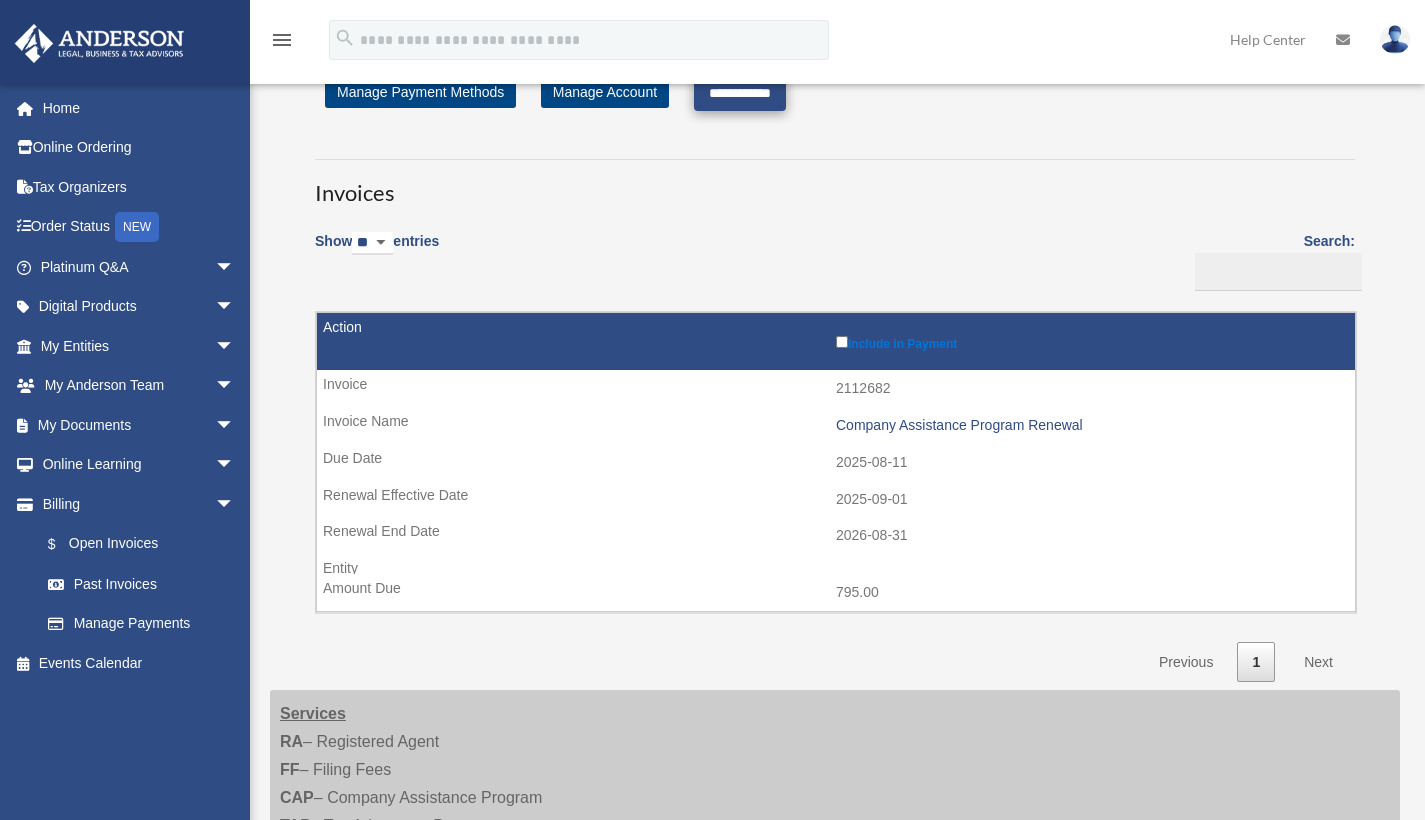 click on "**********" at bounding box center [740, 93] 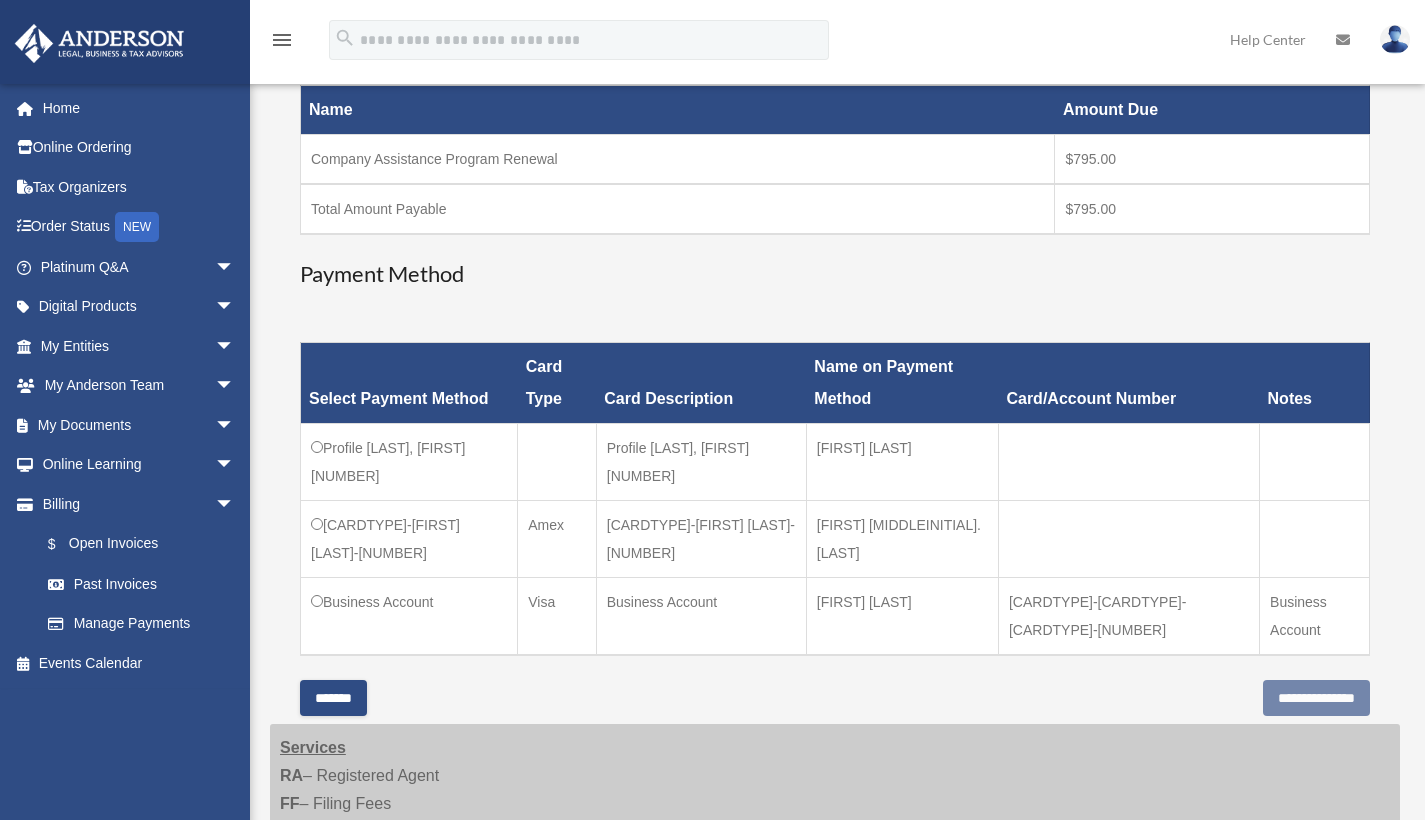 scroll, scrollTop: 399, scrollLeft: 0, axis: vertical 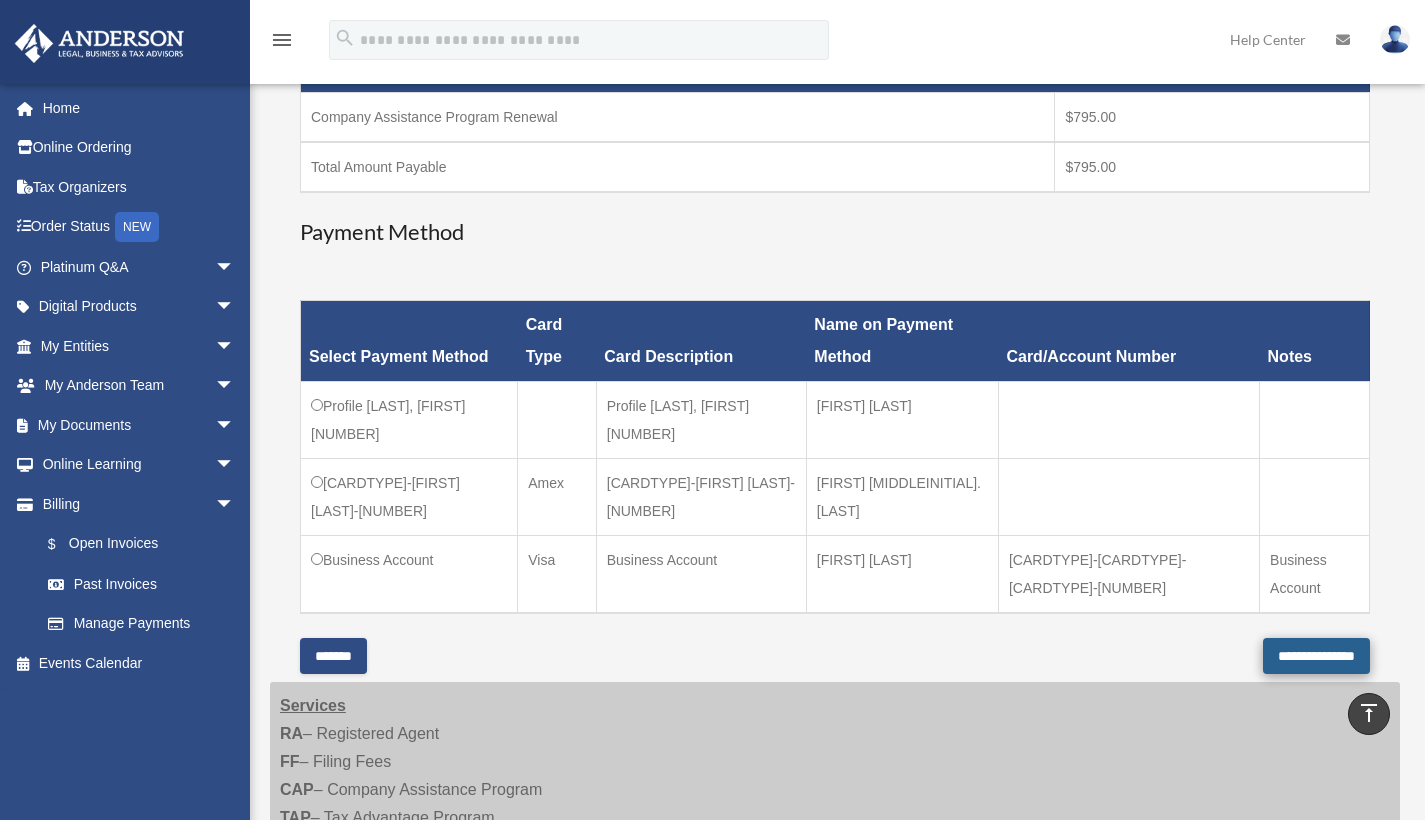click on "**********" at bounding box center [1316, 656] 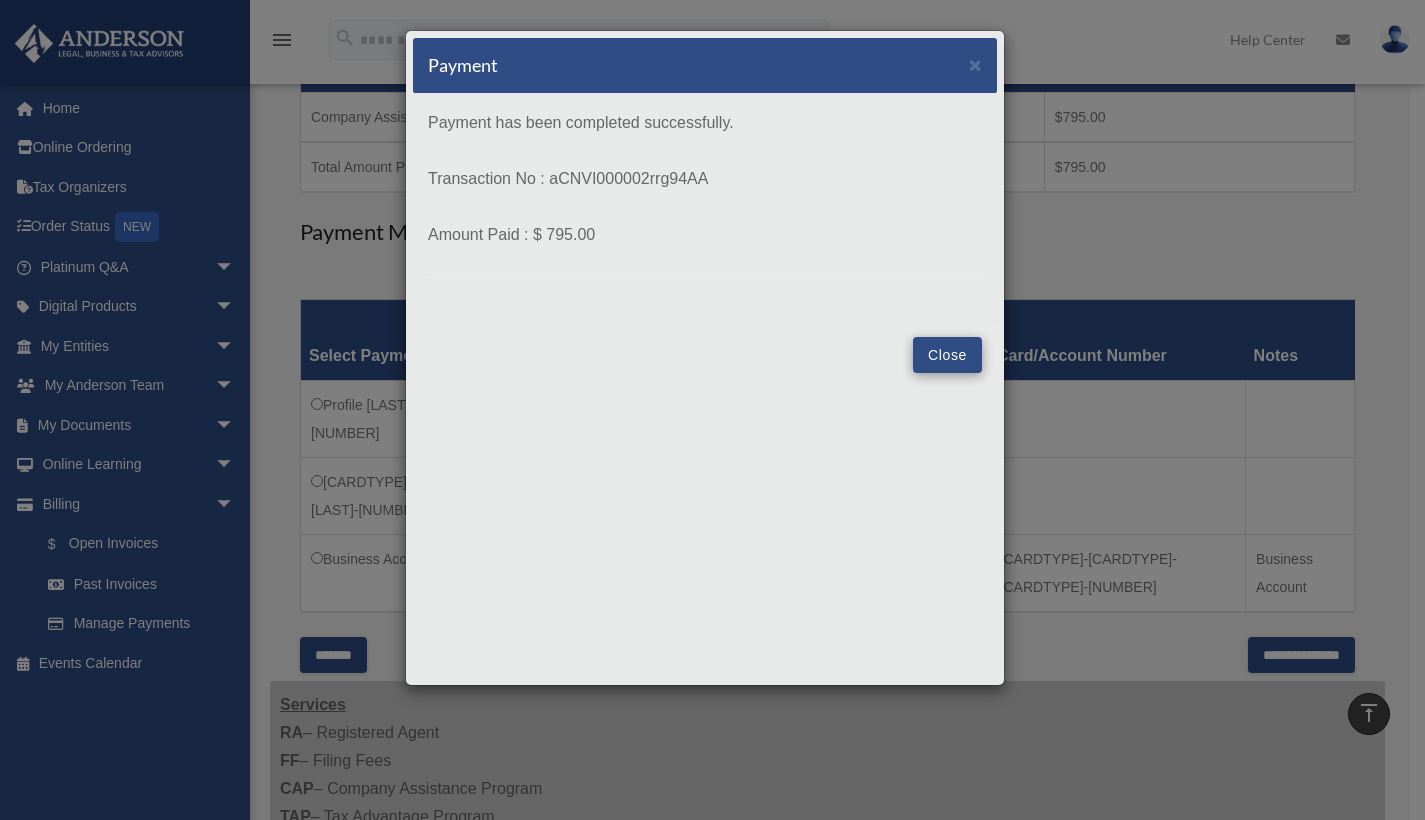 click on "Close" at bounding box center [947, 355] 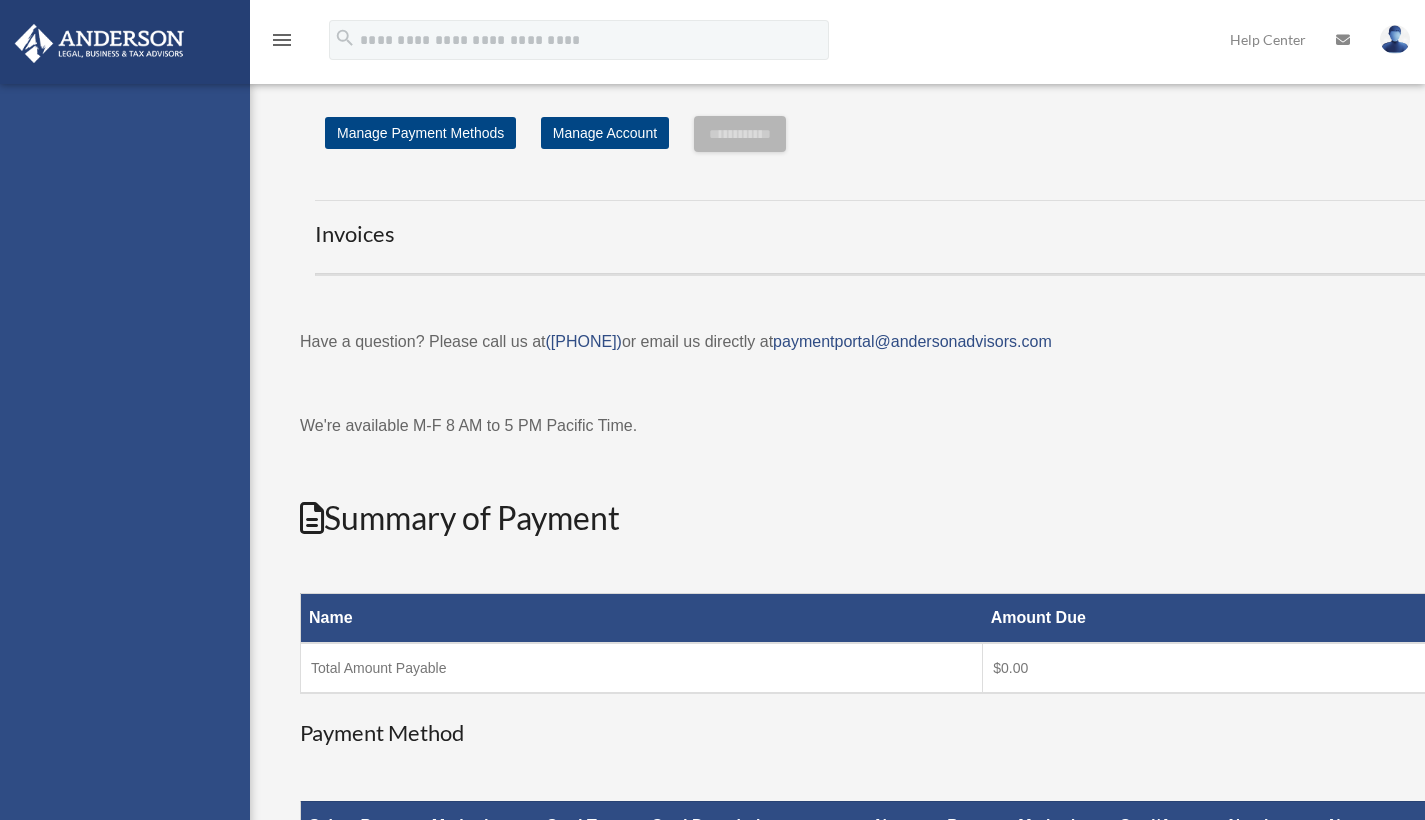 scroll, scrollTop: 0, scrollLeft: 0, axis: both 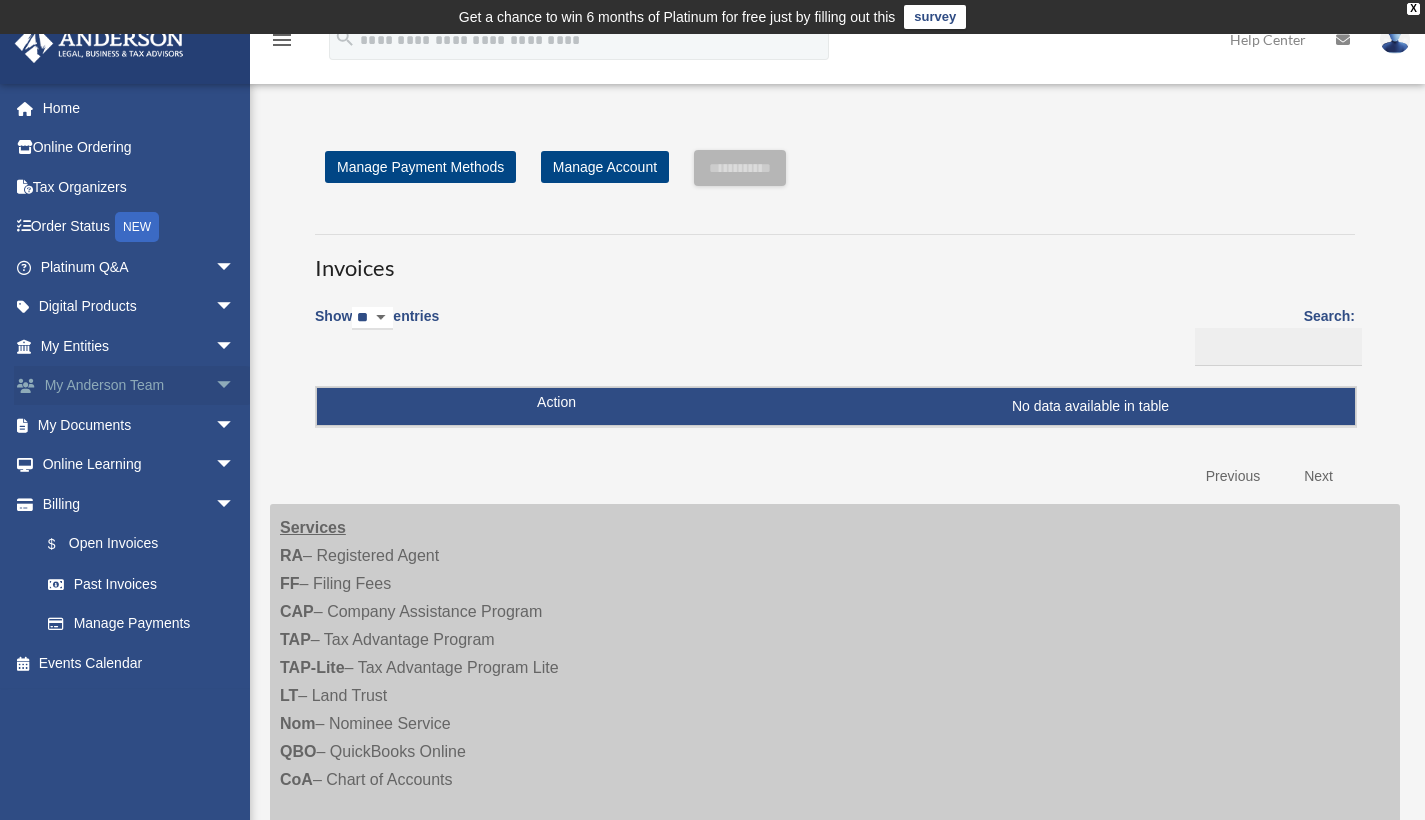 click on "arrow_drop_down" at bounding box center (235, 386) 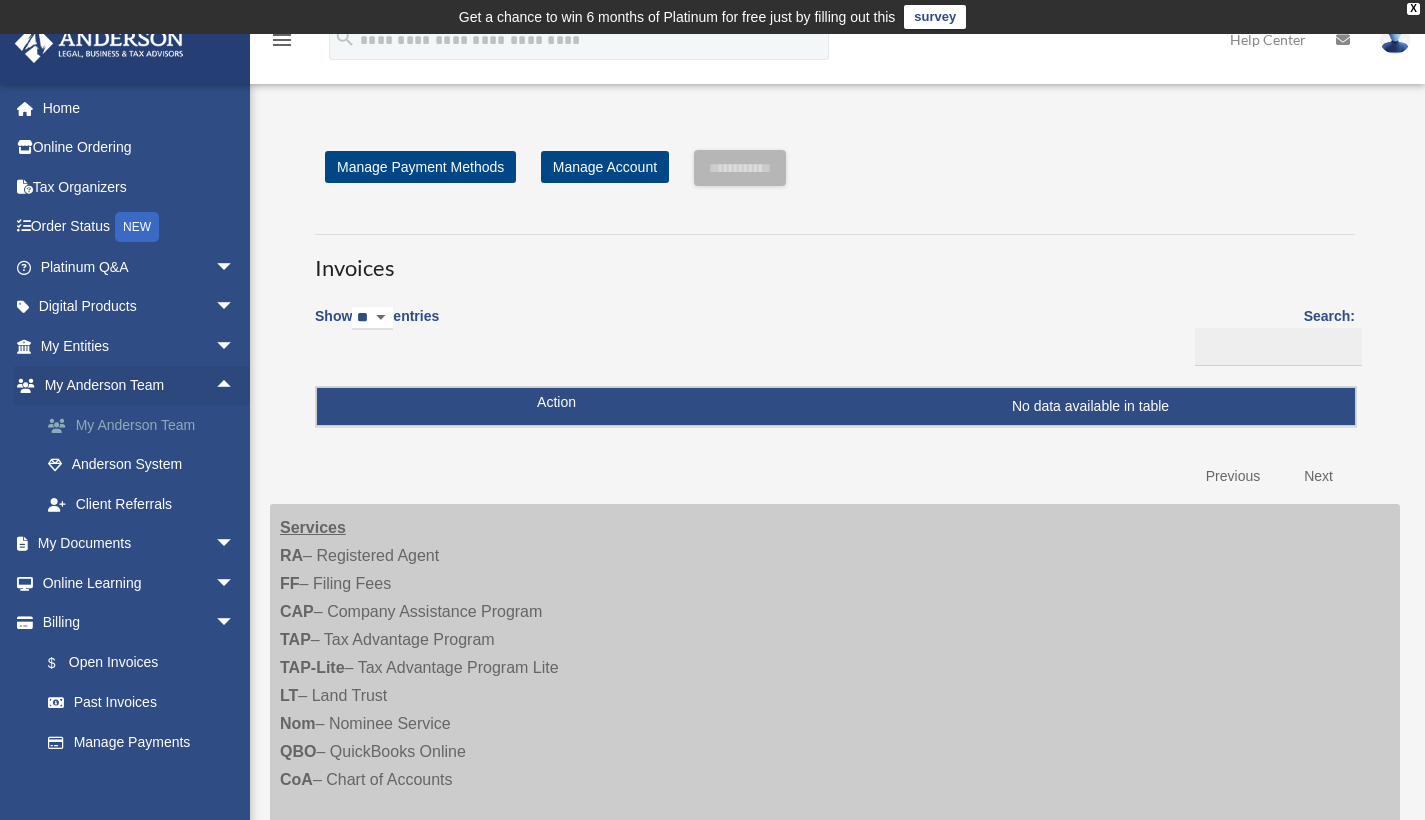 click on "My Anderson Team" at bounding box center [146, 425] 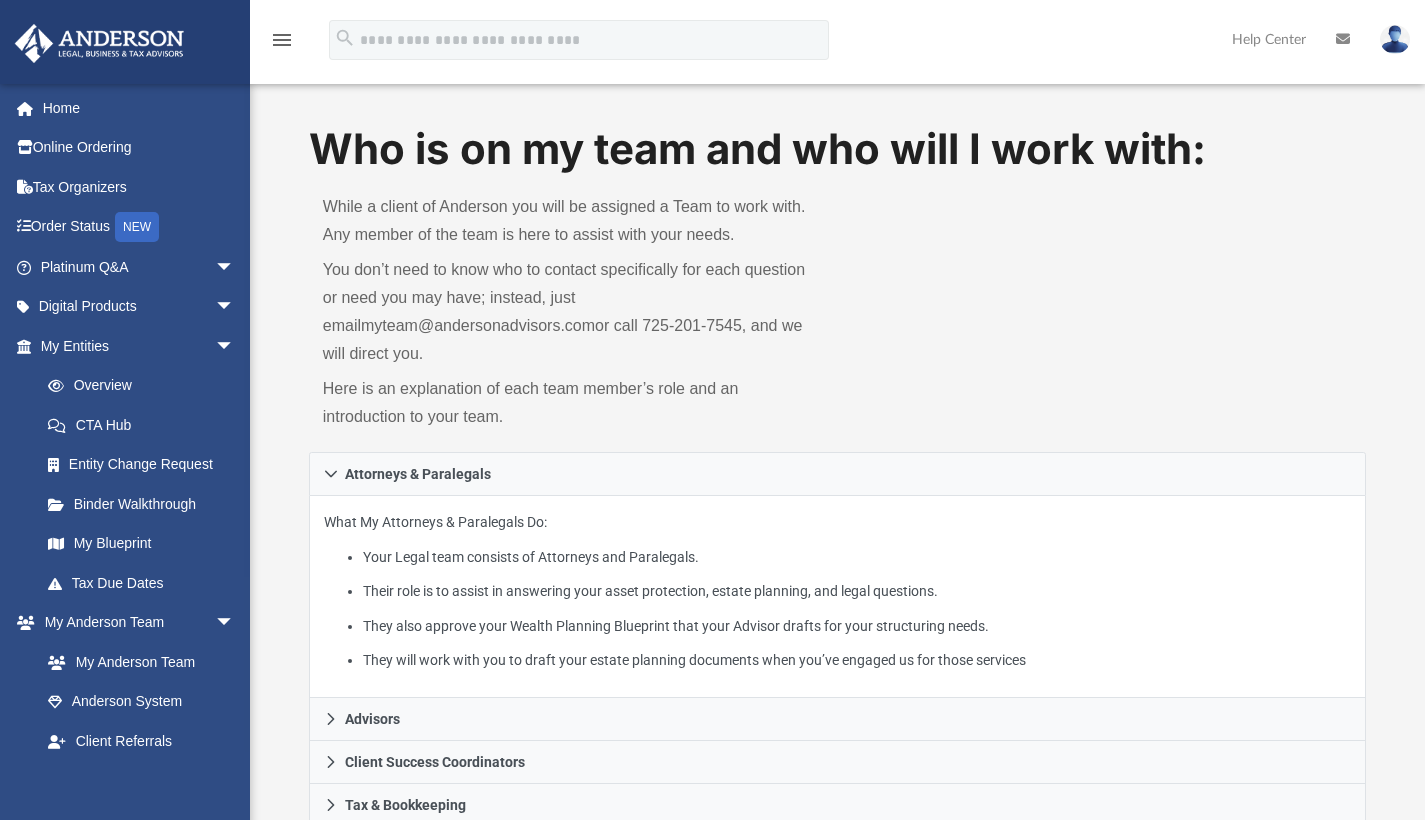 scroll, scrollTop: 0, scrollLeft: 0, axis: both 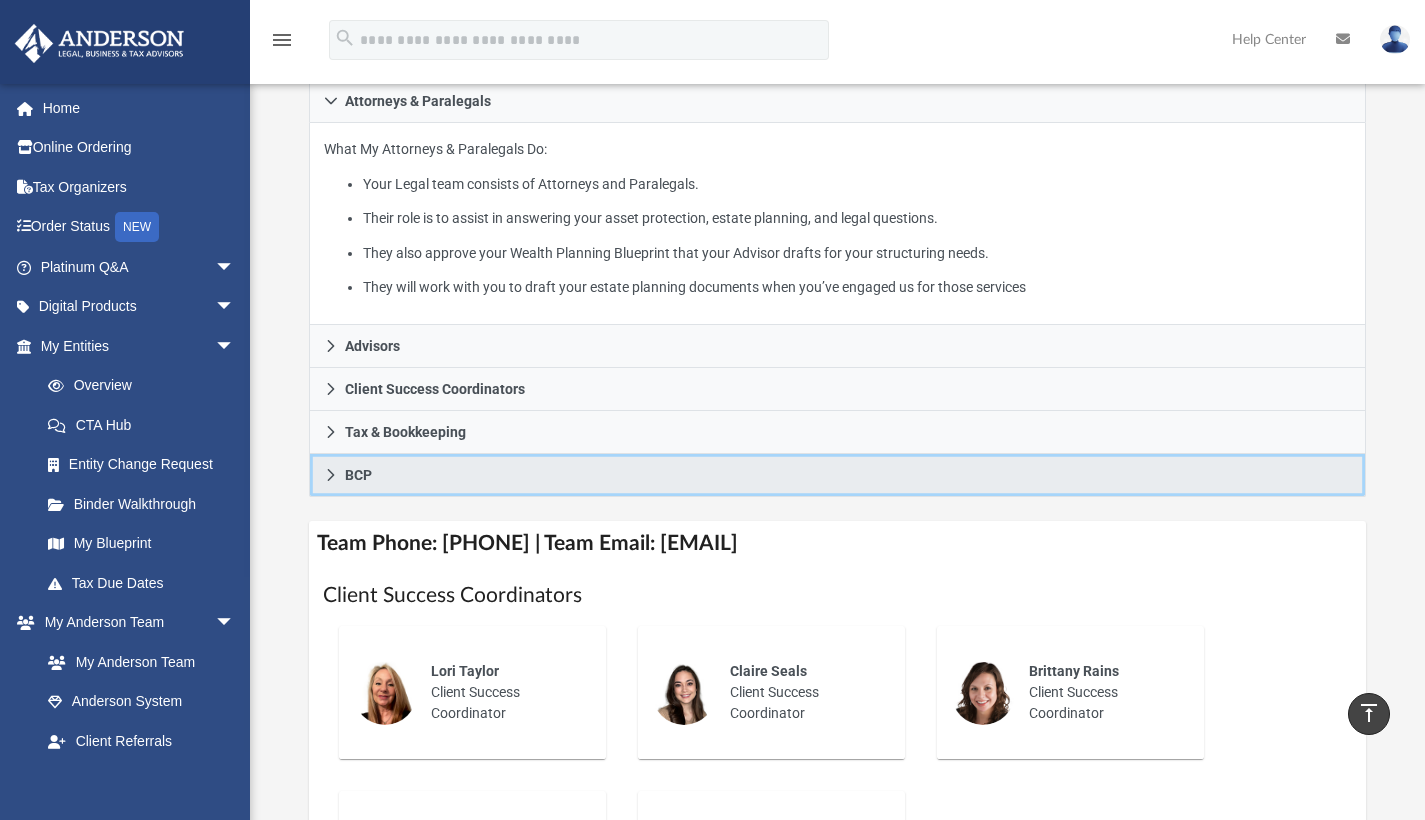 click 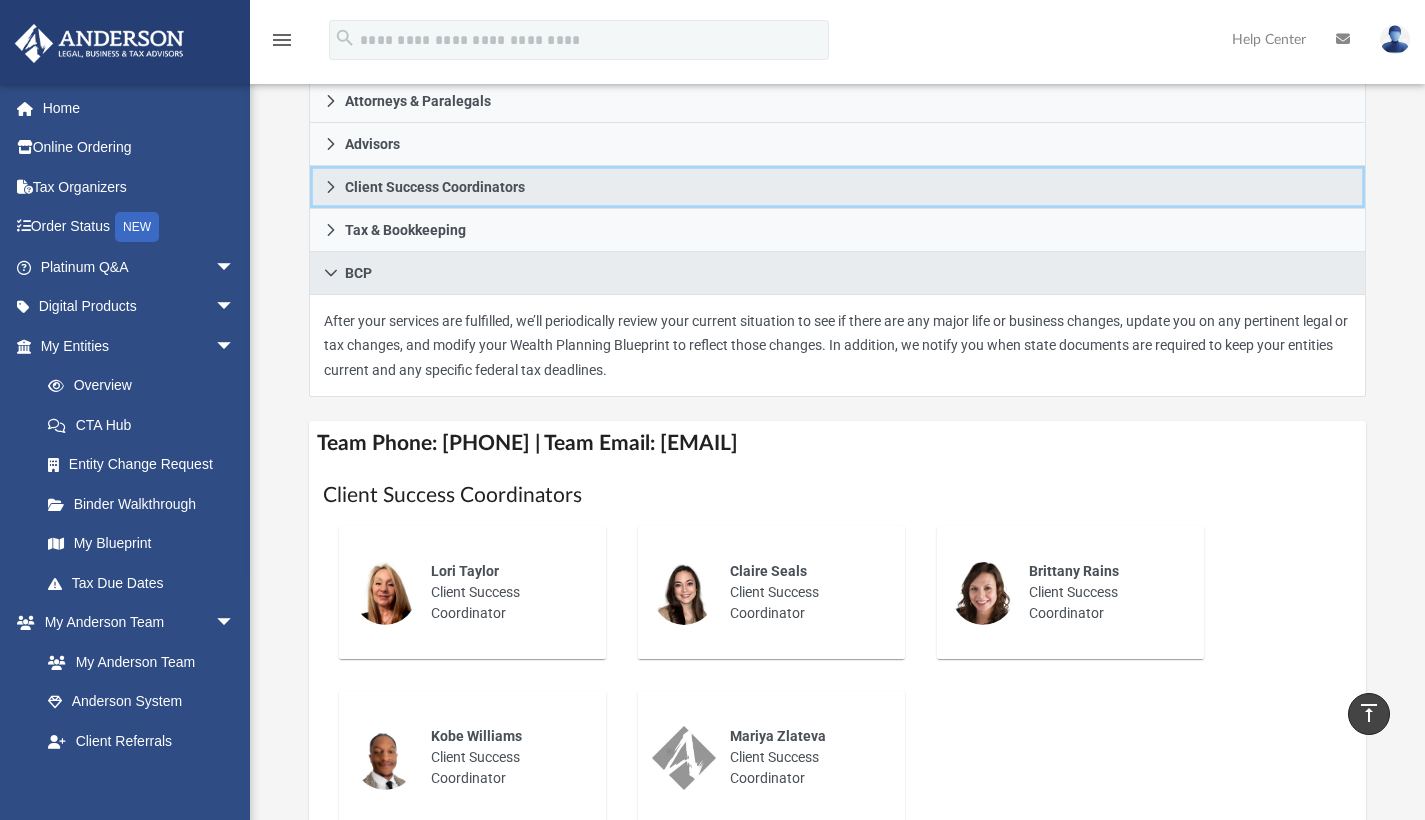 click 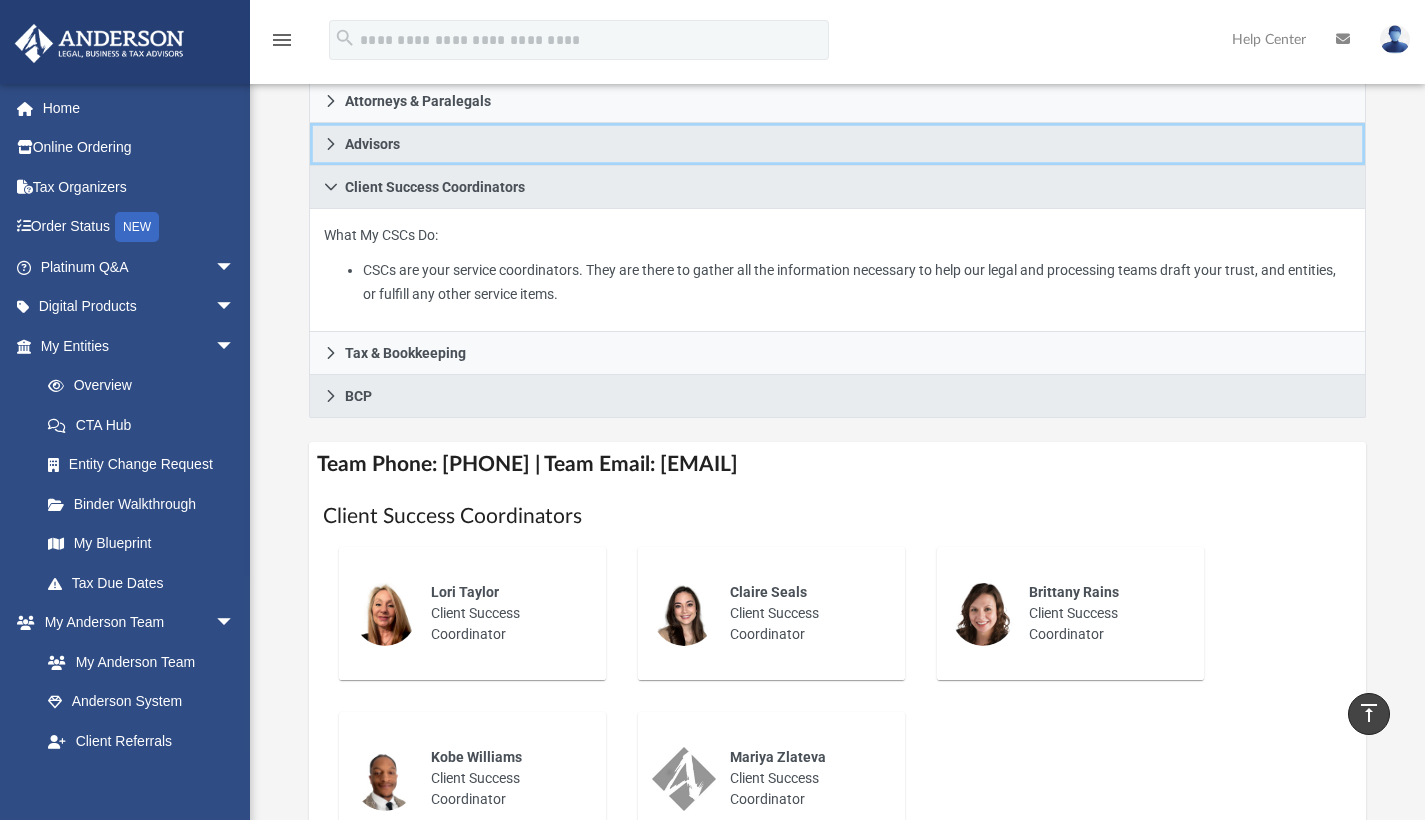 click 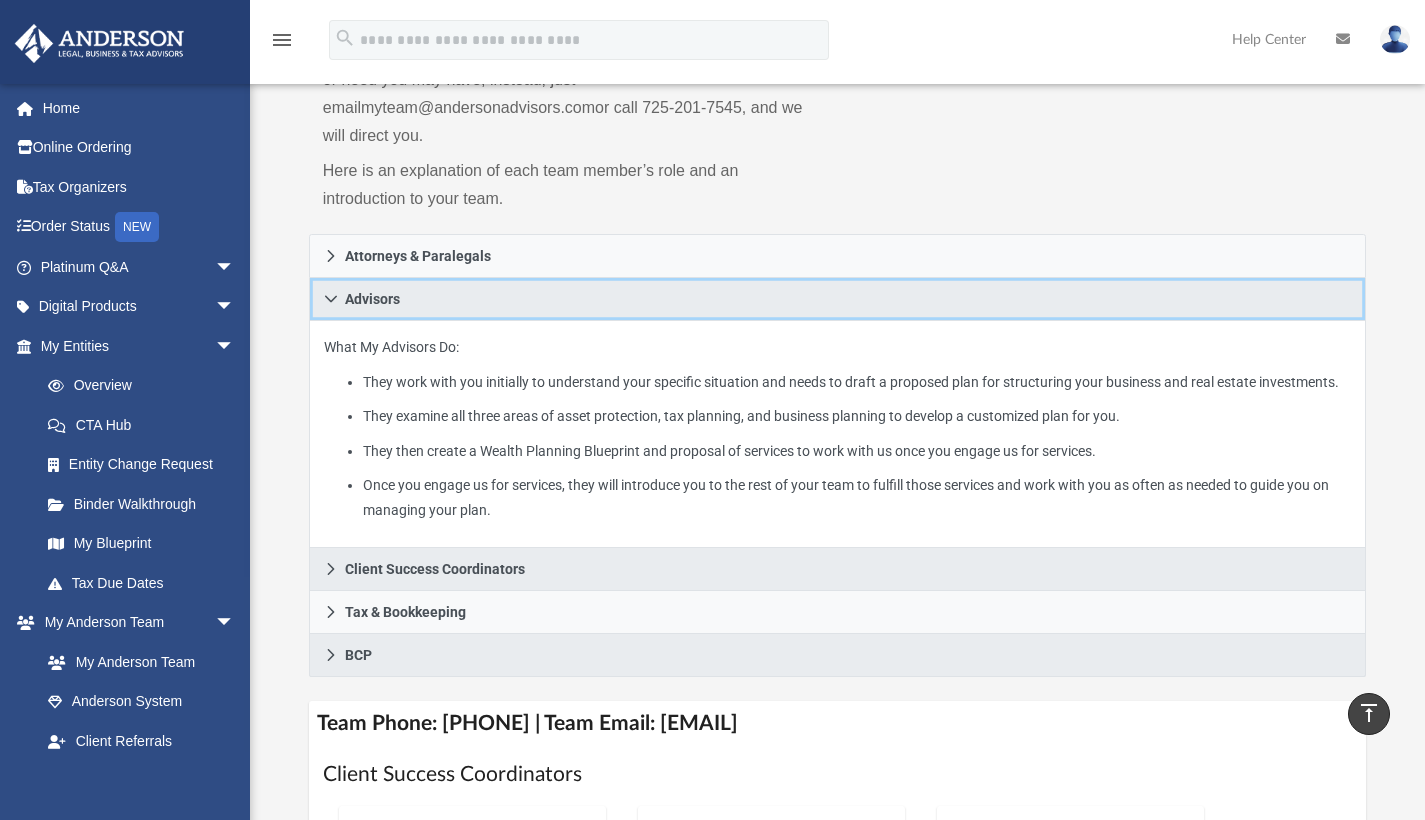 scroll, scrollTop: 120, scrollLeft: 0, axis: vertical 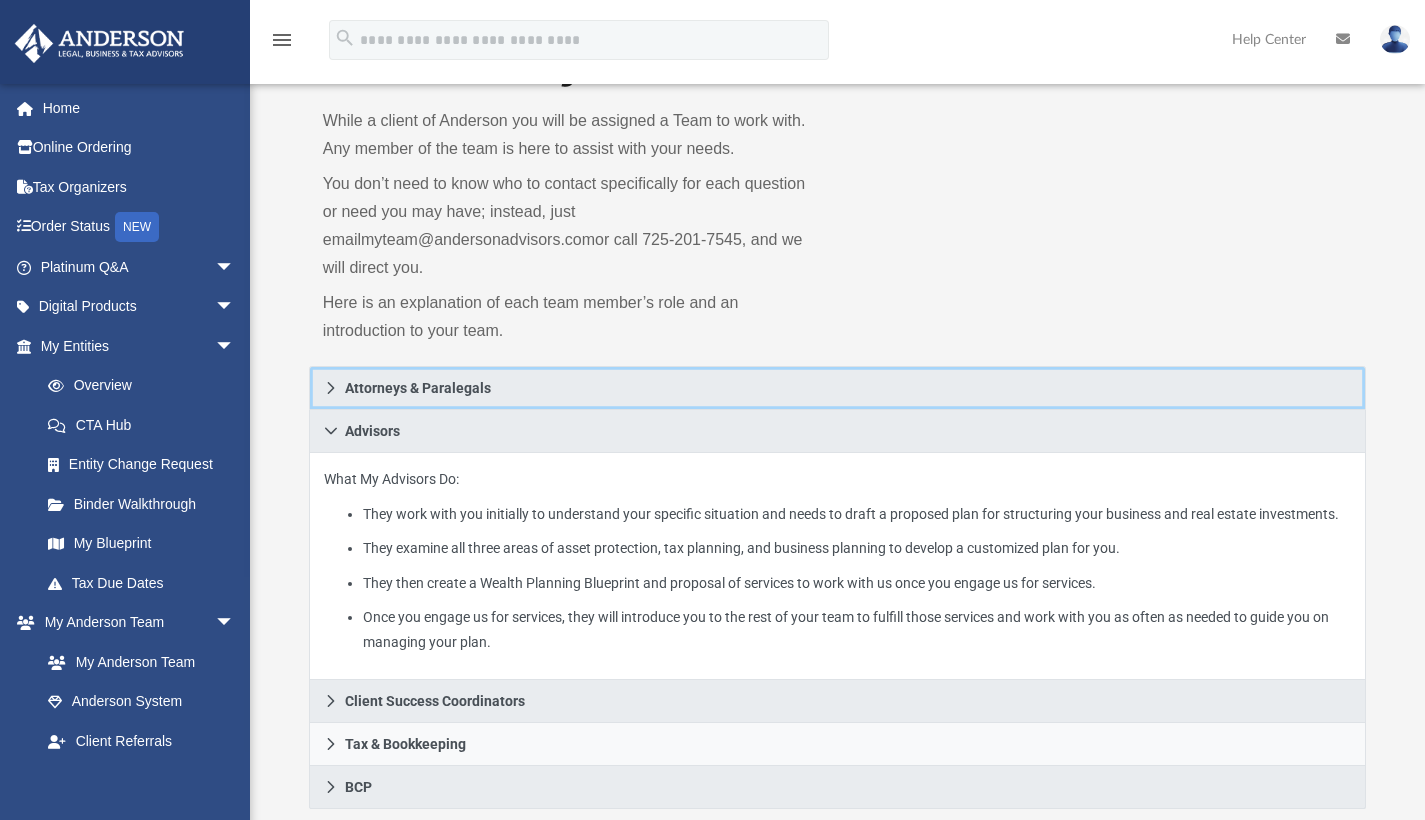 click 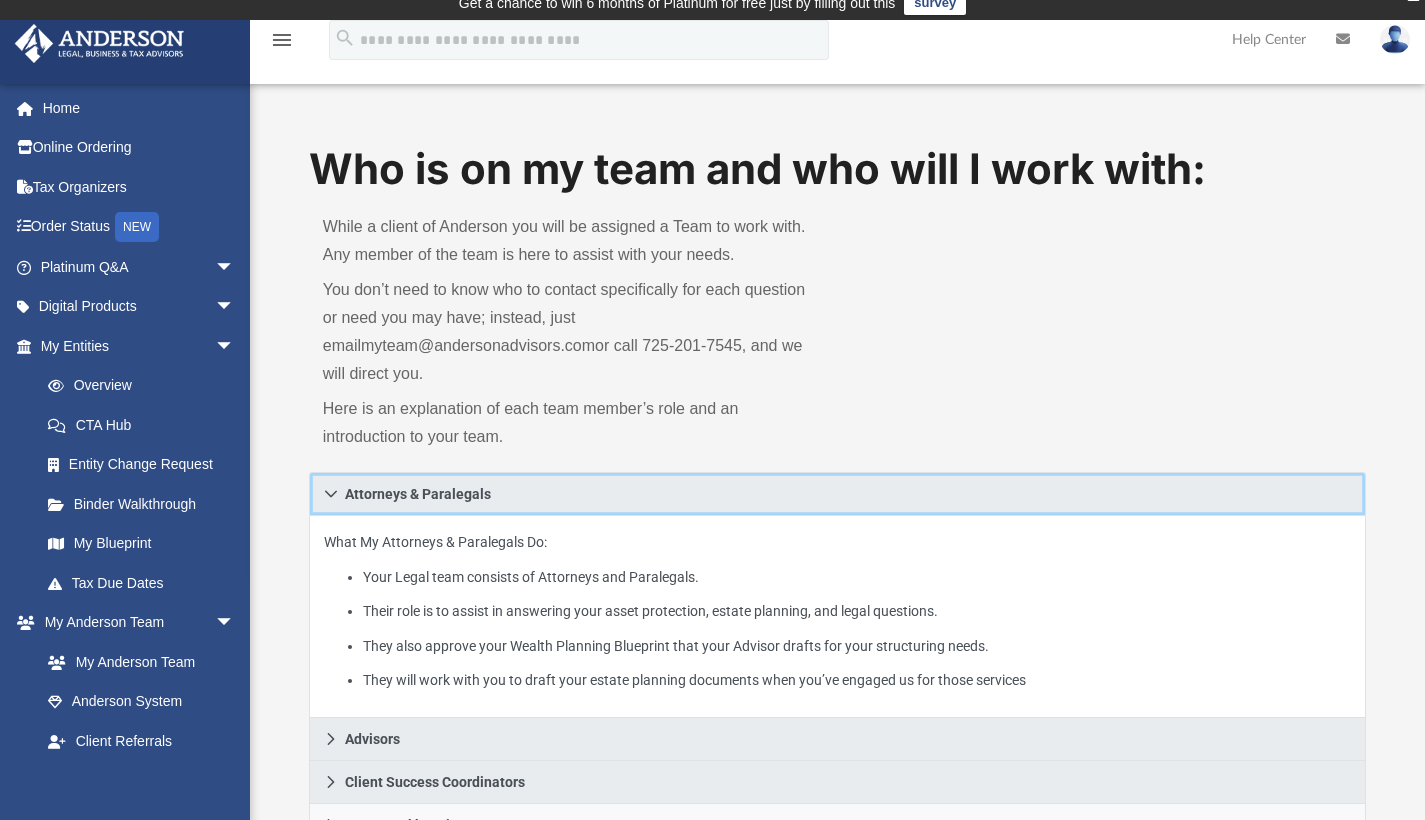 scroll, scrollTop: 0, scrollLeft: 0, axis: both 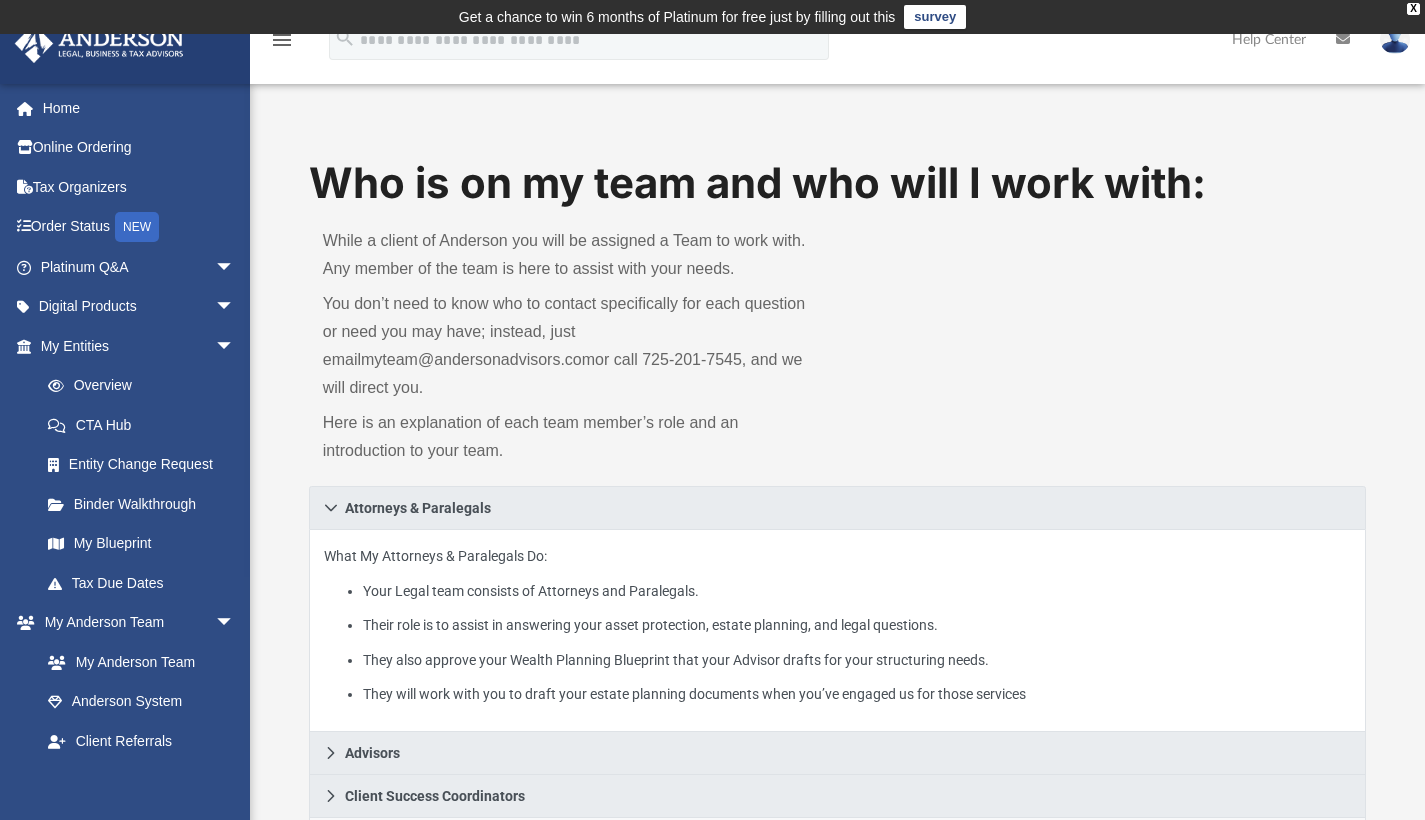 click at bounding box center (1395, 39) 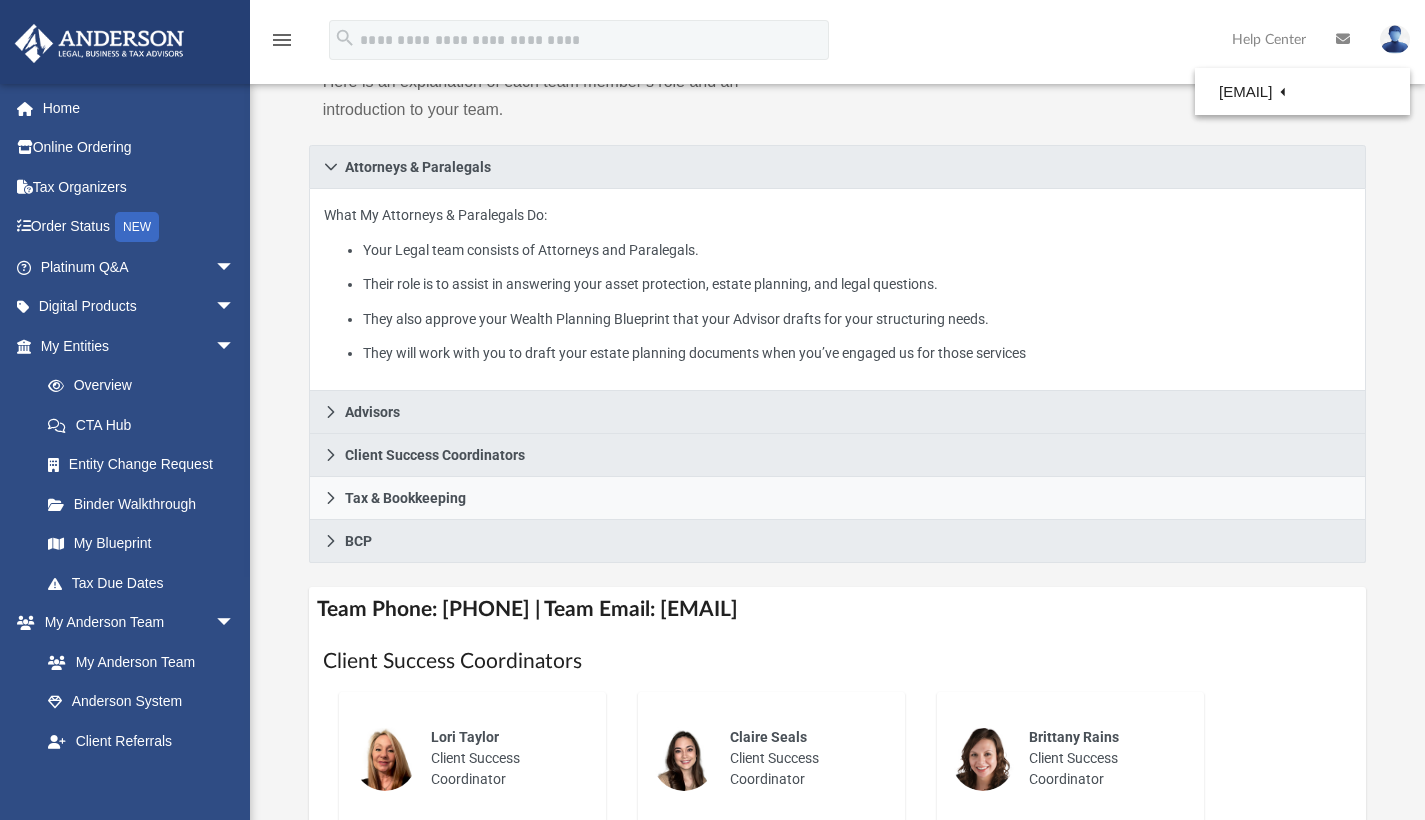 scroll, scrollTop: 367, scrollLeft: 0, axis: vertical 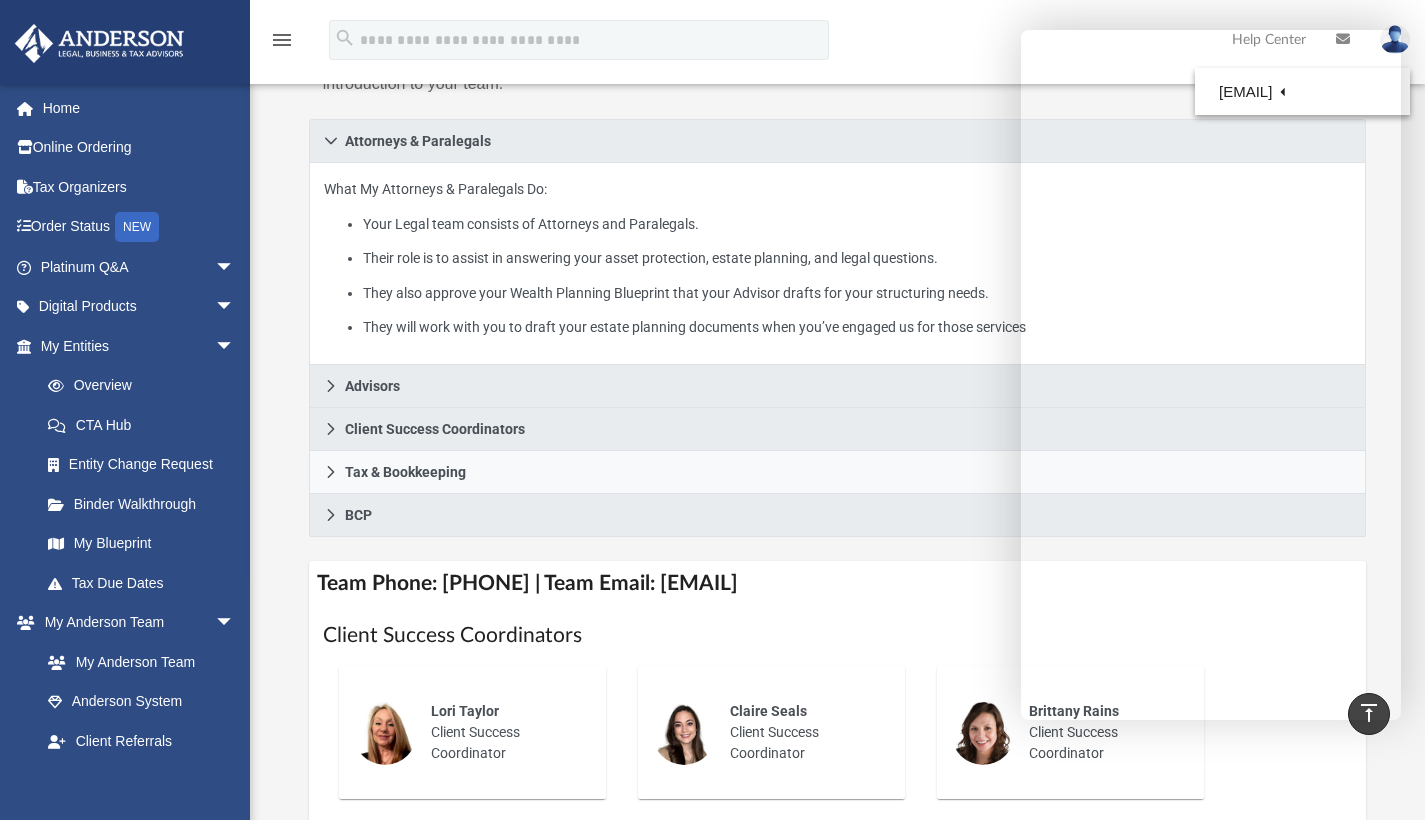click on "Who is on my team and who will I work with: While a client of Anderson you will be assigned a Team to work with. Any member of the team is here to assist with your needs. You don’t need to know who to contact specifically for each question or need you may have; instead, just email  myteam@andersonadvisors.com  or call 725-201-7545, and we will direct you. Here is an explanation of each team member’s role and an introduction to your team. Attorneys & Paralegals  What My Attorneys & Paralegals Do:  Your Legal team consists of Attorneys and Paralegals.  Their role is to assist in answering your asset protection, estate planning, and legal questions. They also approve your Wealth Planning Blueprint that your Advisor drafts for your structuring needs. They will work with you to draft your estate planning documents when you’ve engaged us for those services Advisors  What My Advisors Do:  They examine all three areas of asset protection, tax planning, and business planning to develop a customized plan for you." at bounding box center [837, 682] 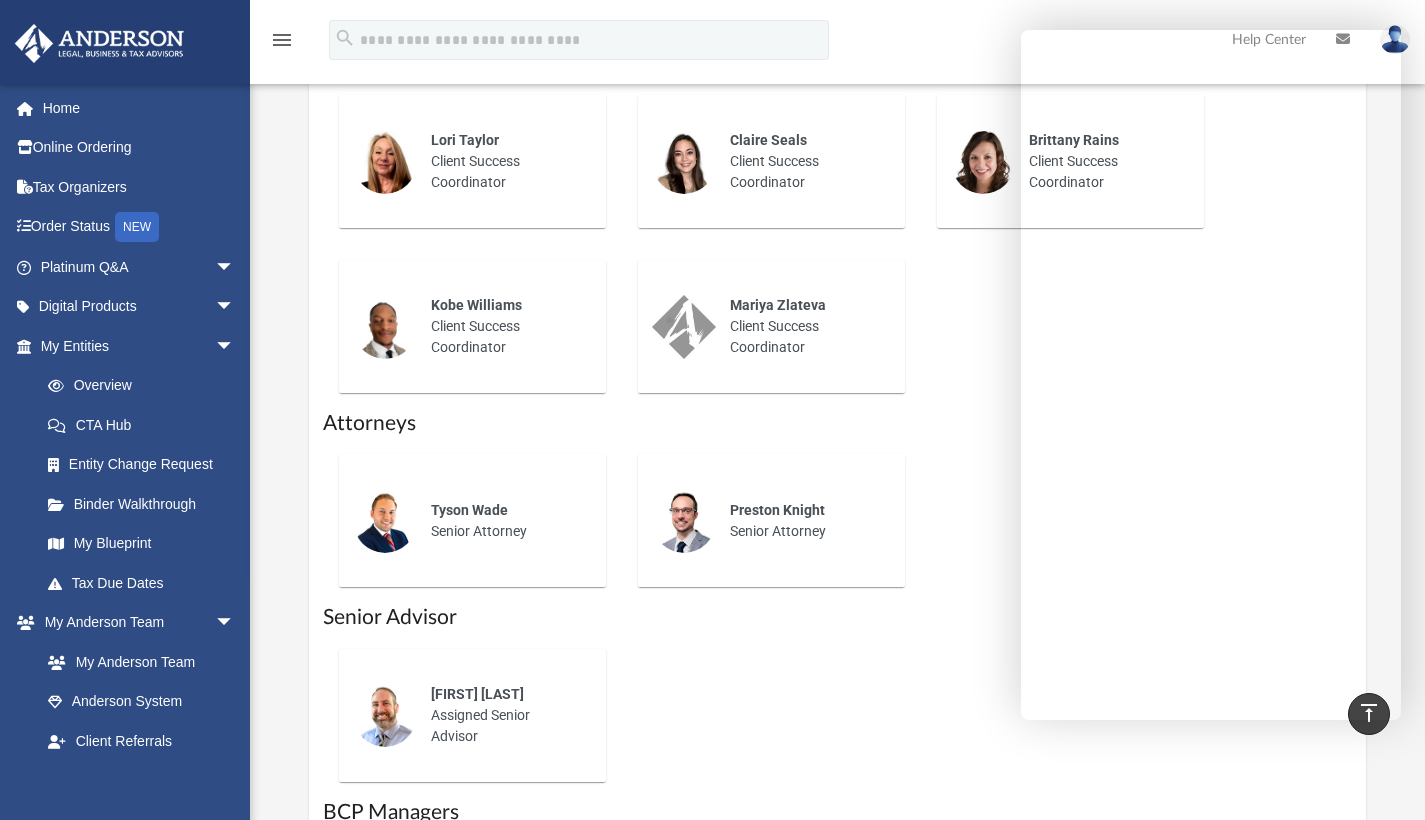 scroll, scrollTop: 955, scrollLeft: 0, axis: vertical 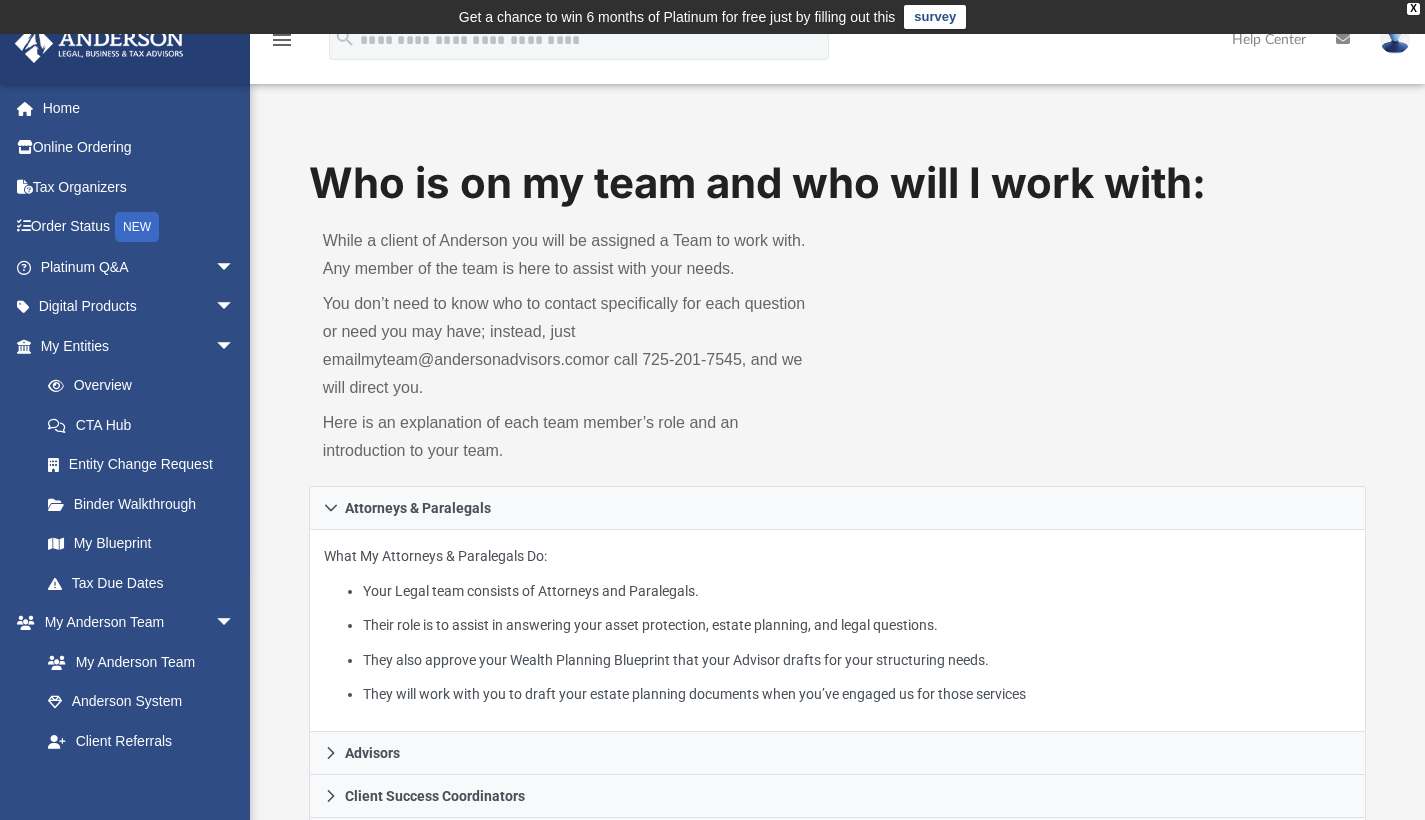 click at bounding box center [1395, 39] 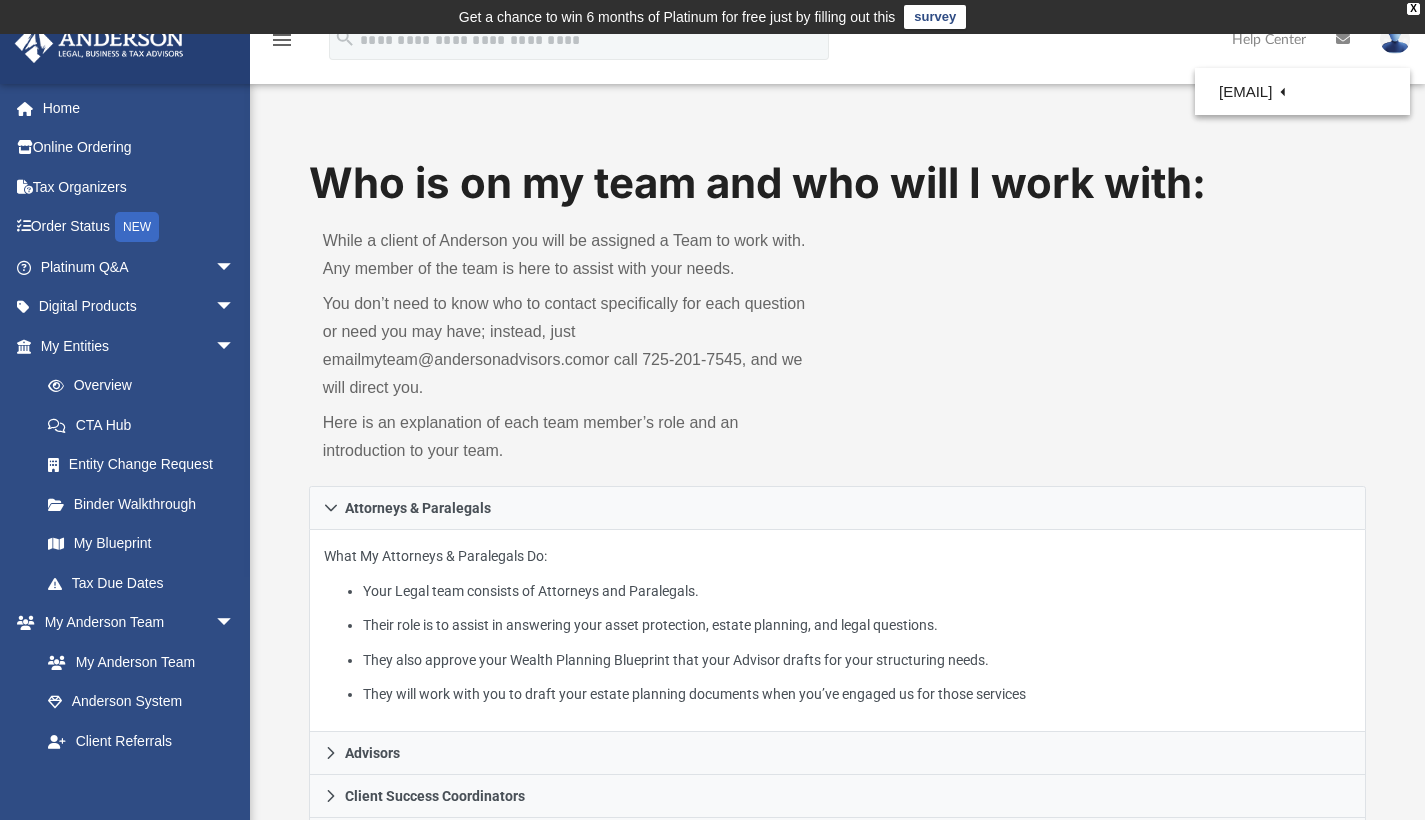 click on "Who is on my team and who will I work with: While a client of Anderson you will be assigned a Team to work with. Any member of the team is here to assist with your needs. You don’t need to know who to contact specifically for each question or need you may have; instead, just email  myteam@andersonadvisors.com  or call 725-201-7545, and we will direct you. Here is an explanation of each team member’s role and an introduction to your team. Attorneys & Paralegals  What My Attorneys & Paralegals Do:  Your Legal team consists of Attorneys and Paralegals.  Their role is to assist in answering your asset protection, estate planning, and legal questions. They also approve your Wealth Planning Blueprint that your Advisor drafts for your structuring needs. They will work with you to draft your estate planning documents when you’ve engaged us for those services Advisors  What My Advisors Do:  Client Success Coordinators  What My CSCs Do:  Tax & Bookkeeping  What My Tax Professionals and Bookkeepers Do:" at bounding box center (837, 1028) 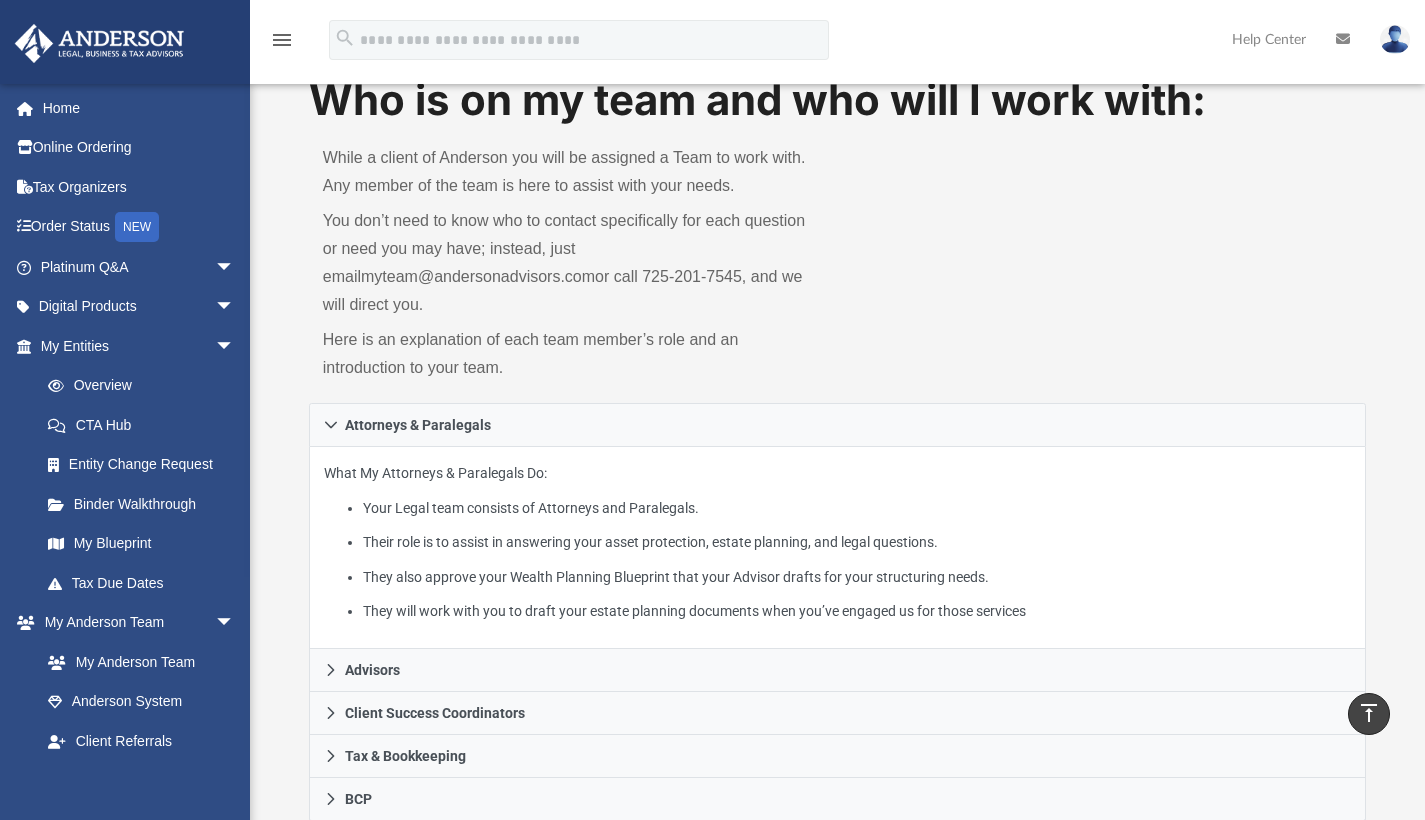scroll, scrollTop: 18, scrollLeft: 0, axis: vertical 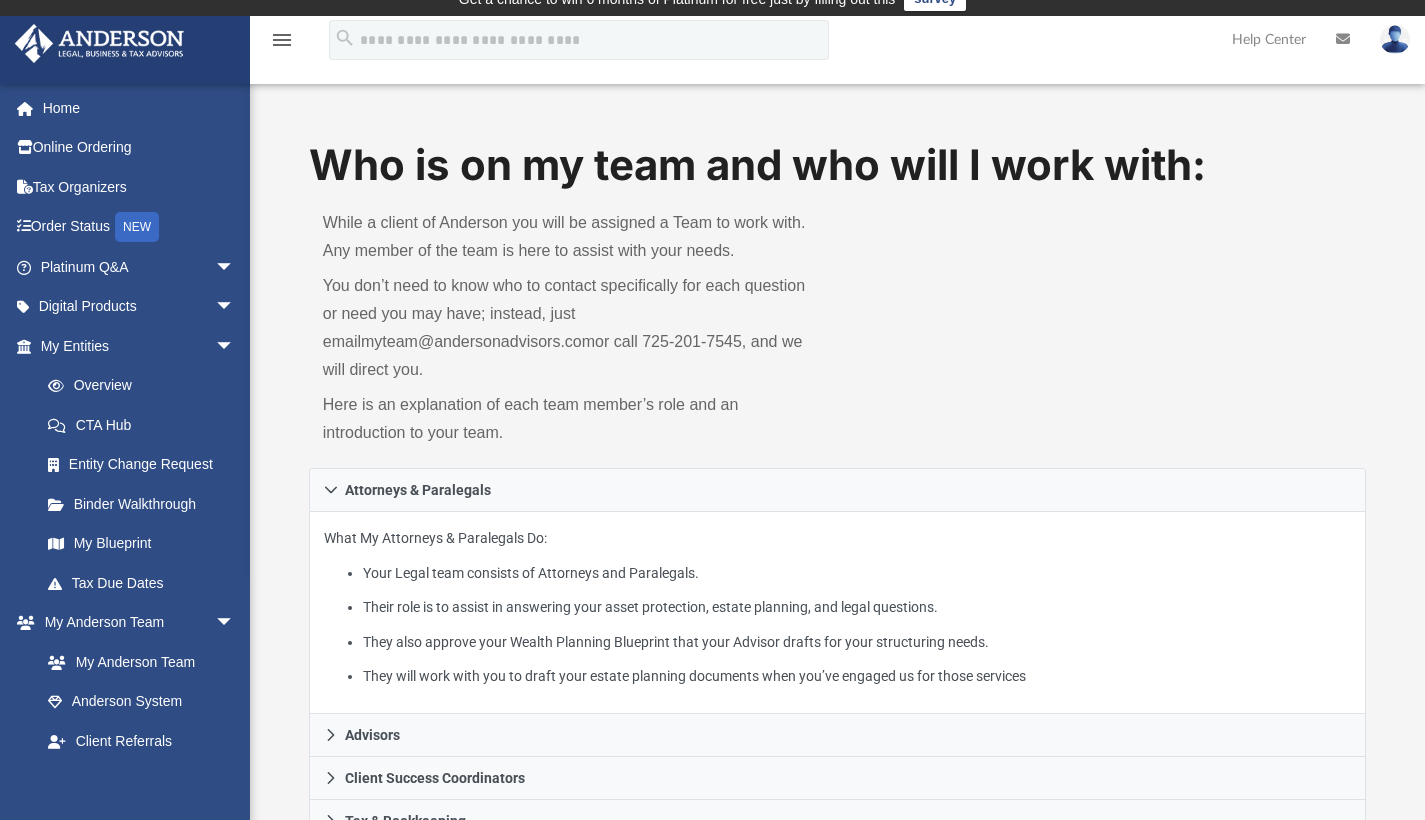 click on "Help Center" at bounding box center [1269, 39] 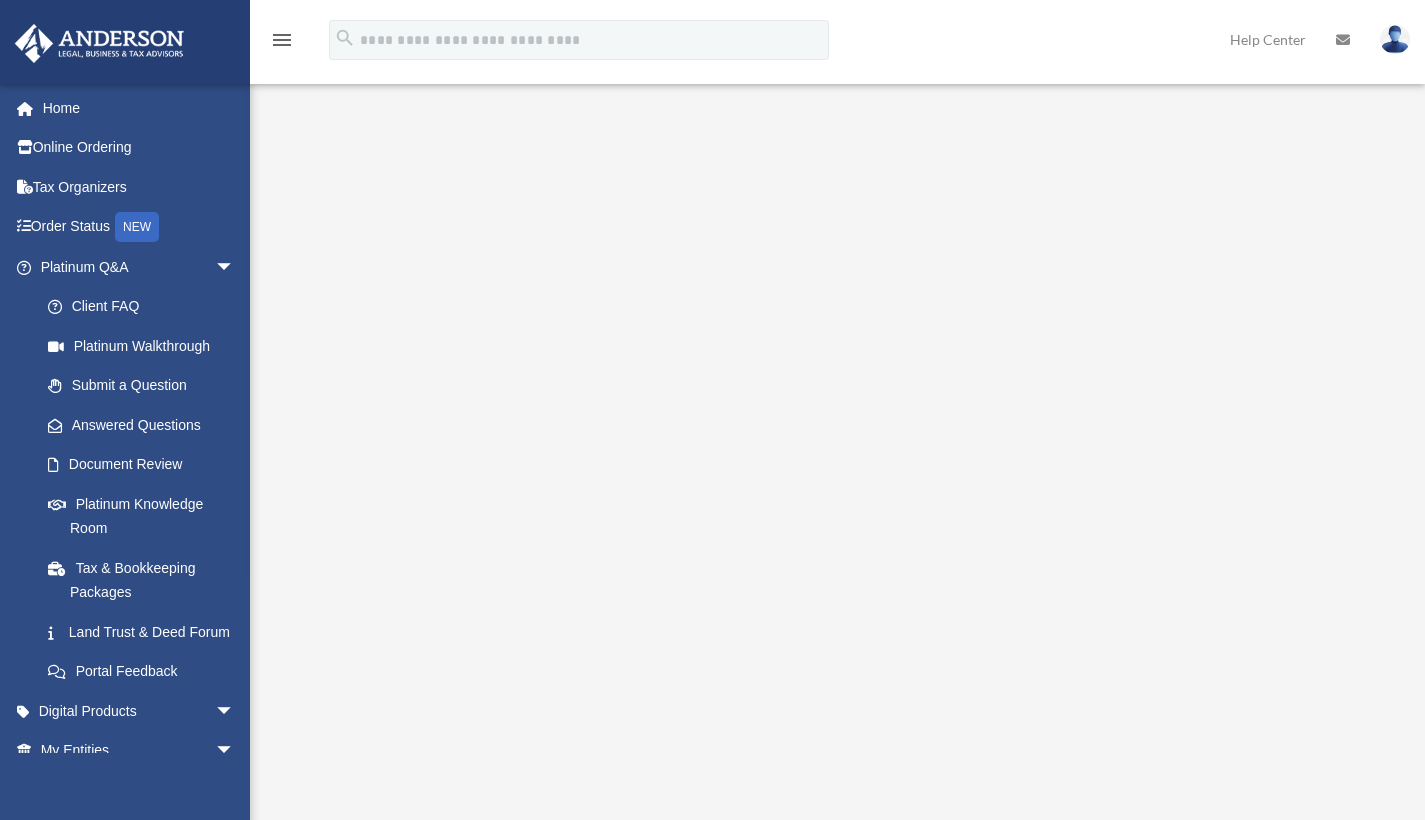 scroll, scrollTop: 0, scrollLeft: 0, axis: both 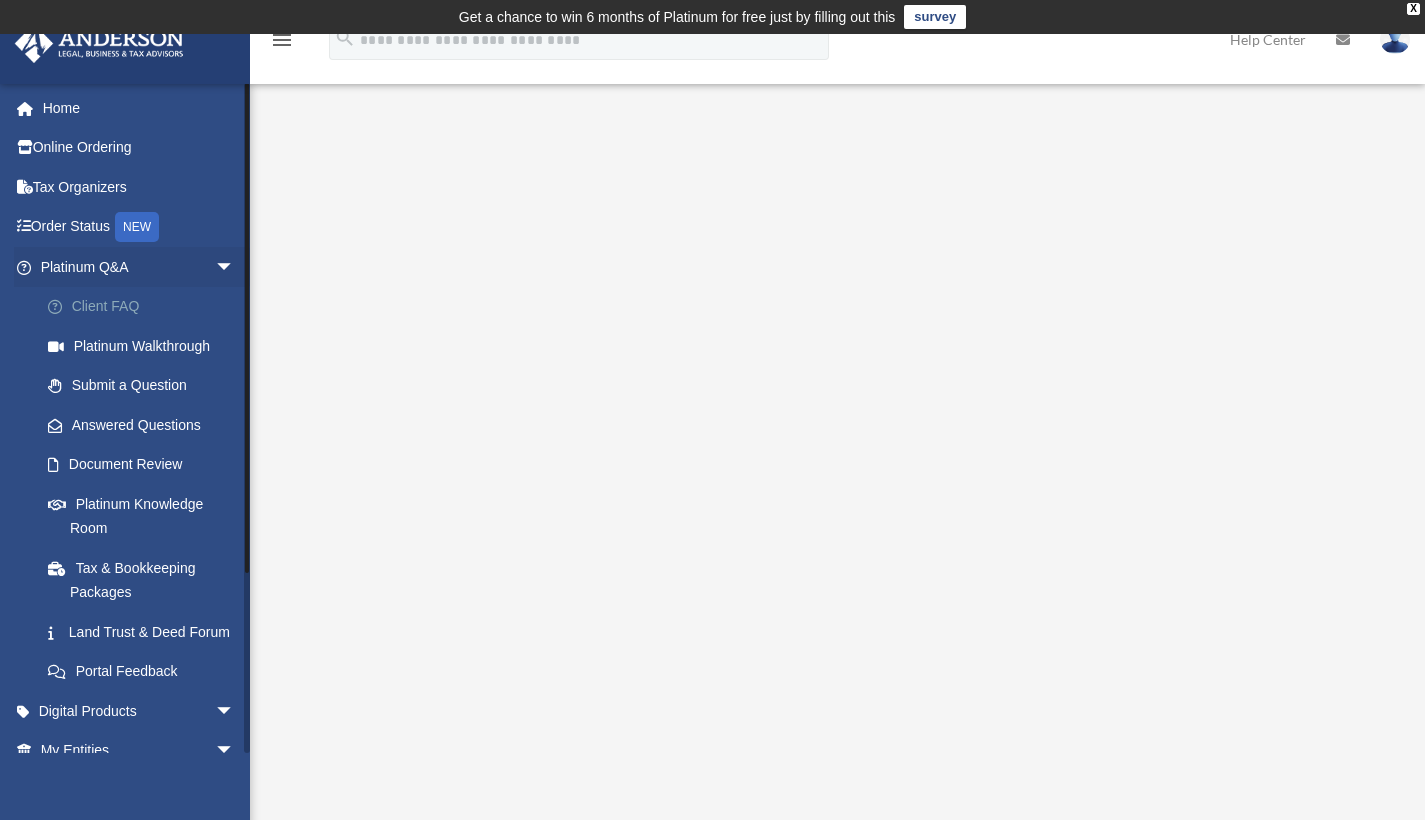 click on "Client FAQ" at bounding box center [146, 307] 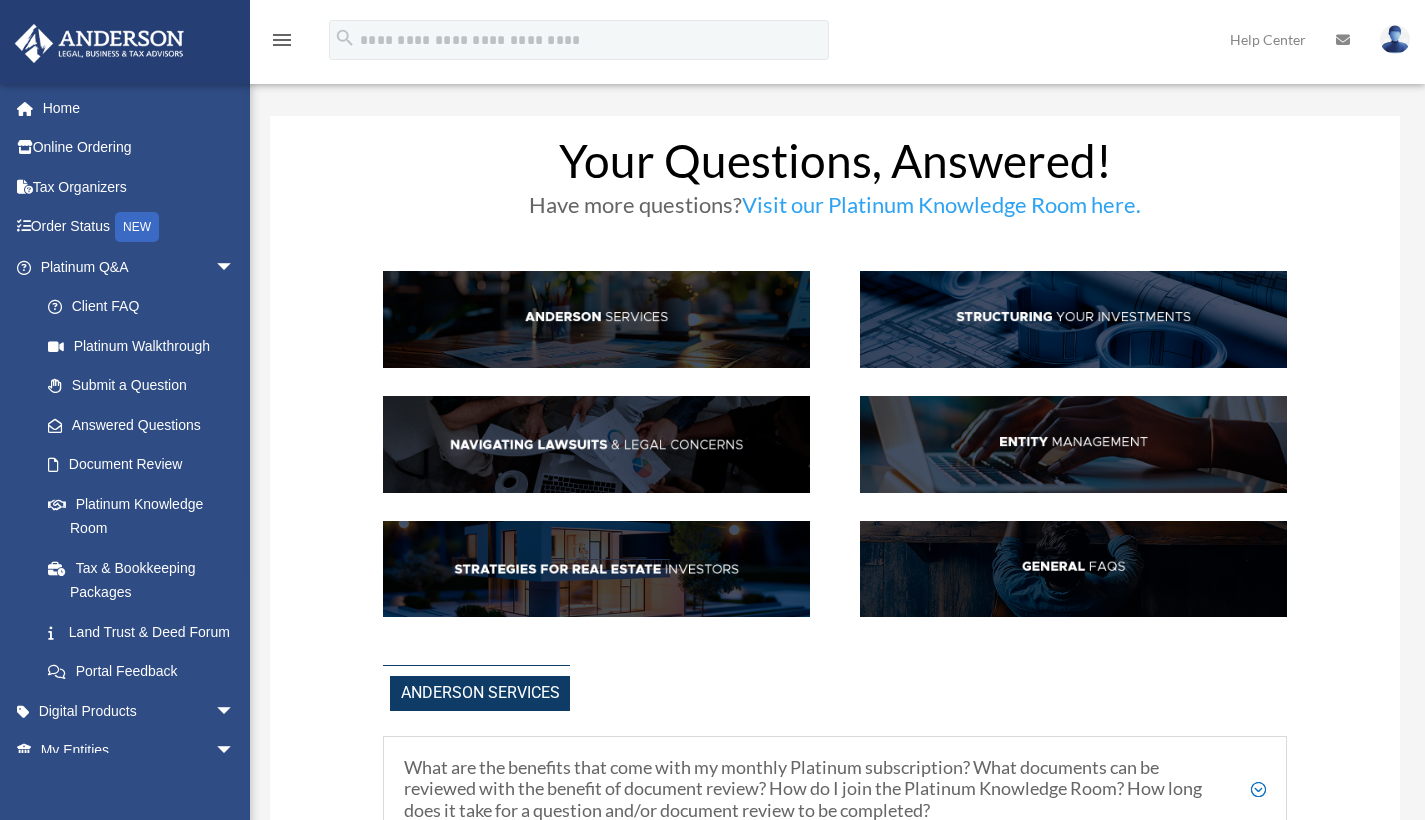 scroll, scrollTop: 0, scrollLeft: 0, axis: both 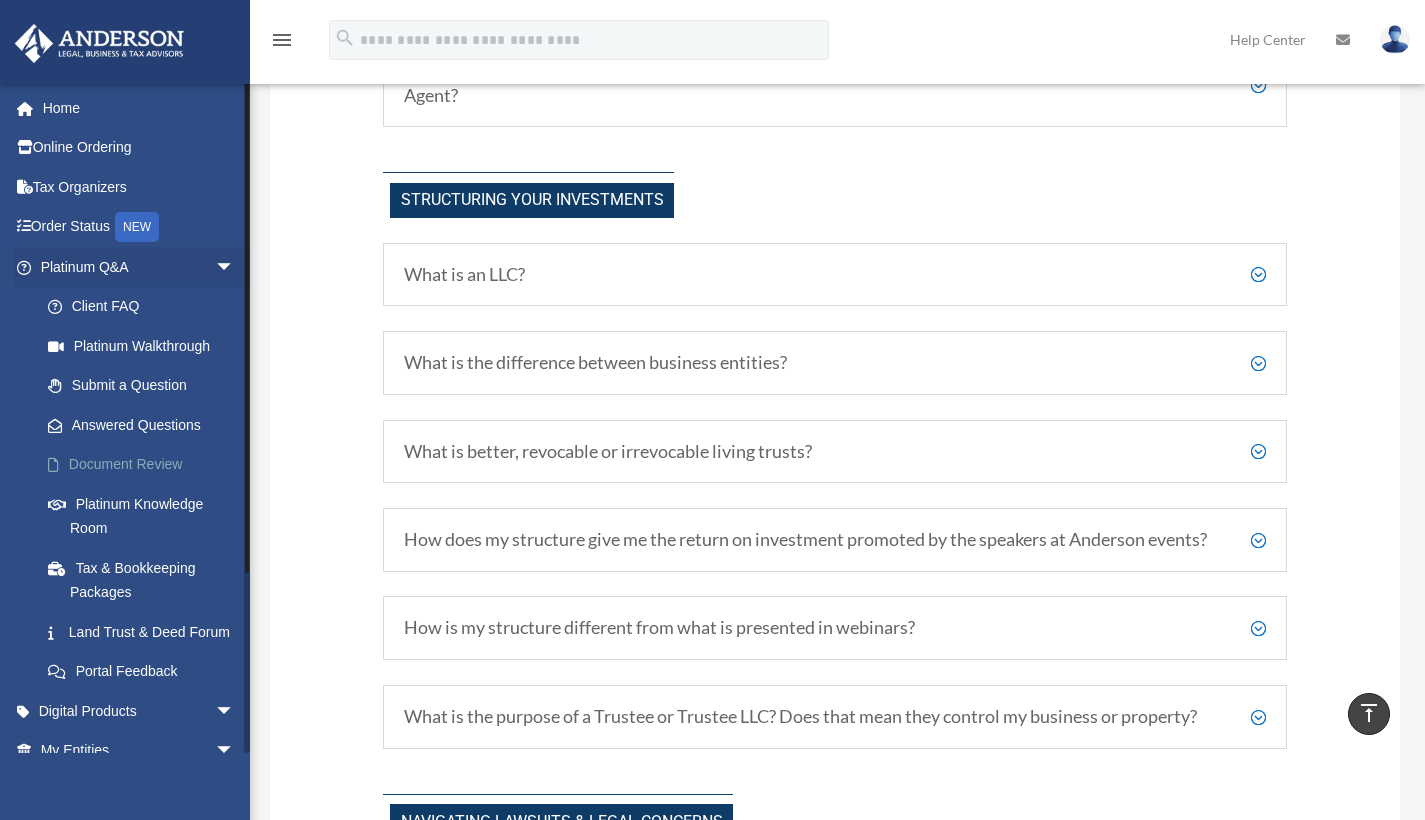 click on "Document Review" at bounding box center (146, 465) 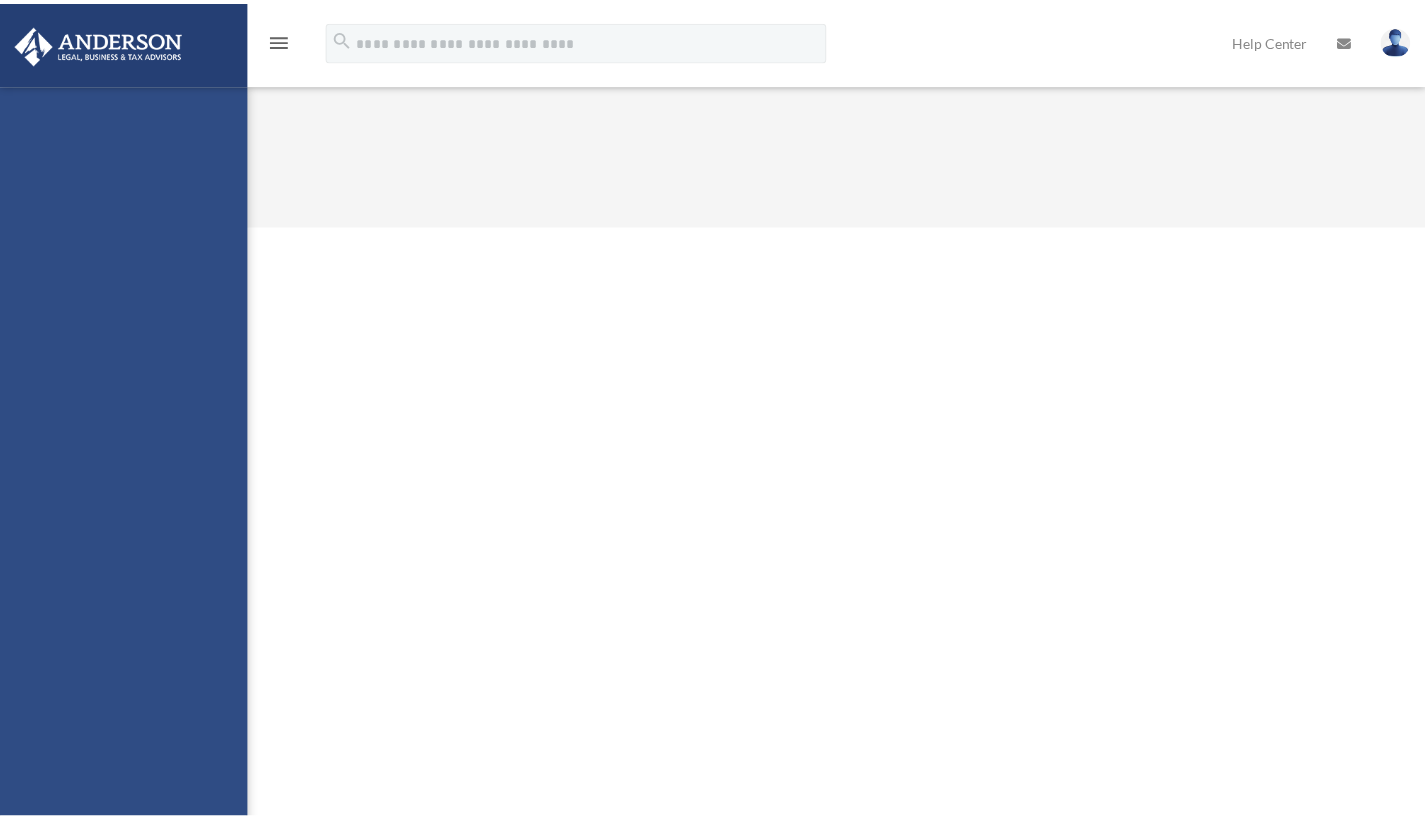scroll, scrollTop: 0, scrollLeft: 0, axis: both 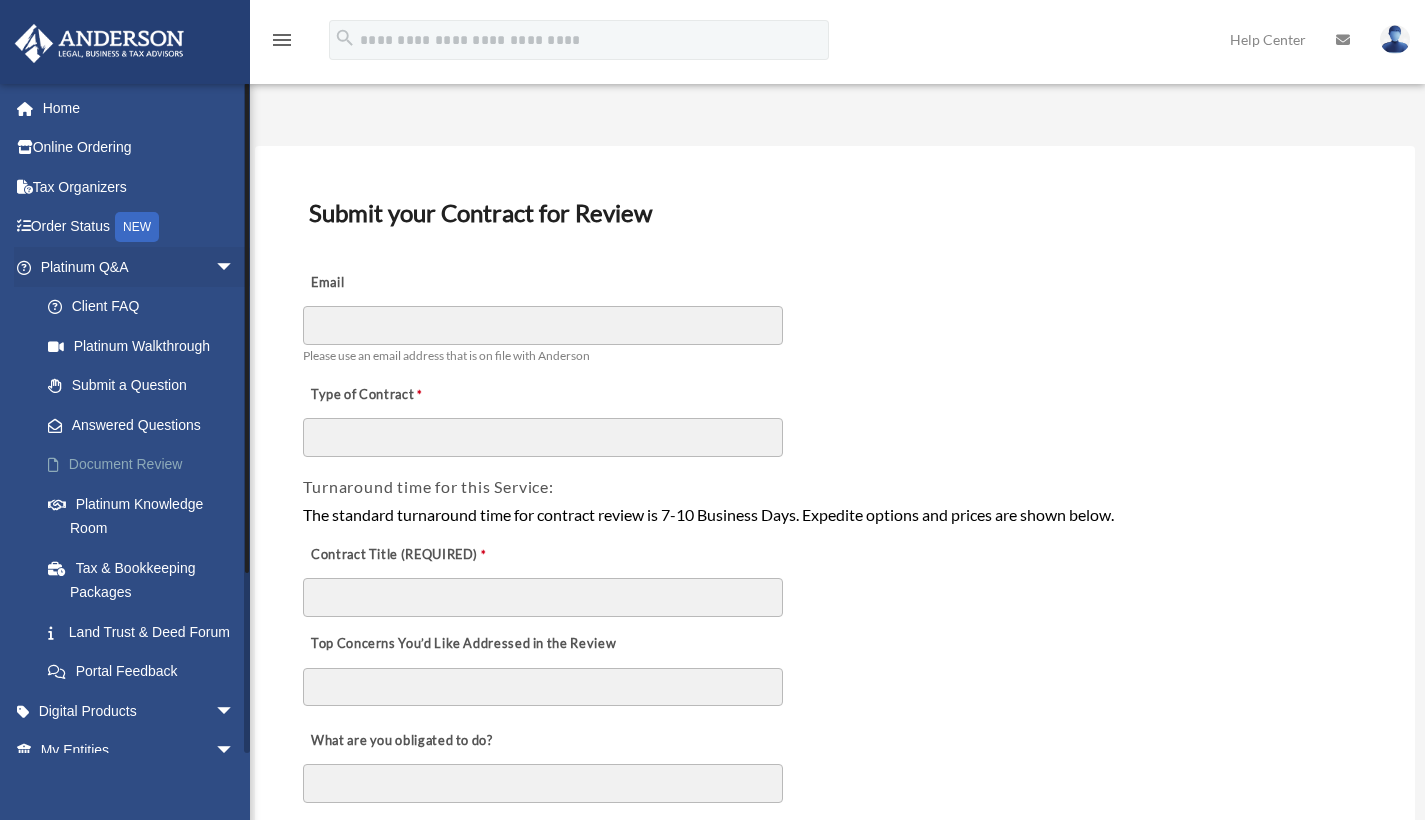 click on "Document Review" at bounding box center (146, 465) 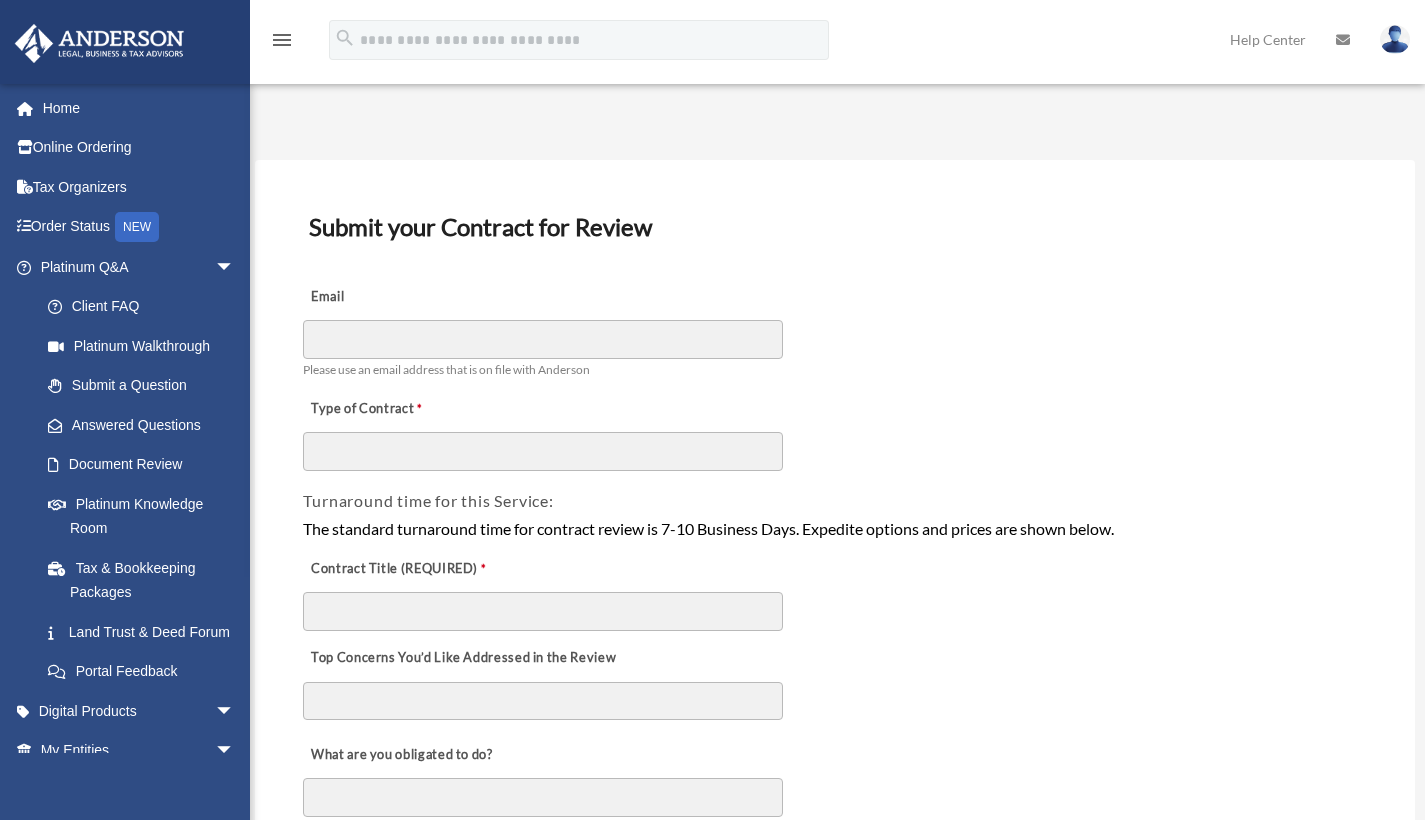 scroll, scrollTop: 0, scrollLeft: 0, axis: both 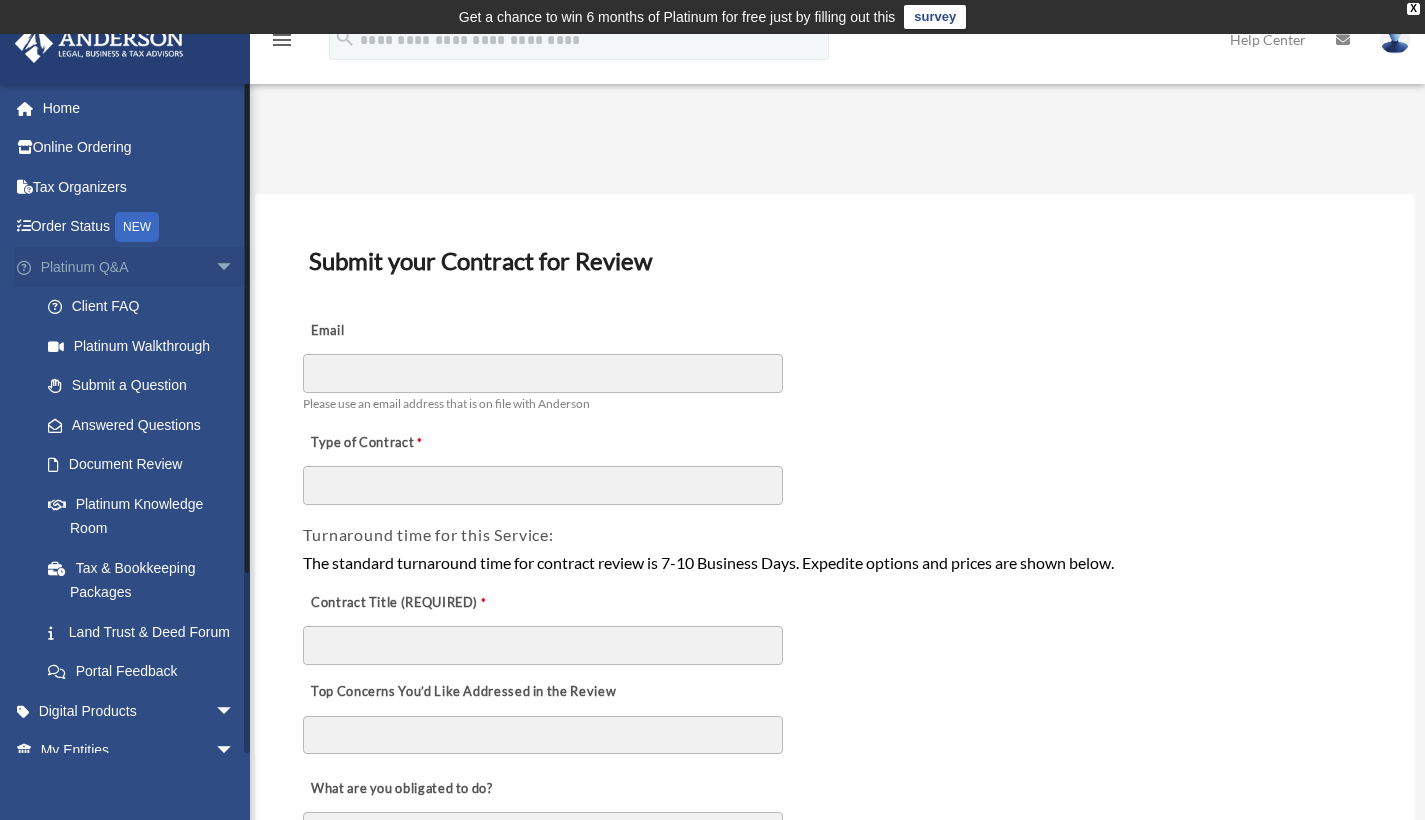 click on "arrow_drop_down" at bounding box center (235, 267) 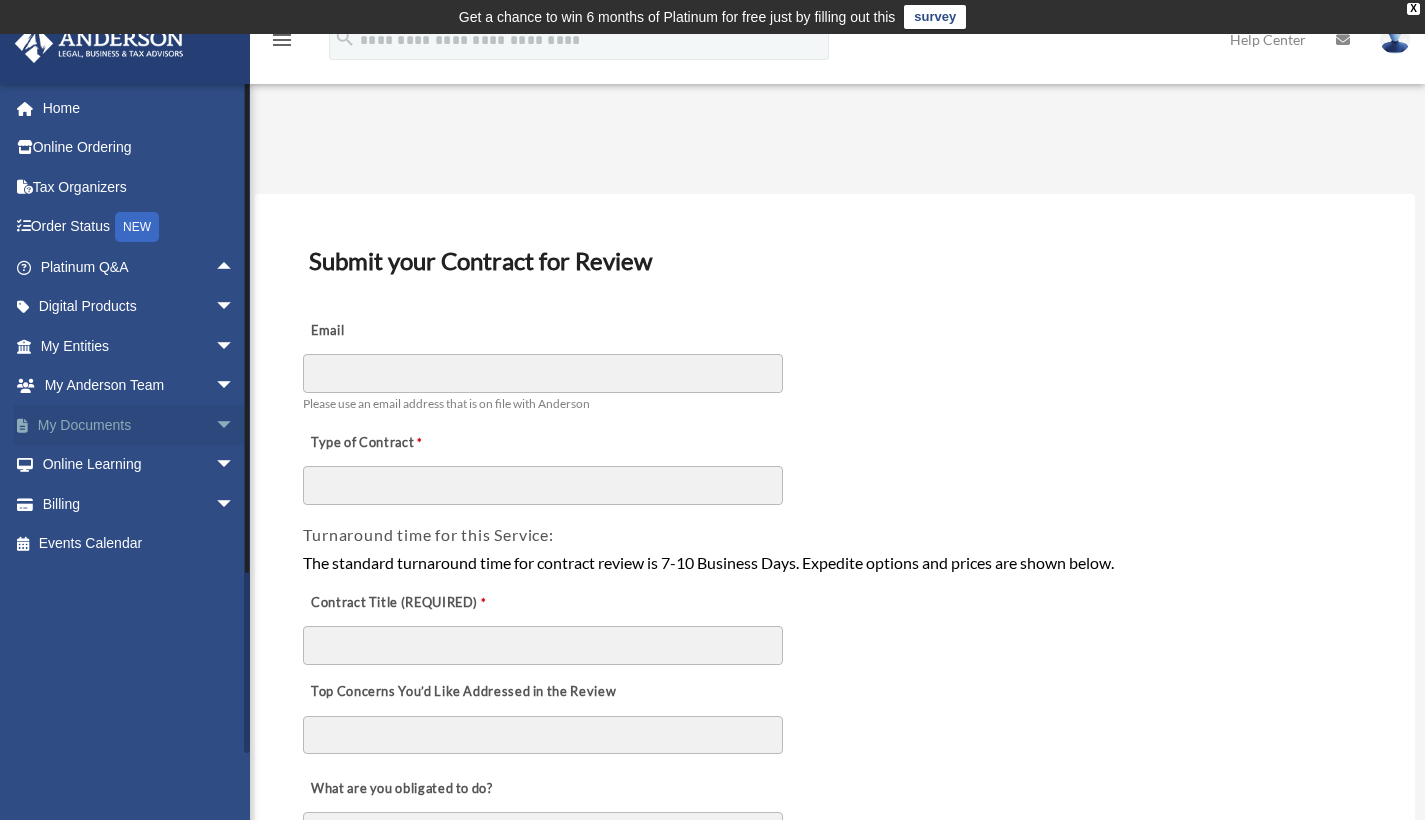 click on "arrow_drop_down" at bounding box center (235, 425) 